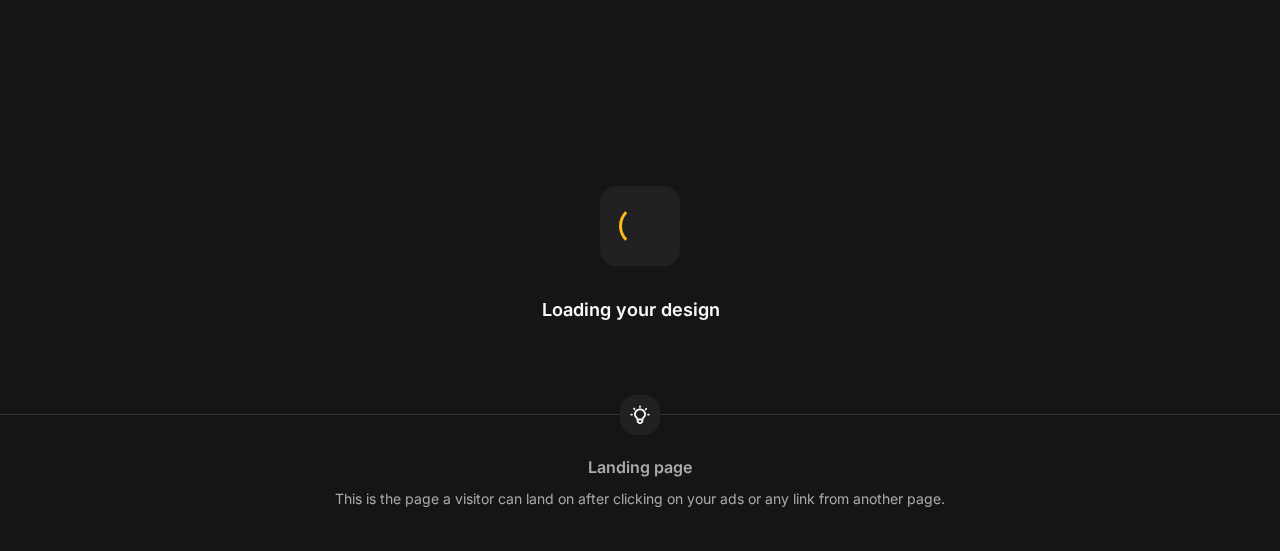 scroll, scrollTop: 0, scrollLeft: 0, axis: both 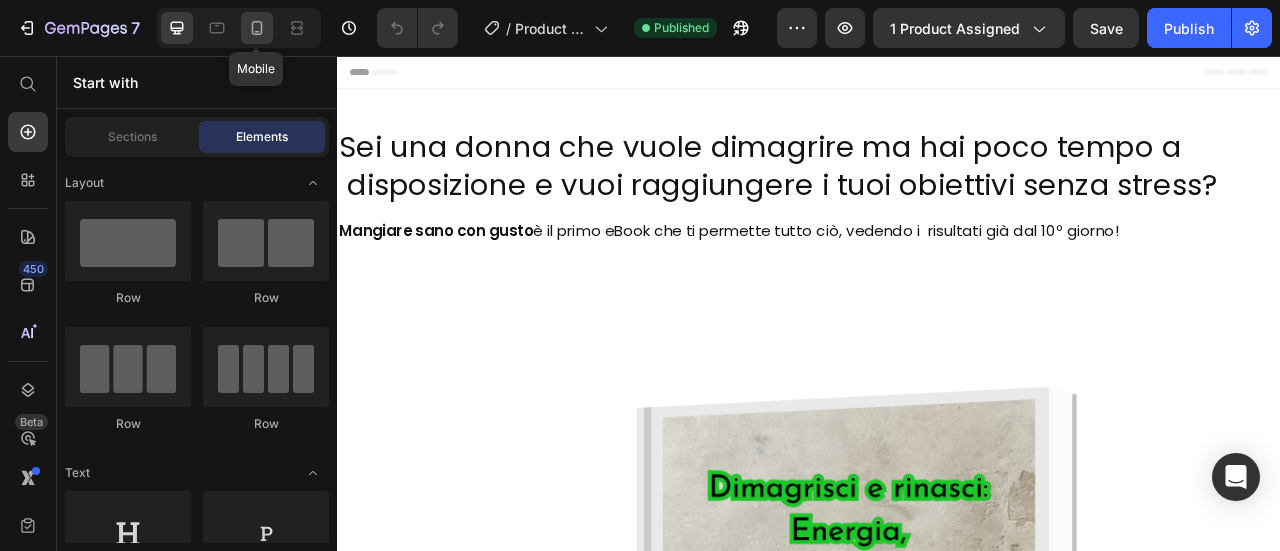click 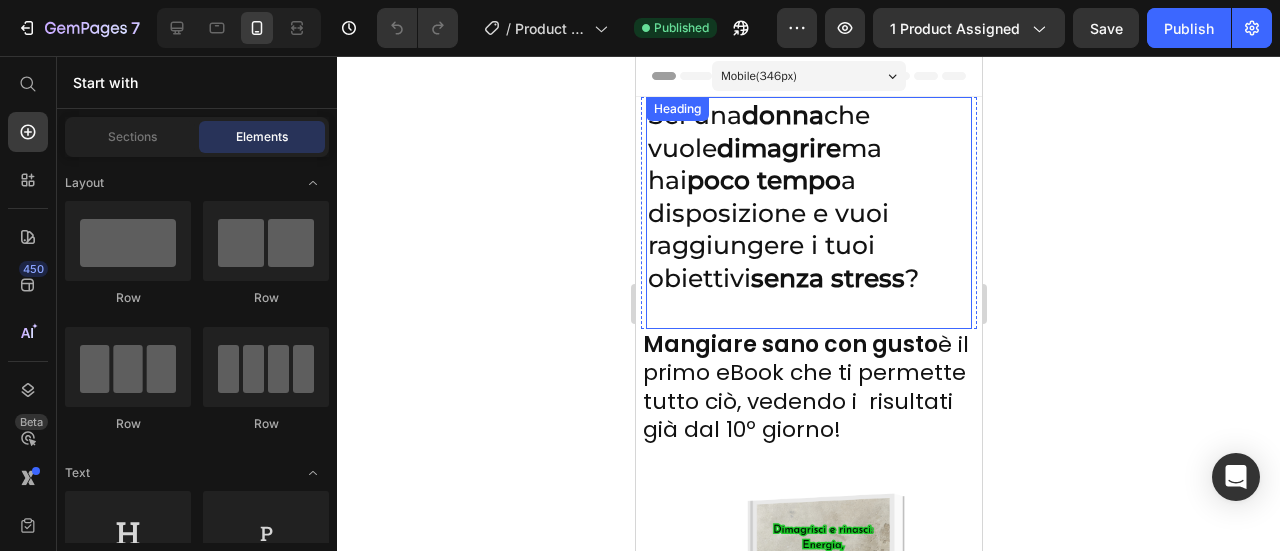 click on "Sei una  [PERSON_NAME]  che vuole  dimagrire  ma hai  poco tempo  a disposizione e vuoi raggiungere i tuoi obiettivi  senza stress ?" at bounding box center (808, 213) 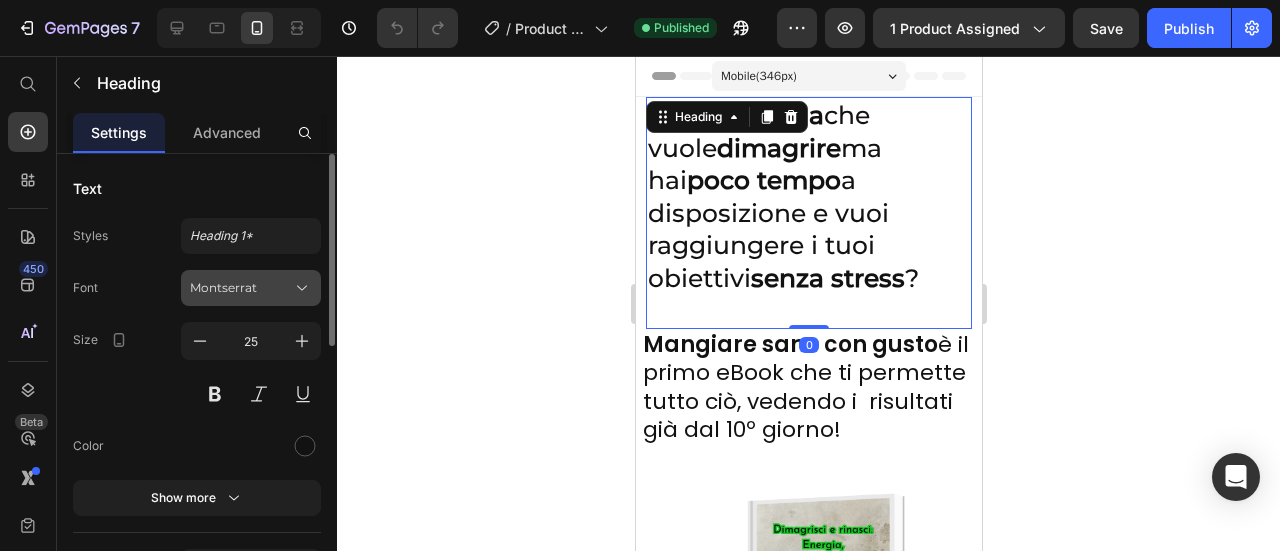 click 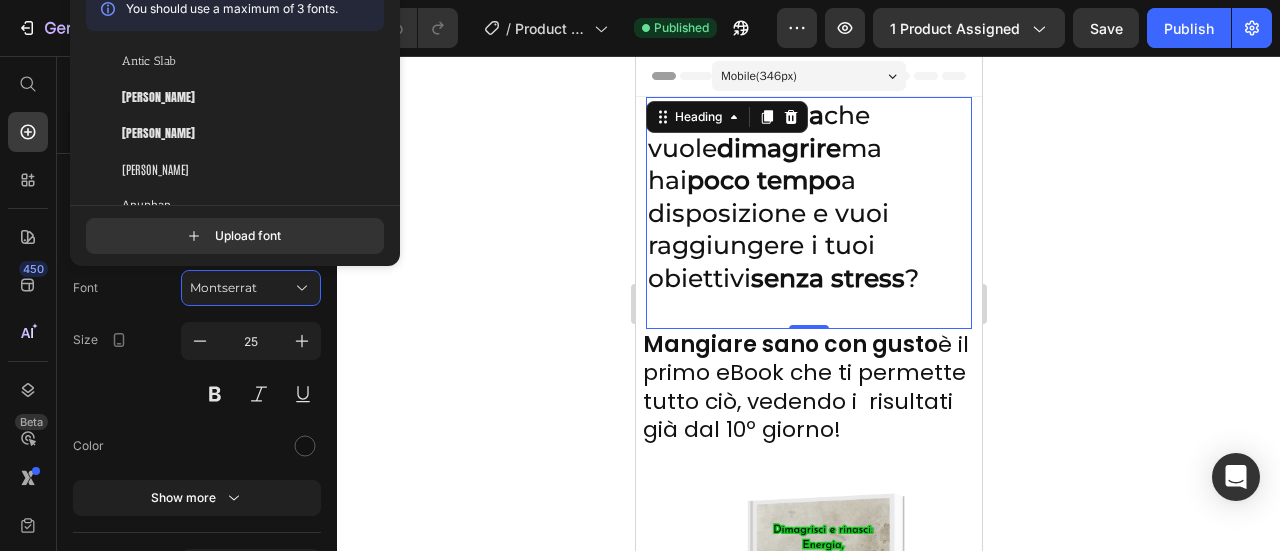 scroll, scrollTop: 3610, scrollLeft: 0, axis: vertical 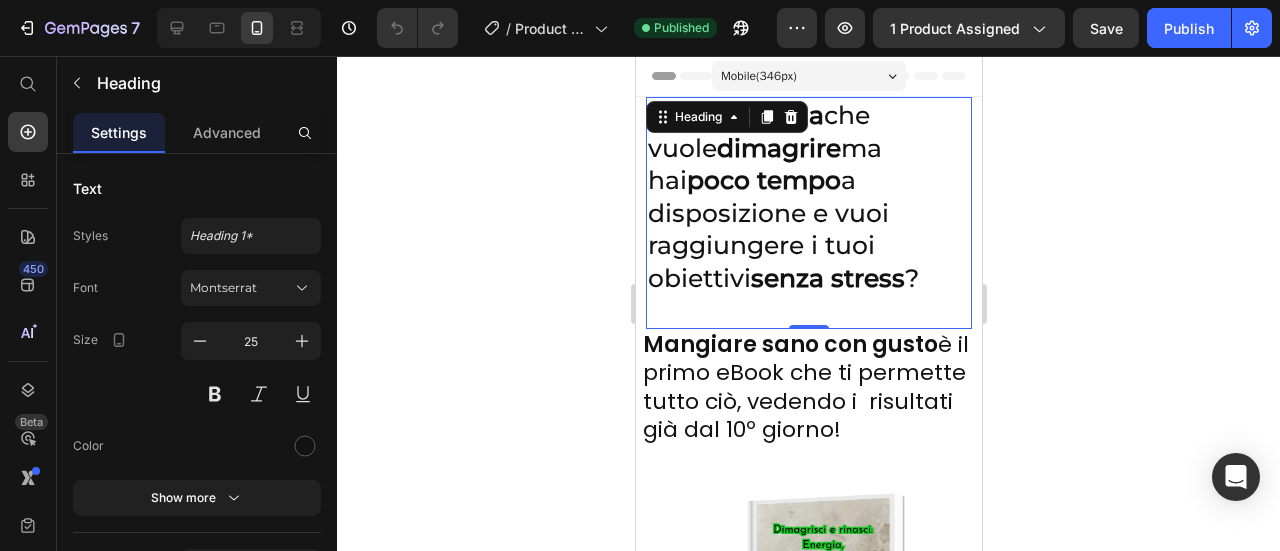 click 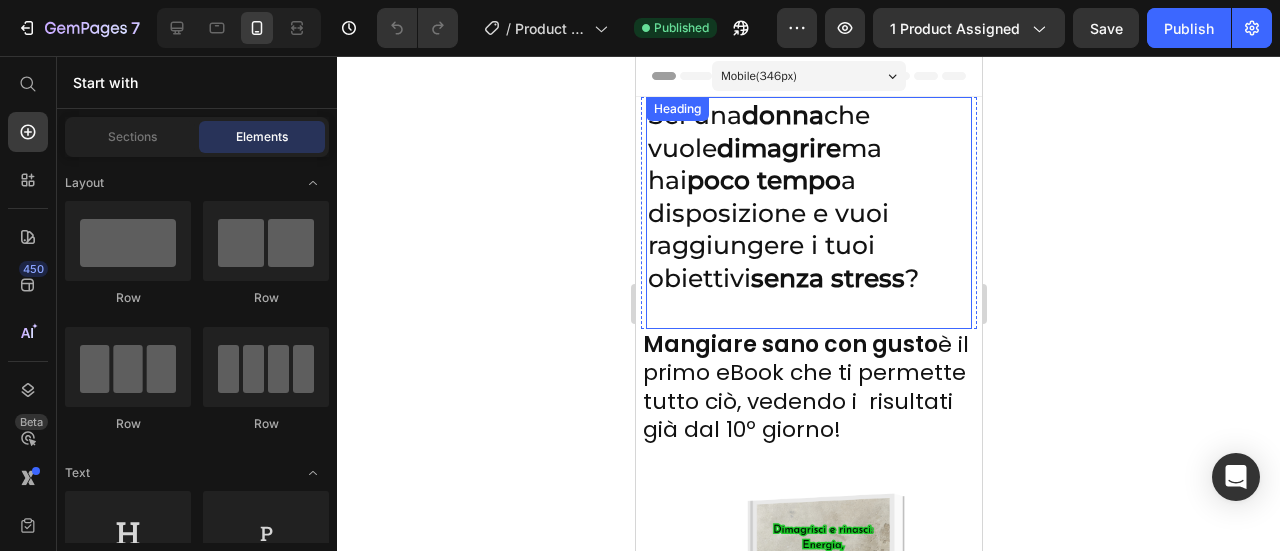 click on "dimagrire" at bounding box center [778, 148] 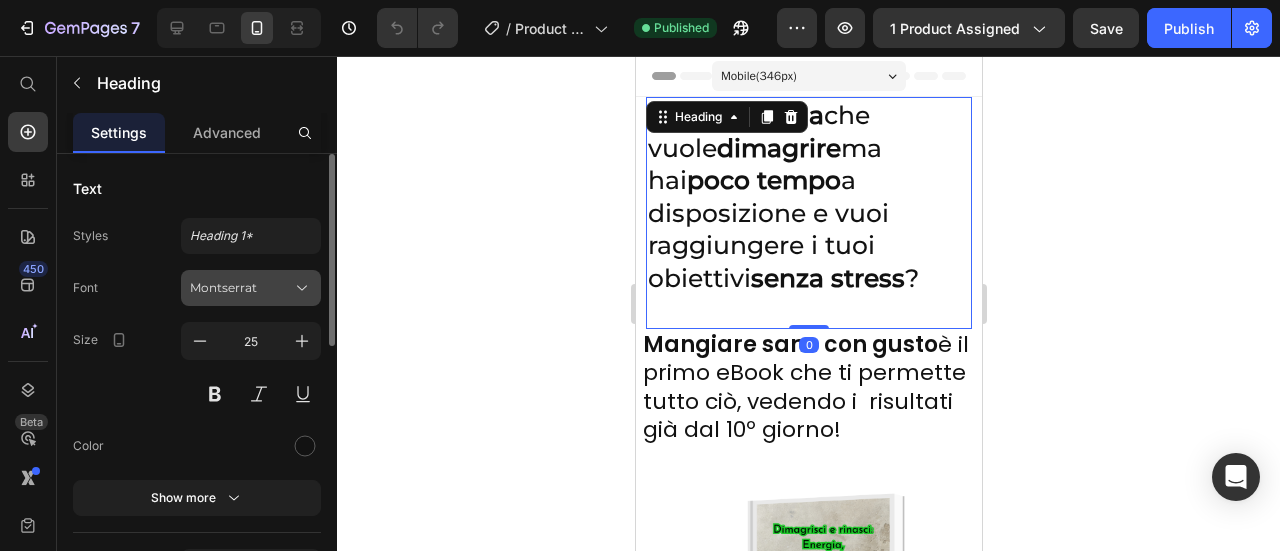 click on "Montserrat" at bounding box center [251, 288] 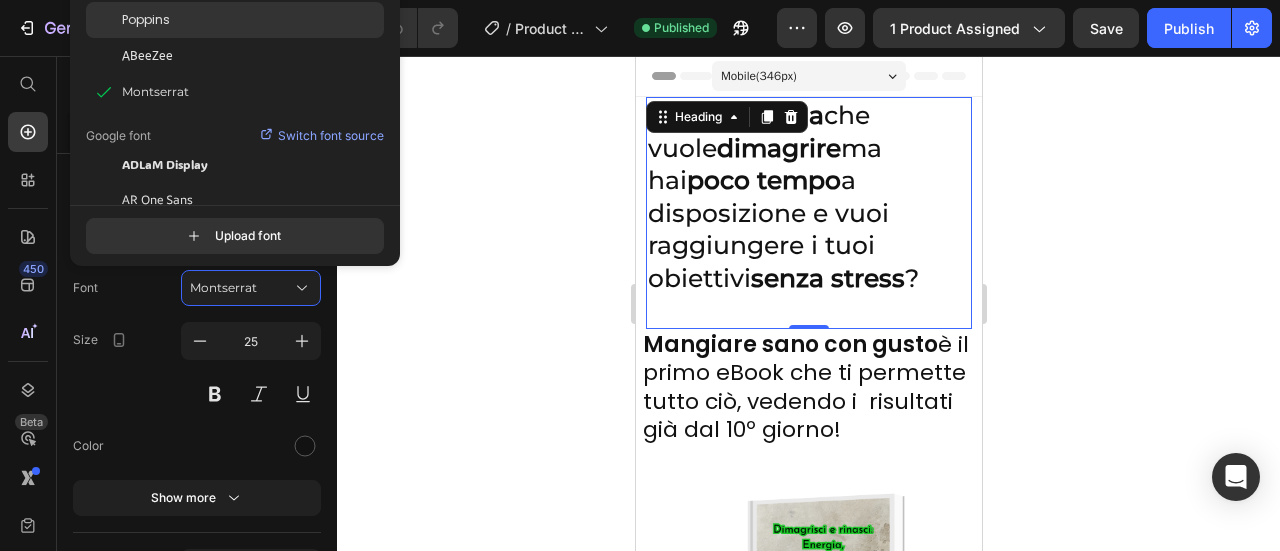 click on "Poppins" 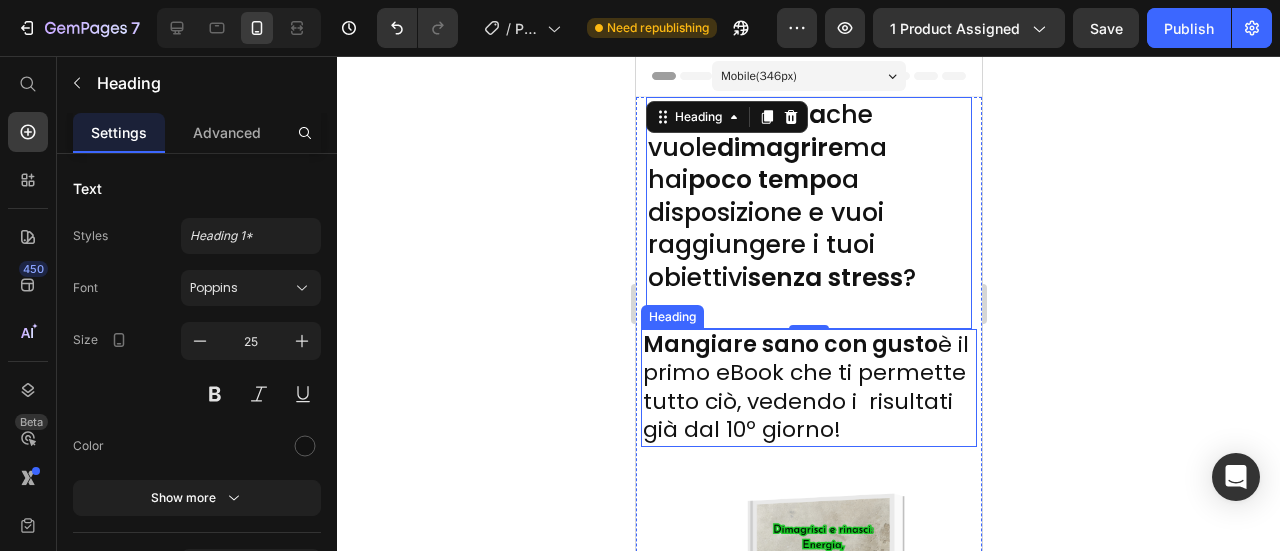 click on "[PERSON_NAME] sano con gusto  è il primo eBook che ti permette tutto ciò, vedendo i  risultati già dal 10º giorno!" at bounding box center [808, 388] 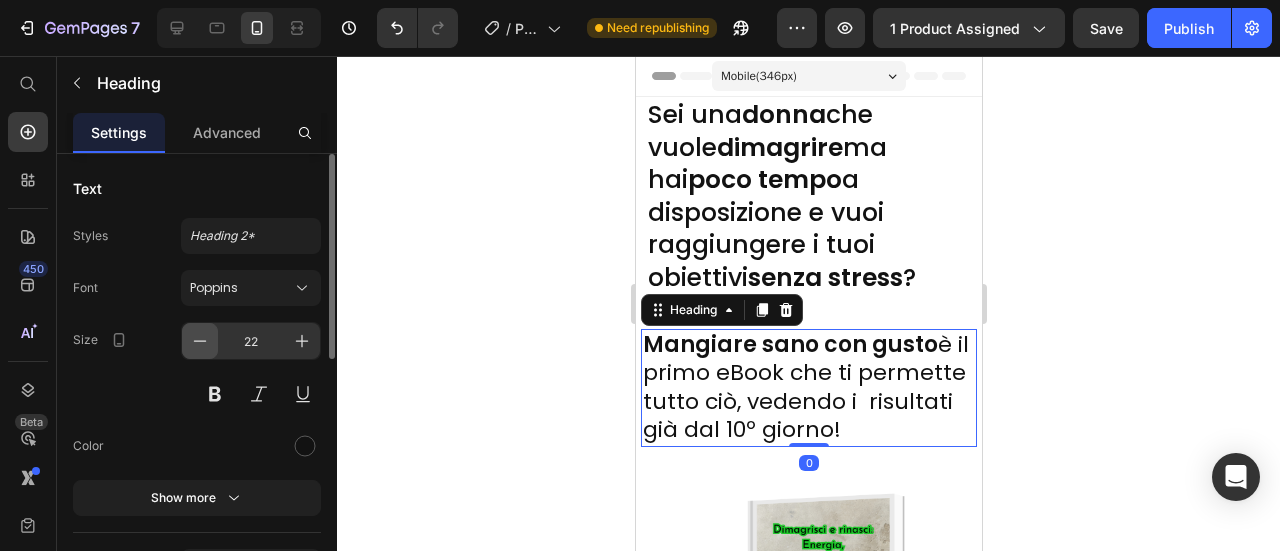 click 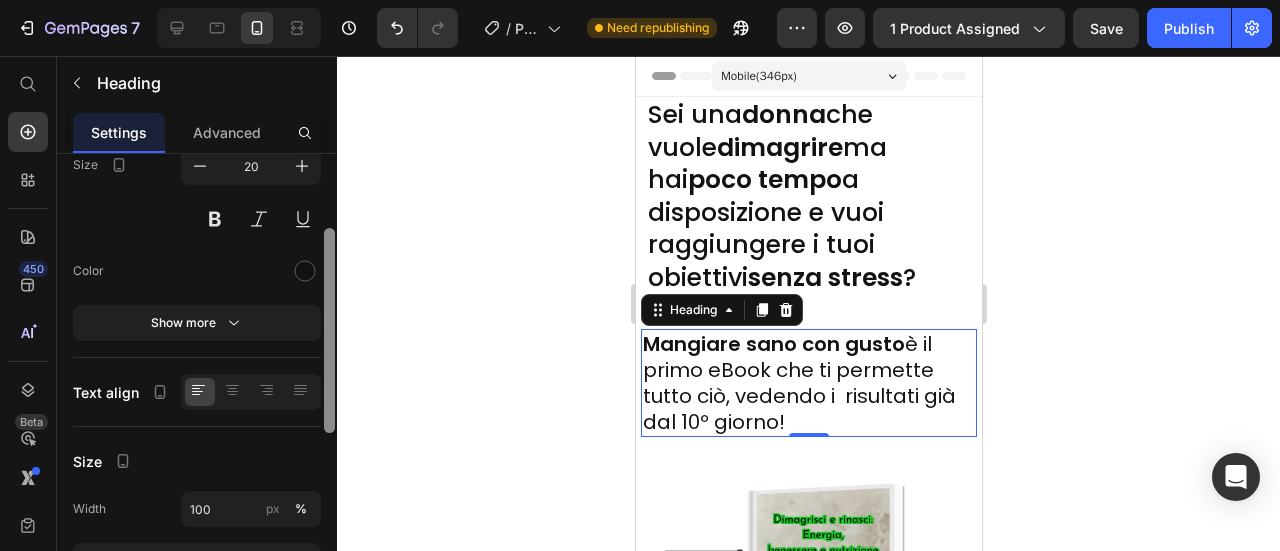 scroll, scrollTop: 170, scrollLeft: 0, axis: vertical 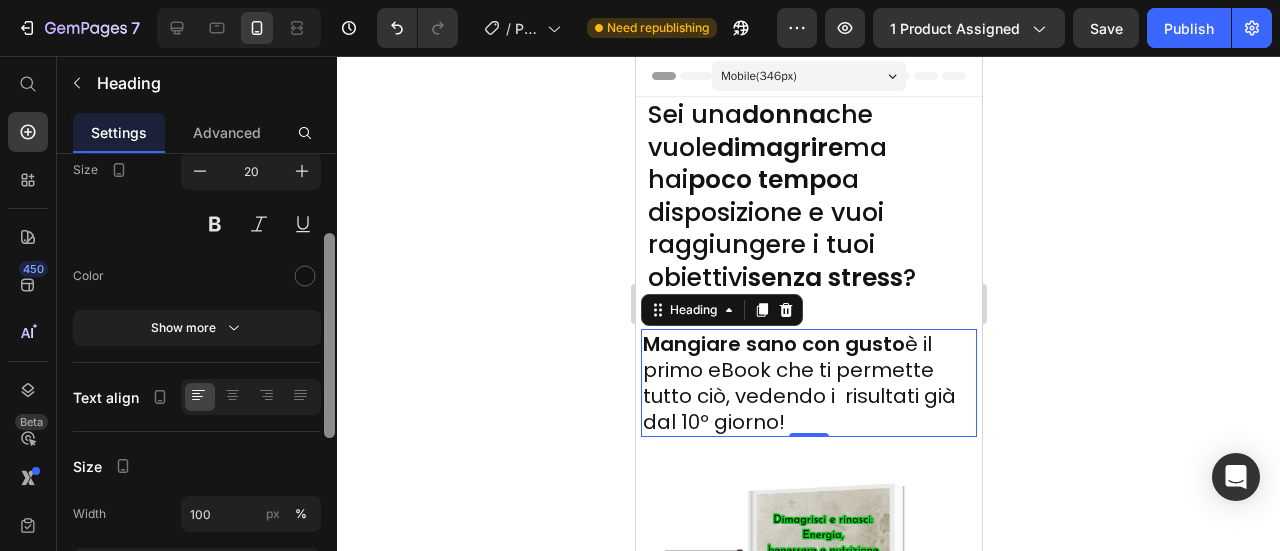 drag, startPoint x: 330, startPoint y: 314, endPoint x: 335, endPoint y: 391, distance: 77.16217 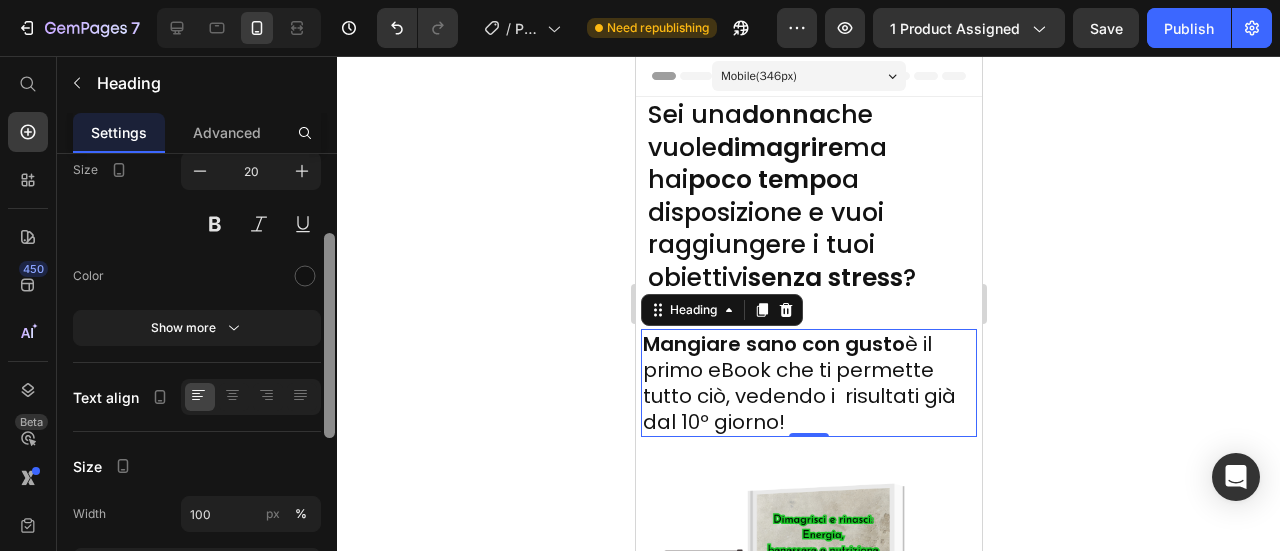 click at bounding box center [329, 383] 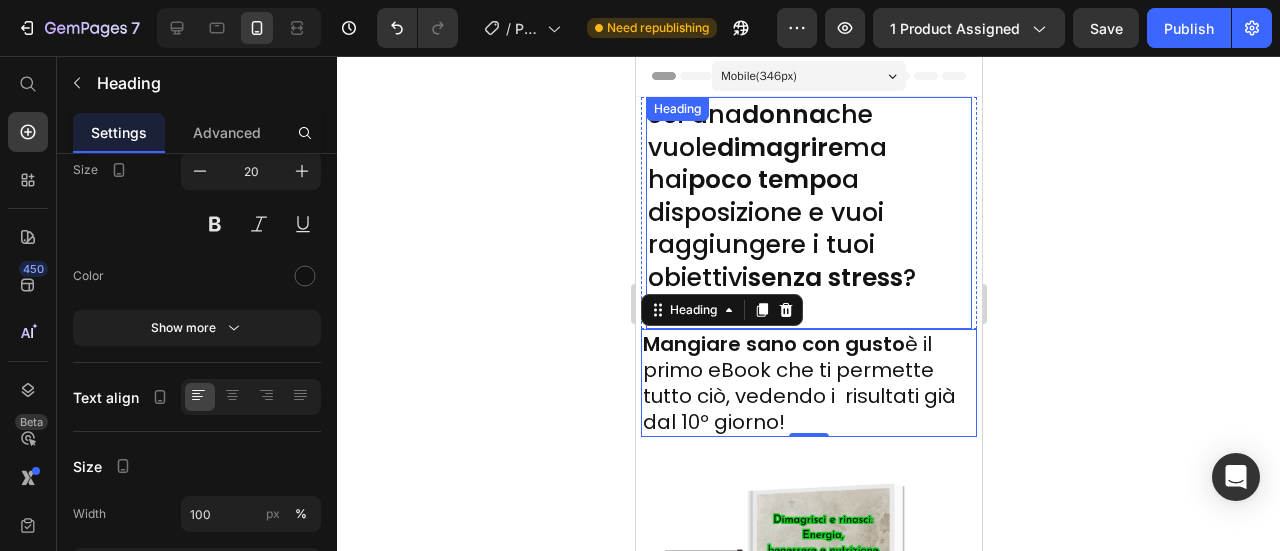 click on "poco tempo" at bounding box center (764, 179) 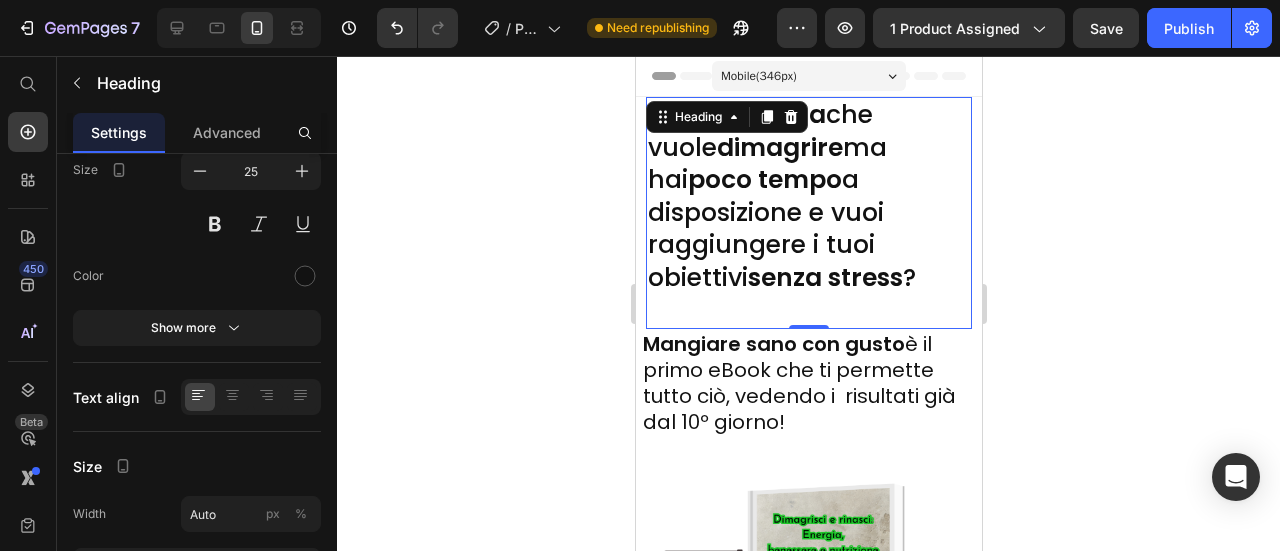 scroll, scrollTop: 170, scrollLeft: 0, axis: vertical 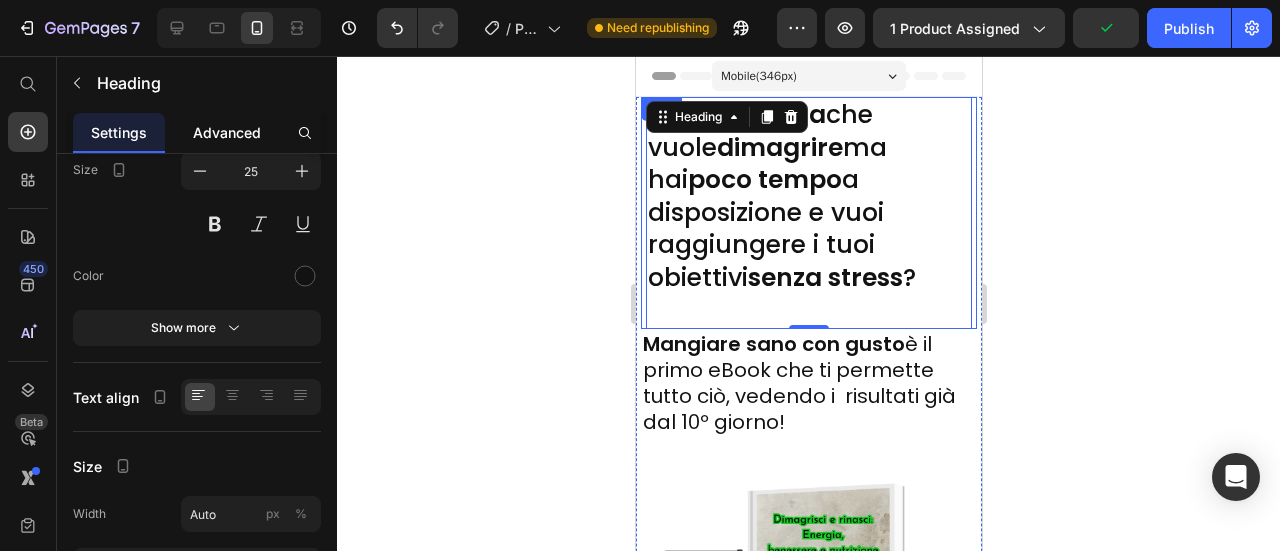 click on "Advanced" 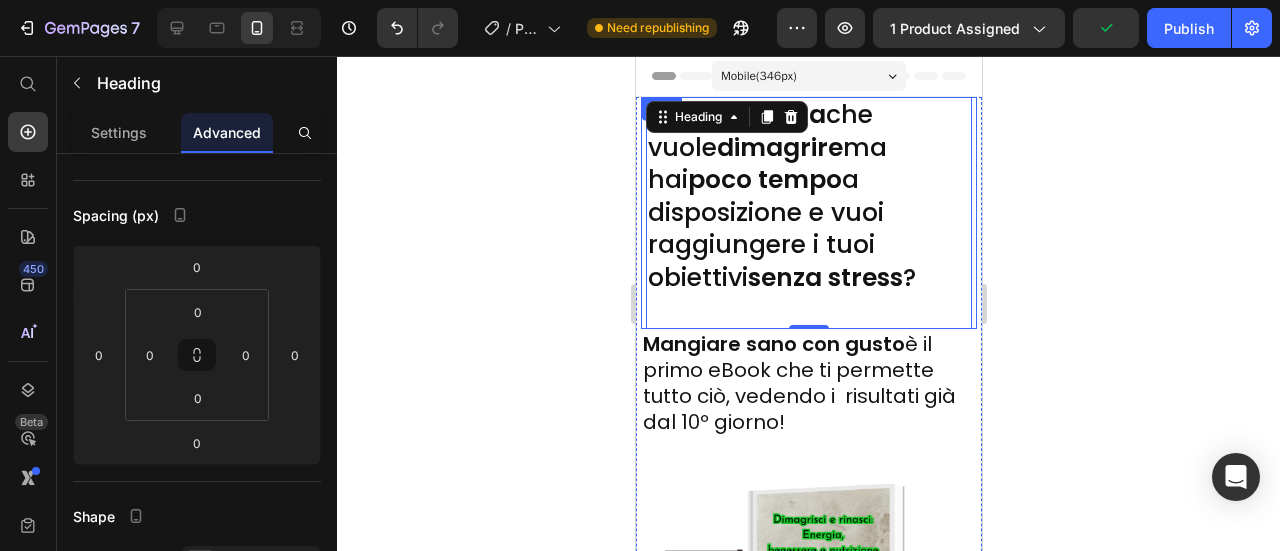 scroll, scrollTop: 0, scrollLeft: 0, axis: both 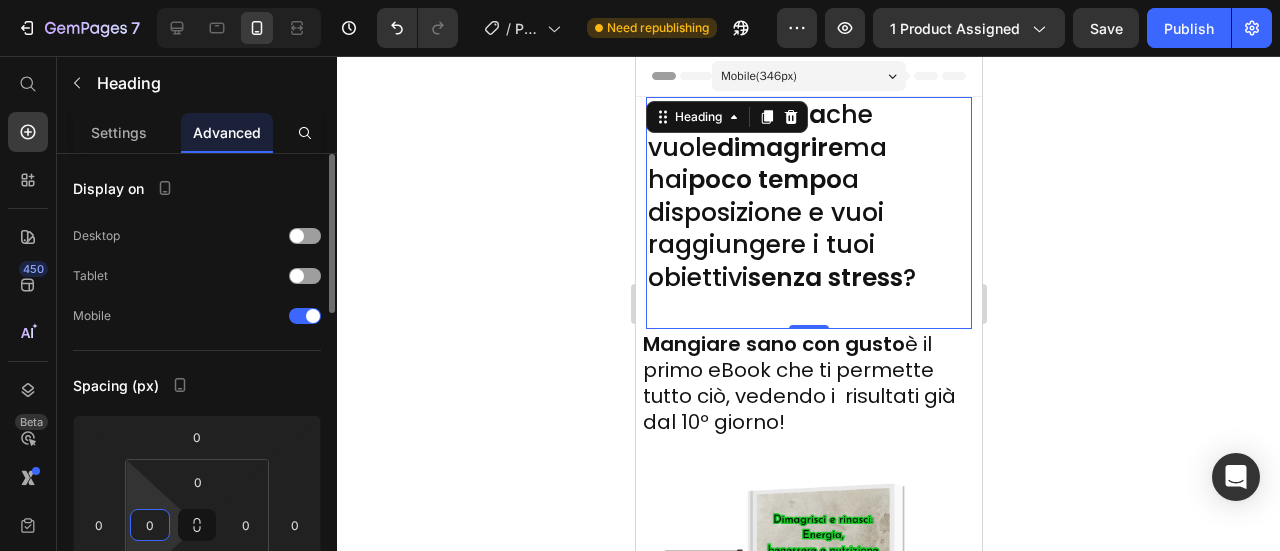 click on "0" at bounding box center (150, 525) 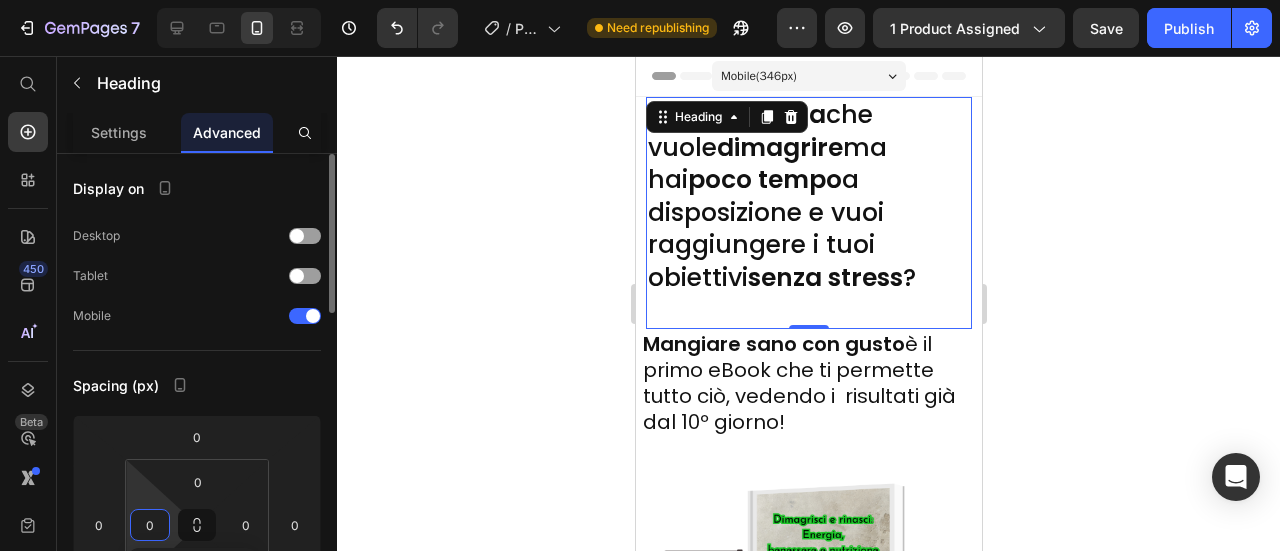 type on "5" 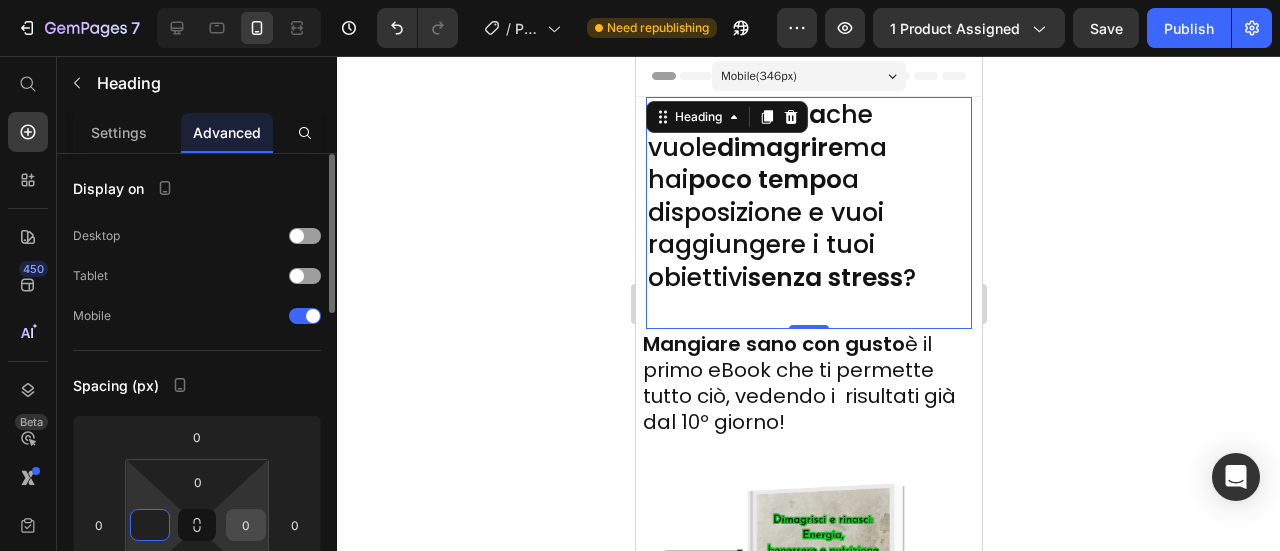 click on "0" at bounding box center [246, 525] 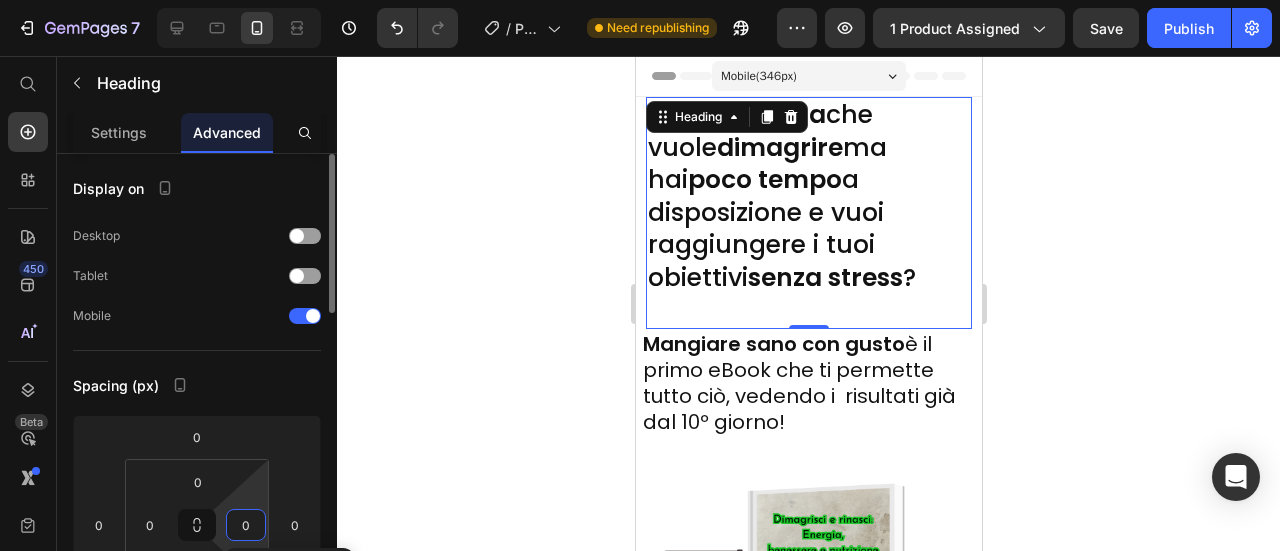type on "5" 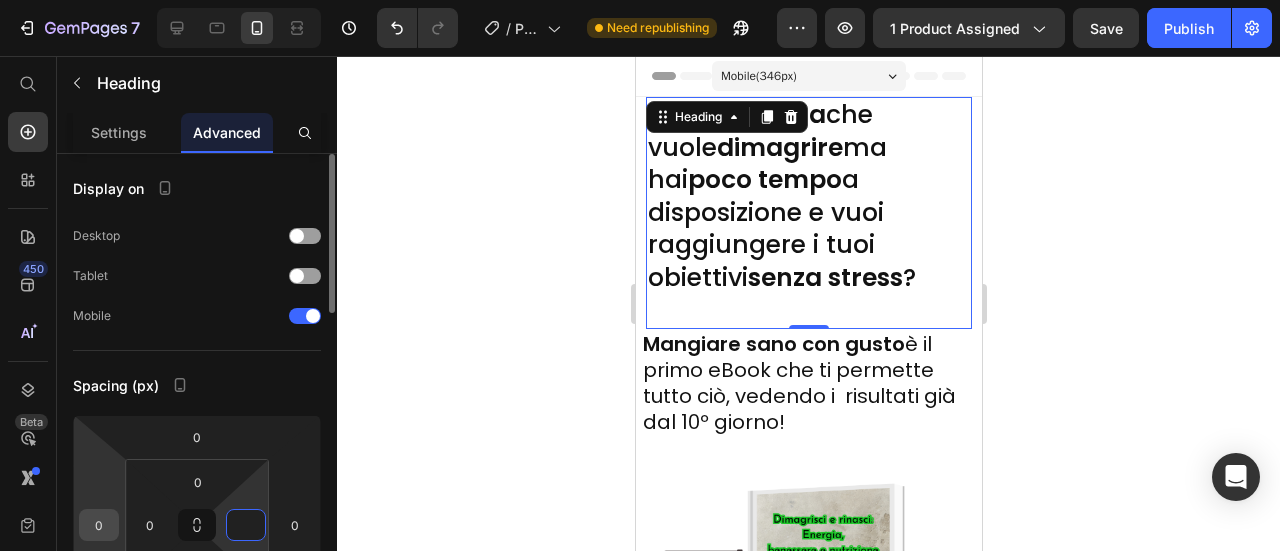 click on "0" at bounding box center (99, 525) 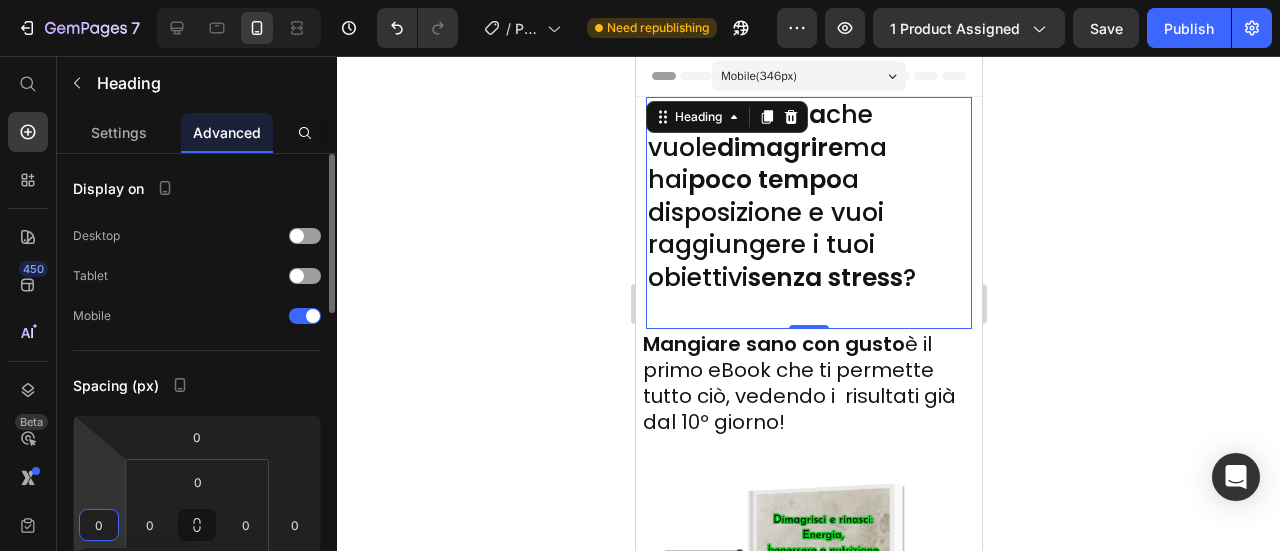 type on "5" 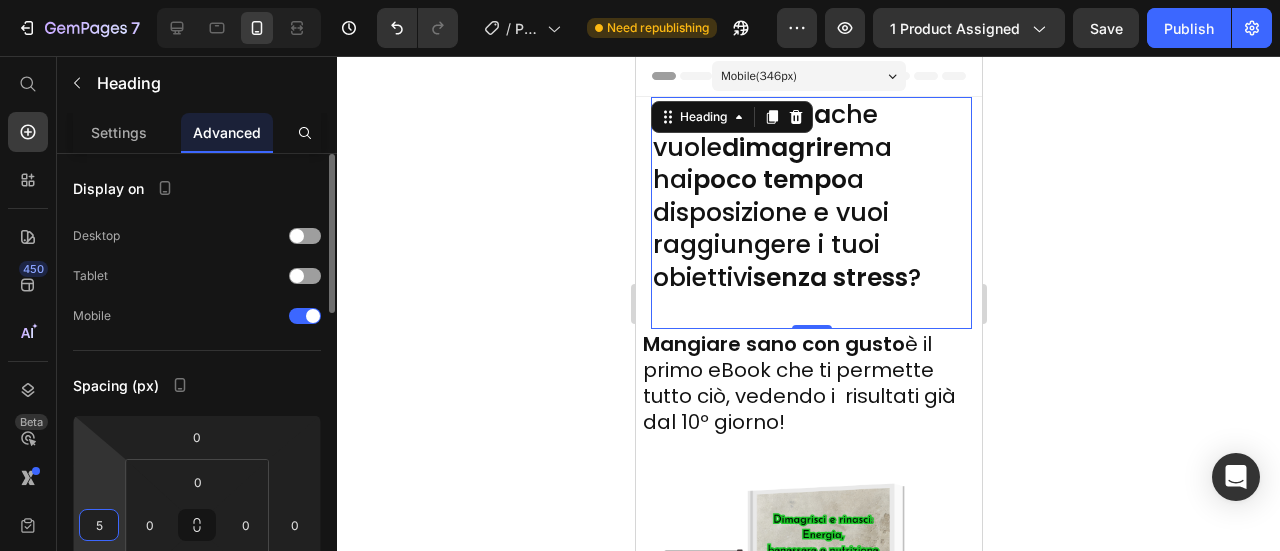 type 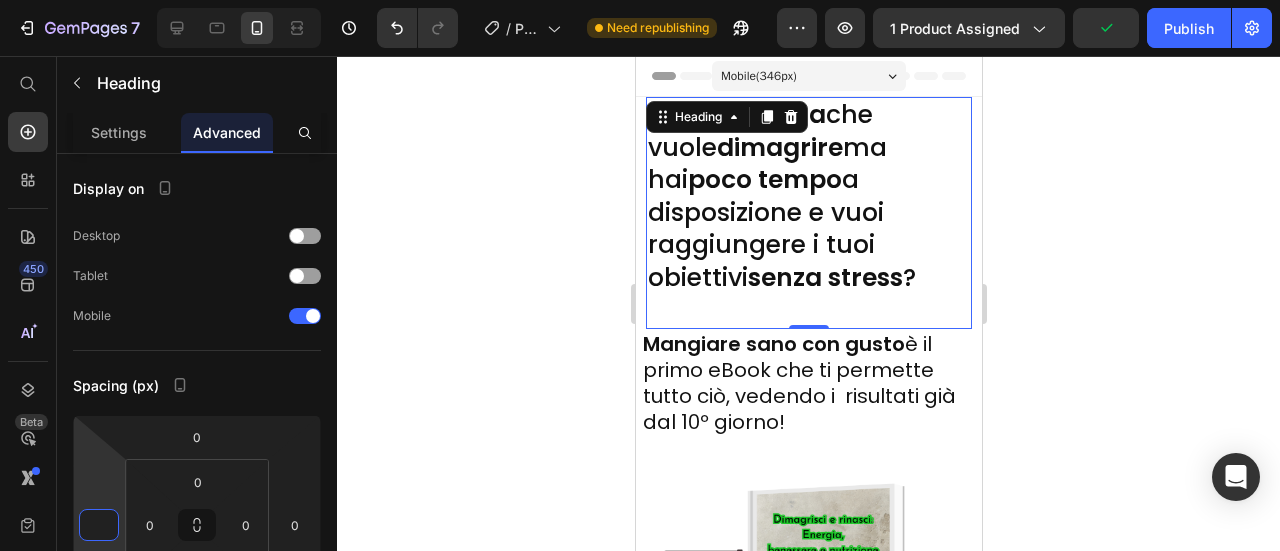 click 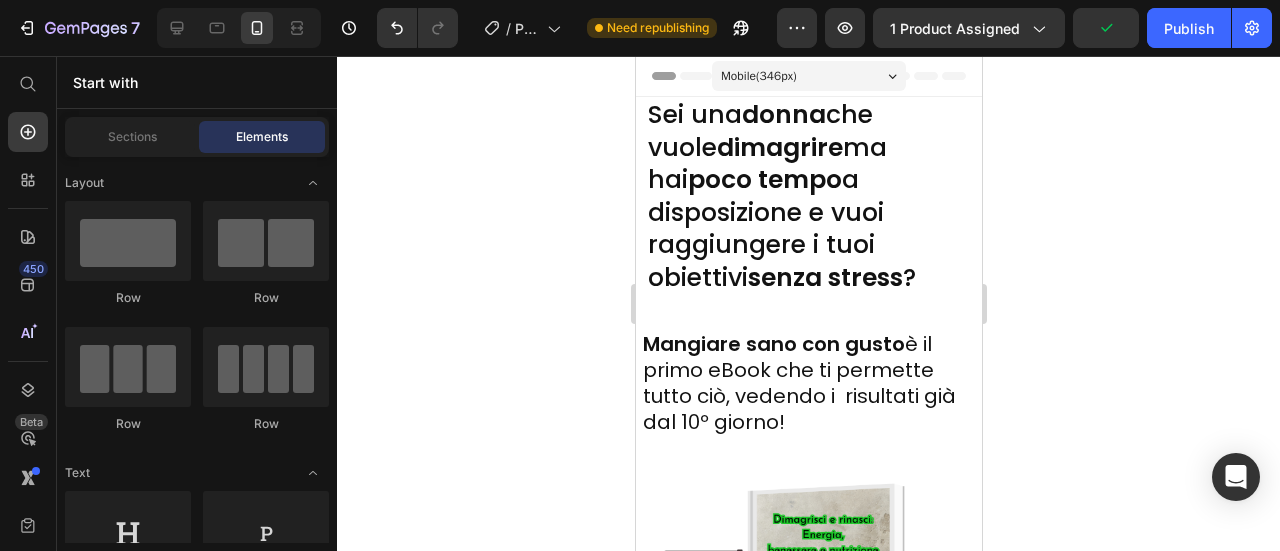 click 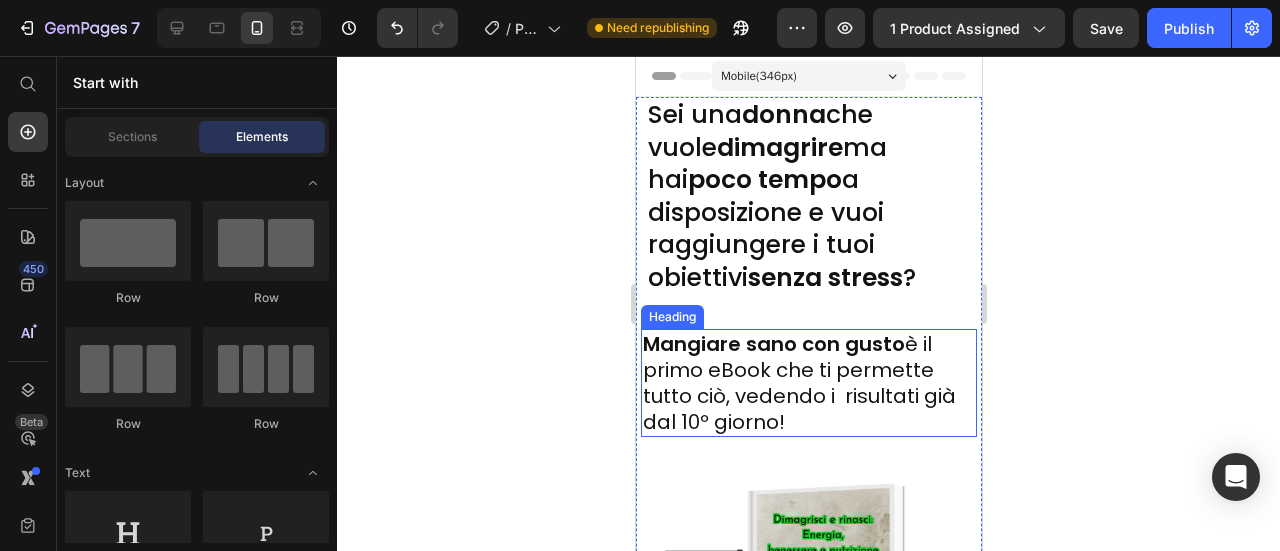 click on "Mangiare sano con gusto" at bounding box center [773, 344] 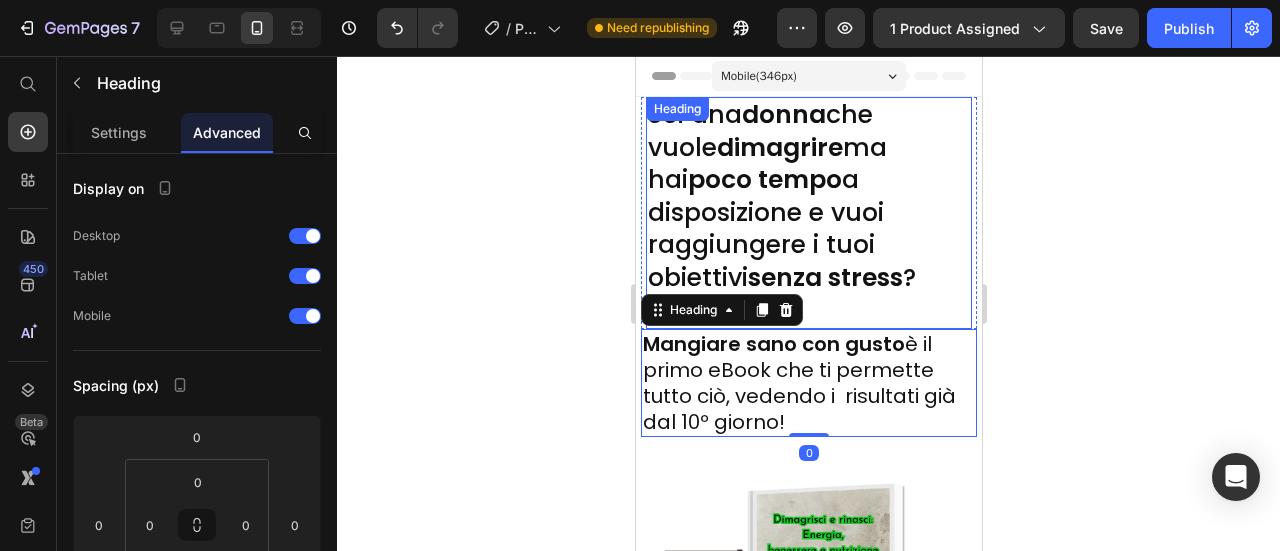 click on "dimagrire" at bounding box center [779, 147] 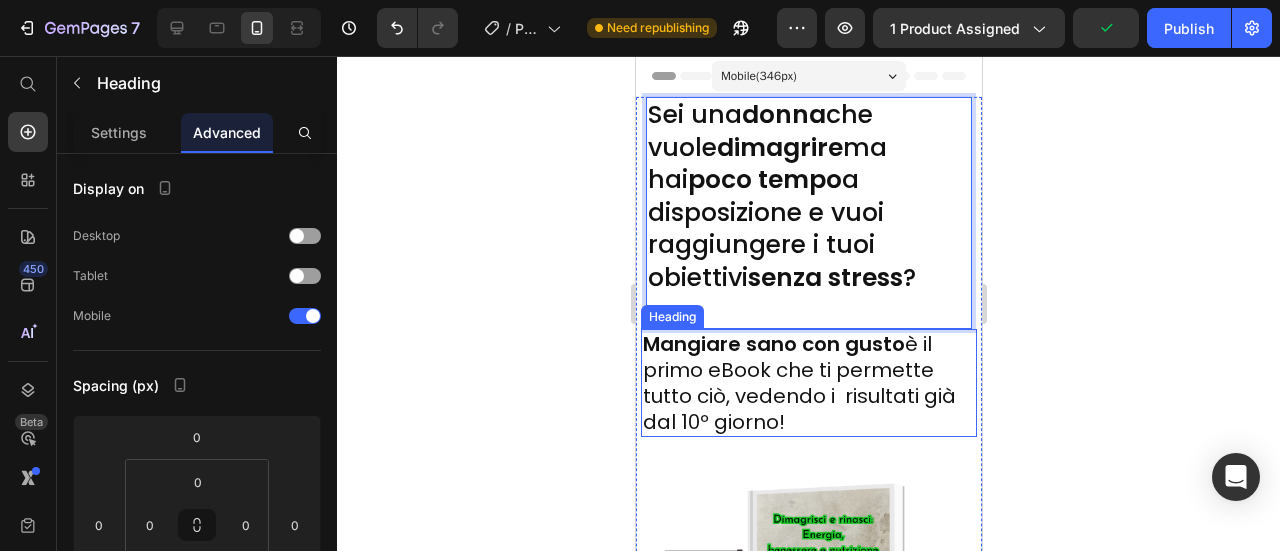 click on "[PERSON_NAME] sano con gusto  è il primo eBook che ti permette tutto ciò, vedendo i  risultati già dal 10º giorno!" at bounding box center [808, 383] 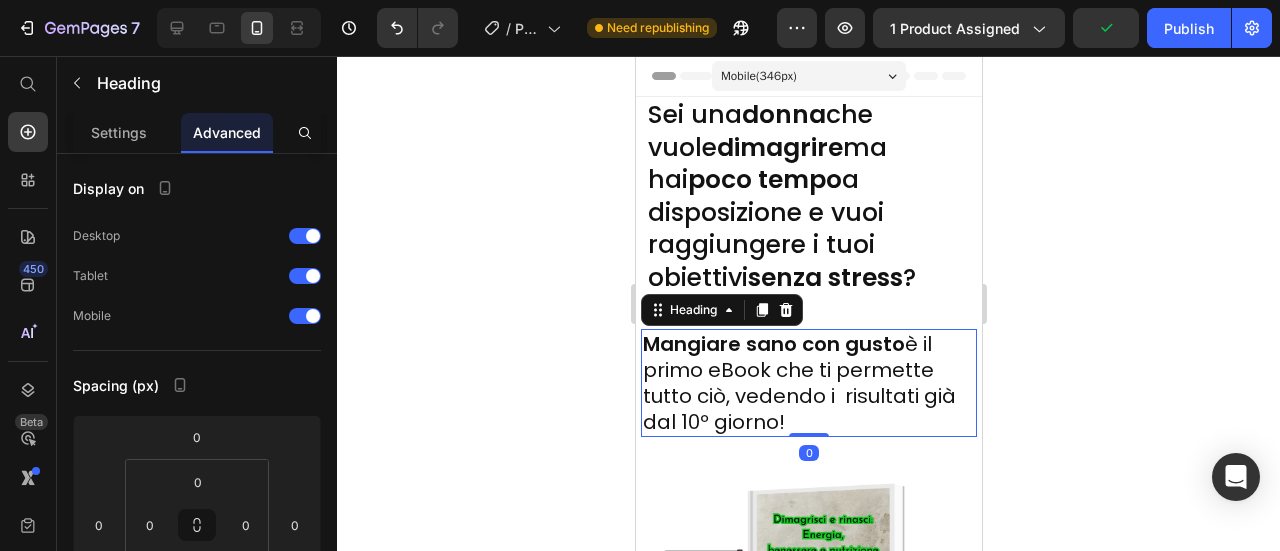 click on "[PERSON_NAME] sano con gusto  è il primo eBook che ti permette tutto ciò, vedendo i  risultati già dal 10º giorno!" at bounding box center (808, 383) 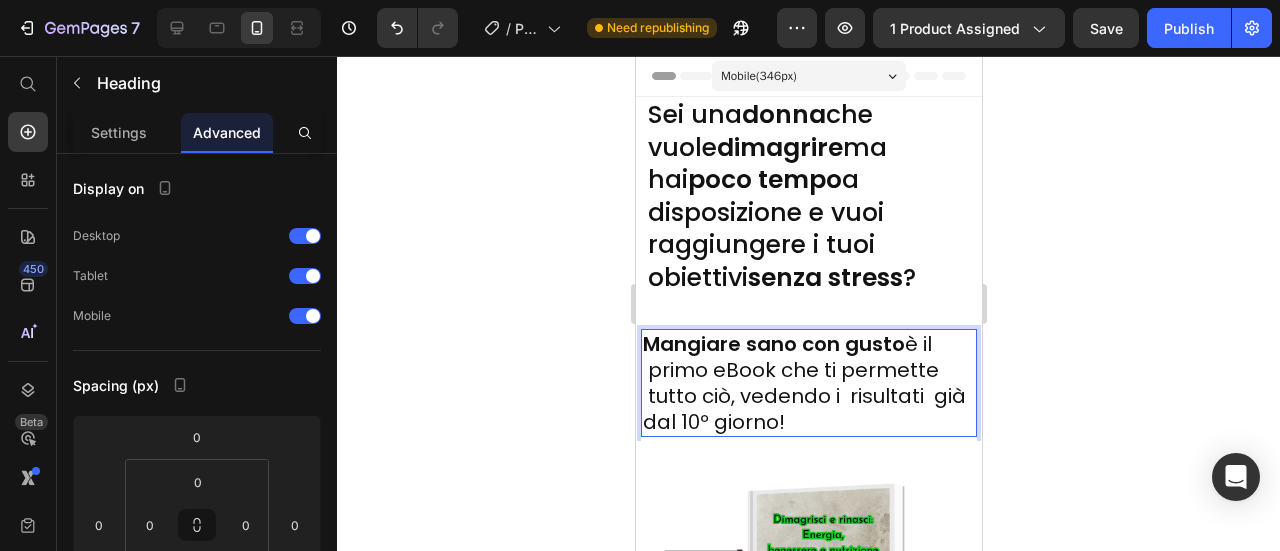 click 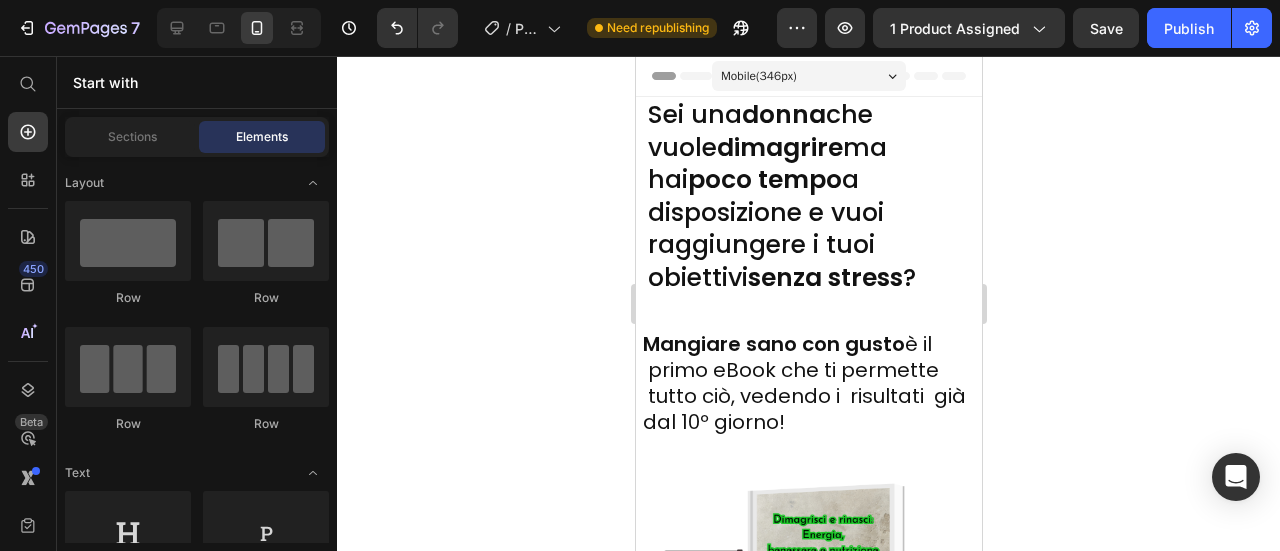 click 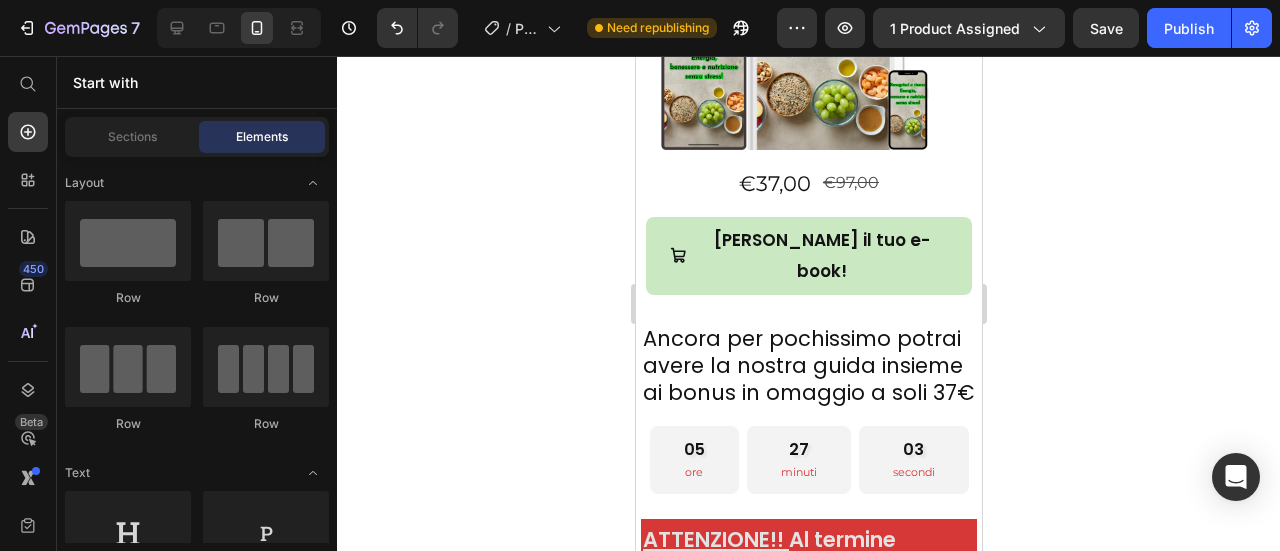 scroll, scrollTop: 498, scrollLeft: 0, axis: vertical 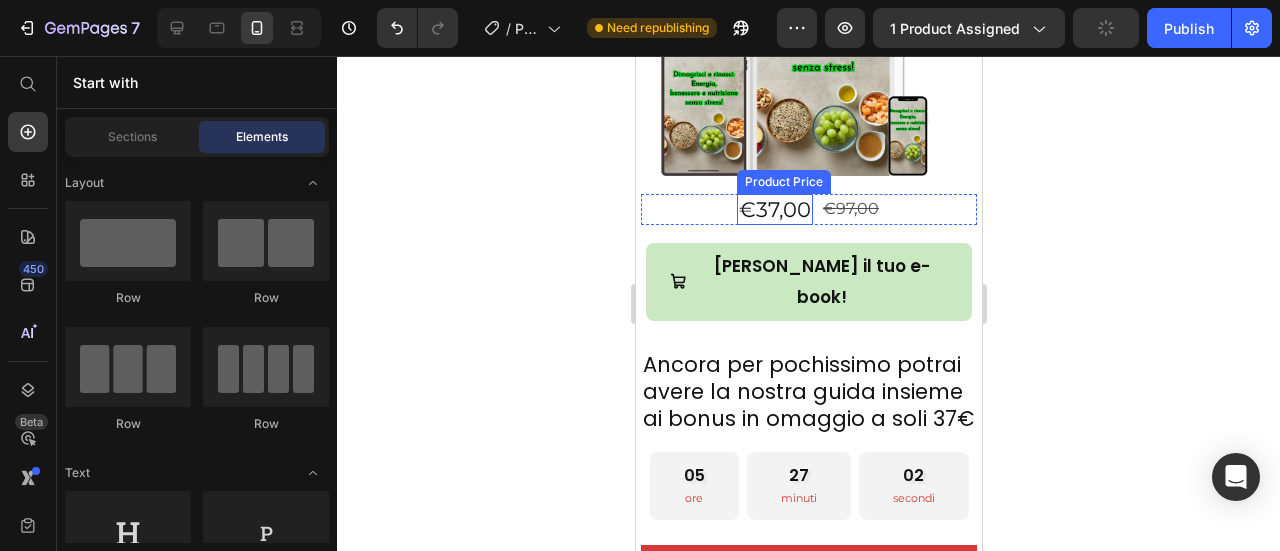 click on "€37,00" at bounding box center (774, 209) 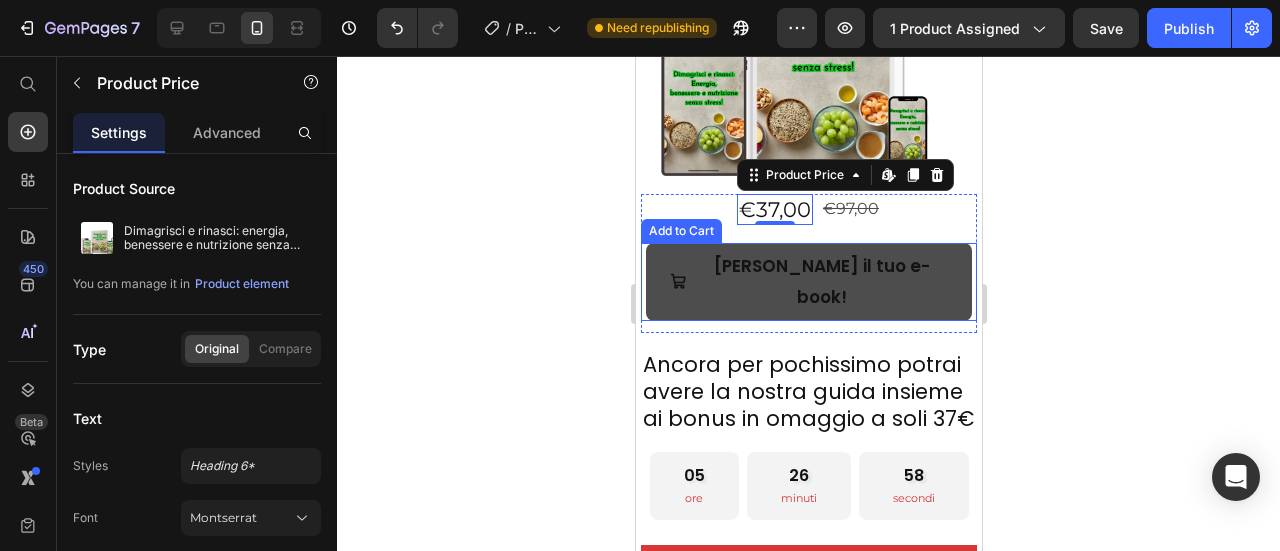 click on "[PERSON_NAME] il tuo e-book!" at bounding box center (808, 281) 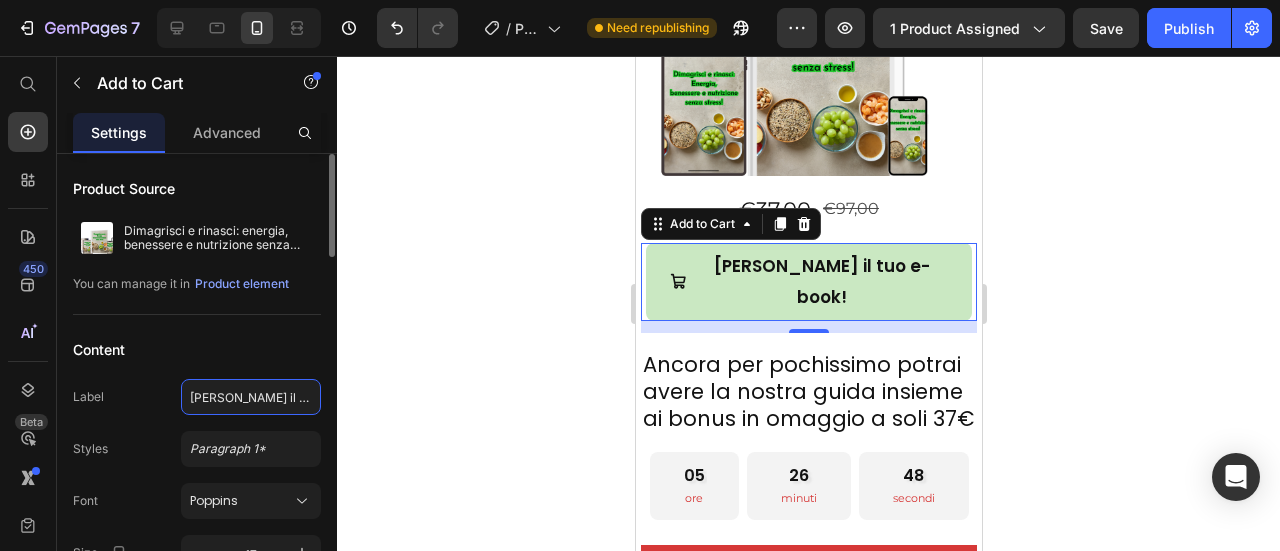 click on "[PERSON_NAME] il tuo e-book!" 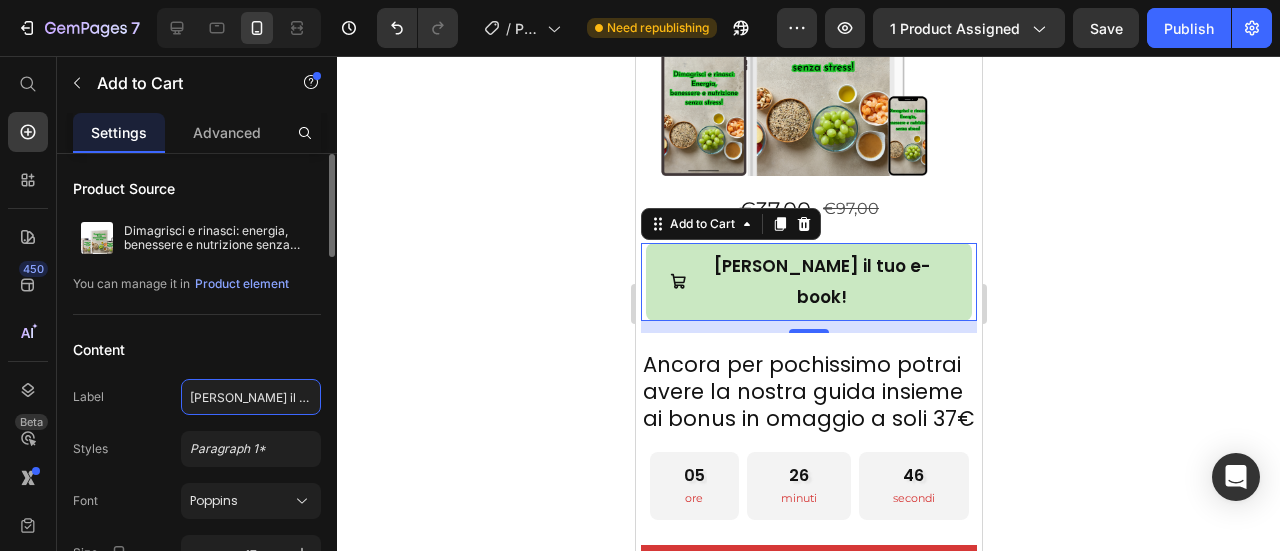 type on "a" 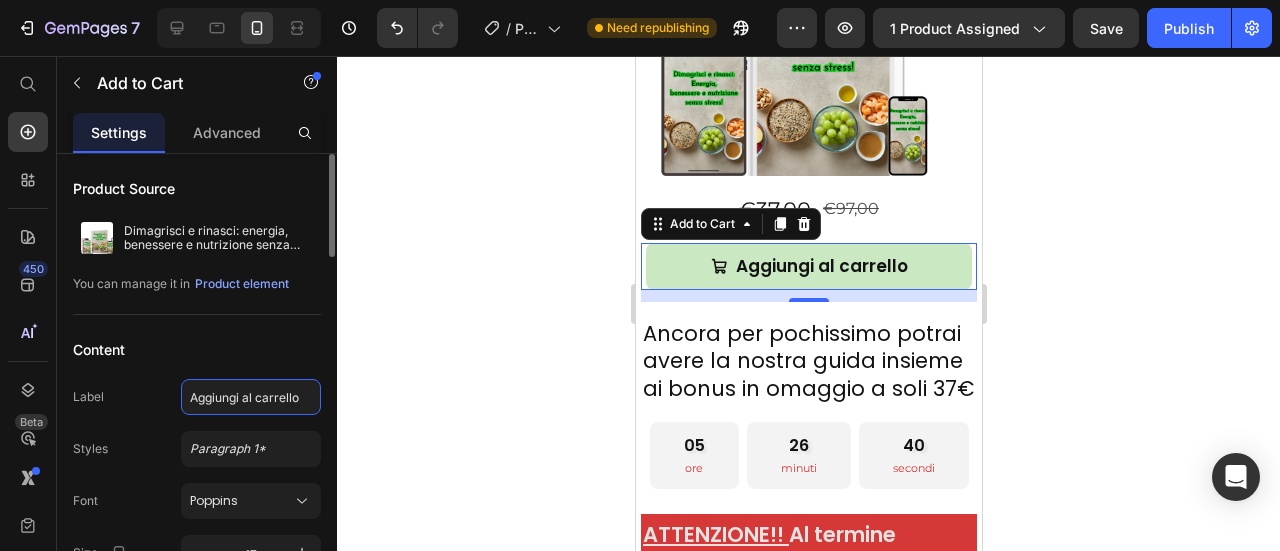 type on "Aggiungi al carrello!" 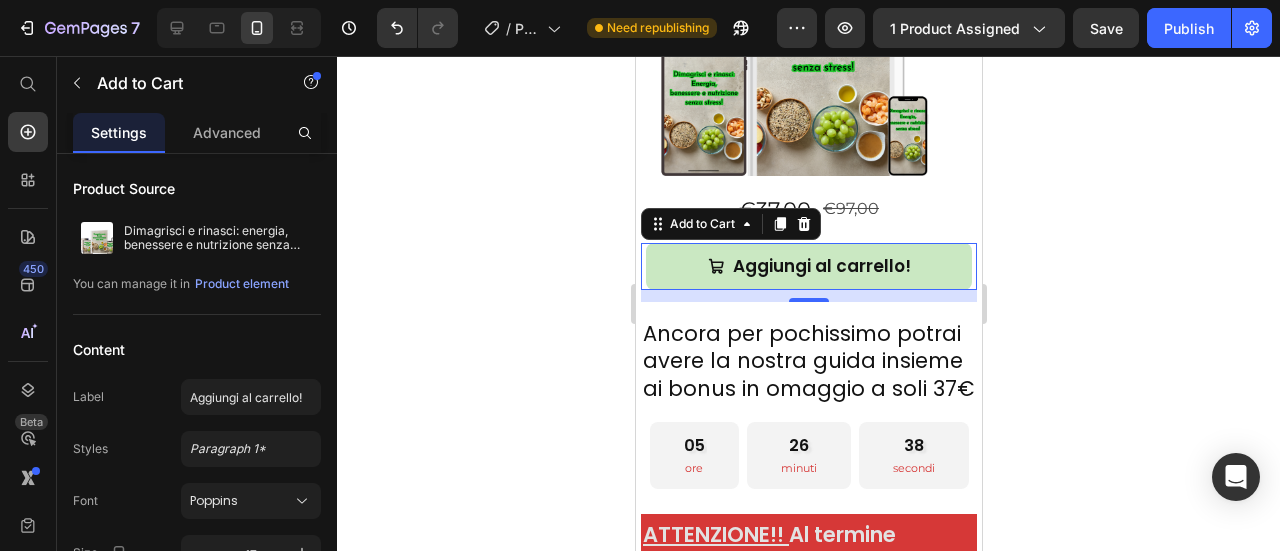 click 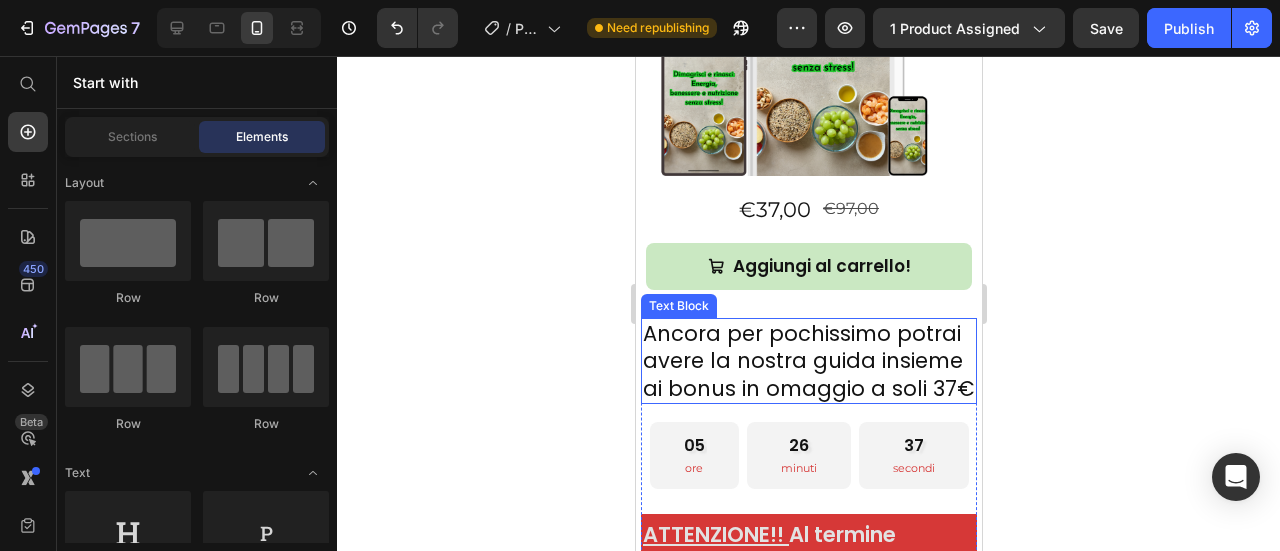 click on "Ancora per pochissimo potrai avere la nostra guida insieme ai bonus in omaggio a soli 37€" at bounding box center [808, 361] 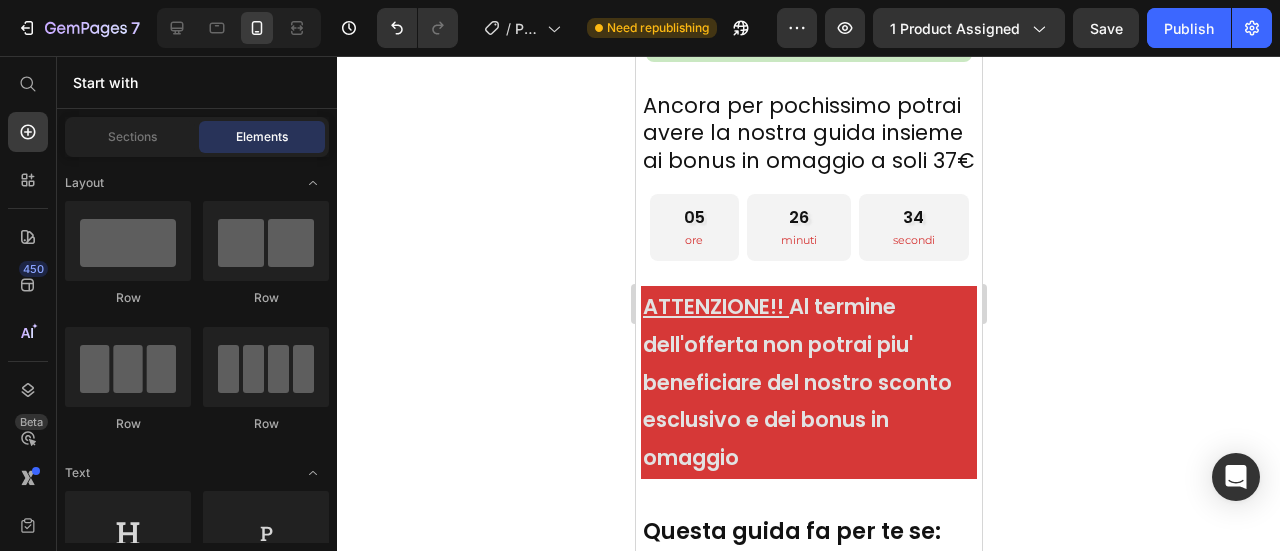 scroll, scrollTop: 740, scrollLeft: 0, axis: vertical 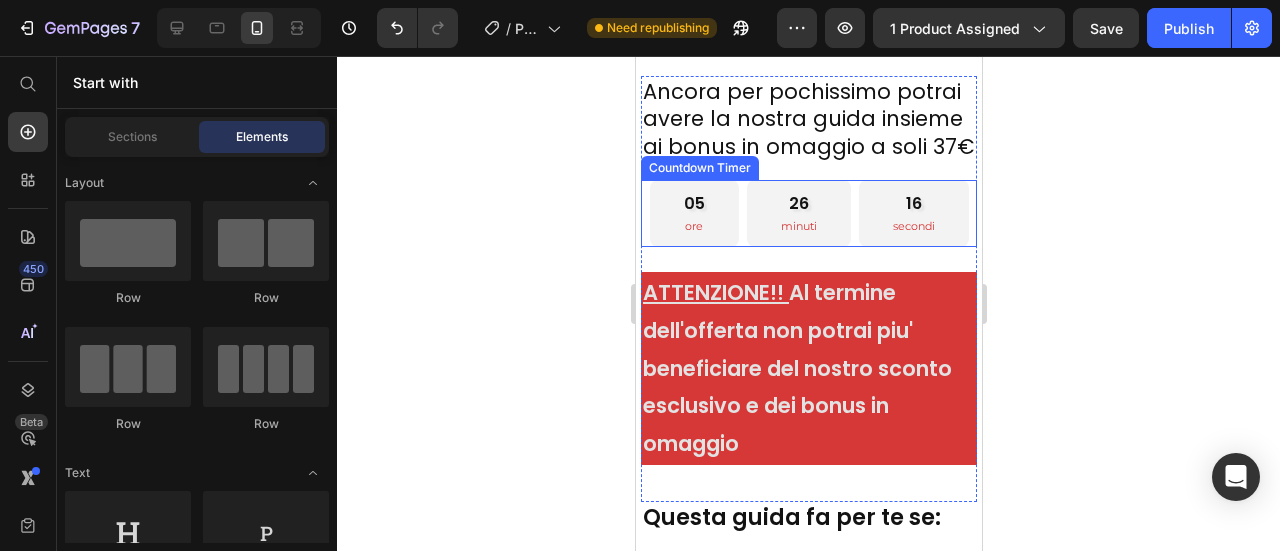 click on "05 ore" at bounding box center (693, 213) 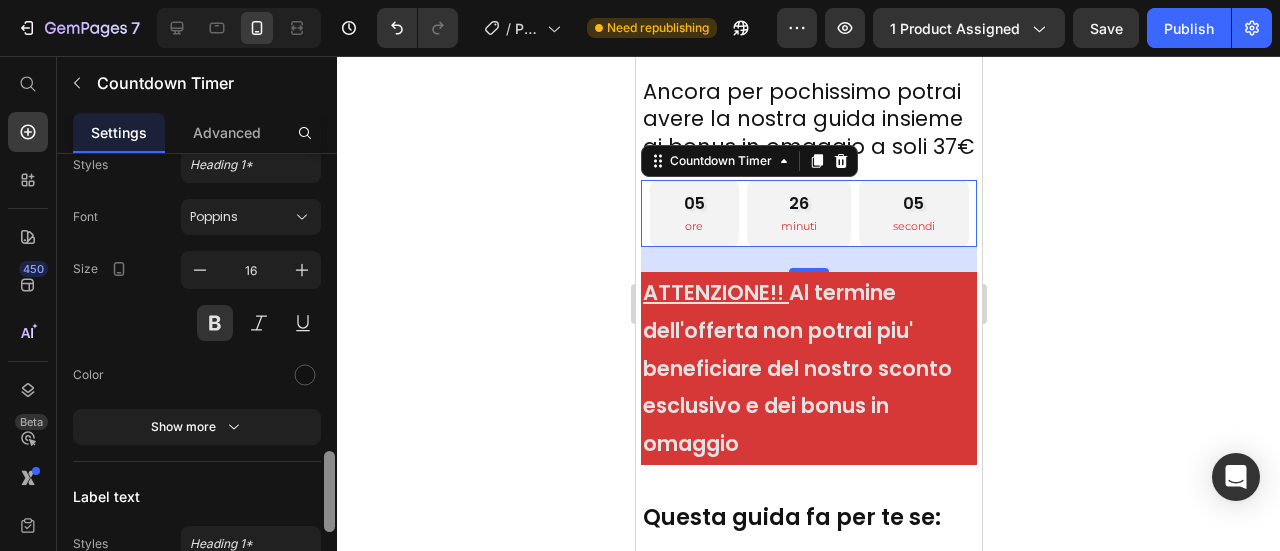 scroll, scrollTop: 1665, scrollLeft: 0, axis: vertical 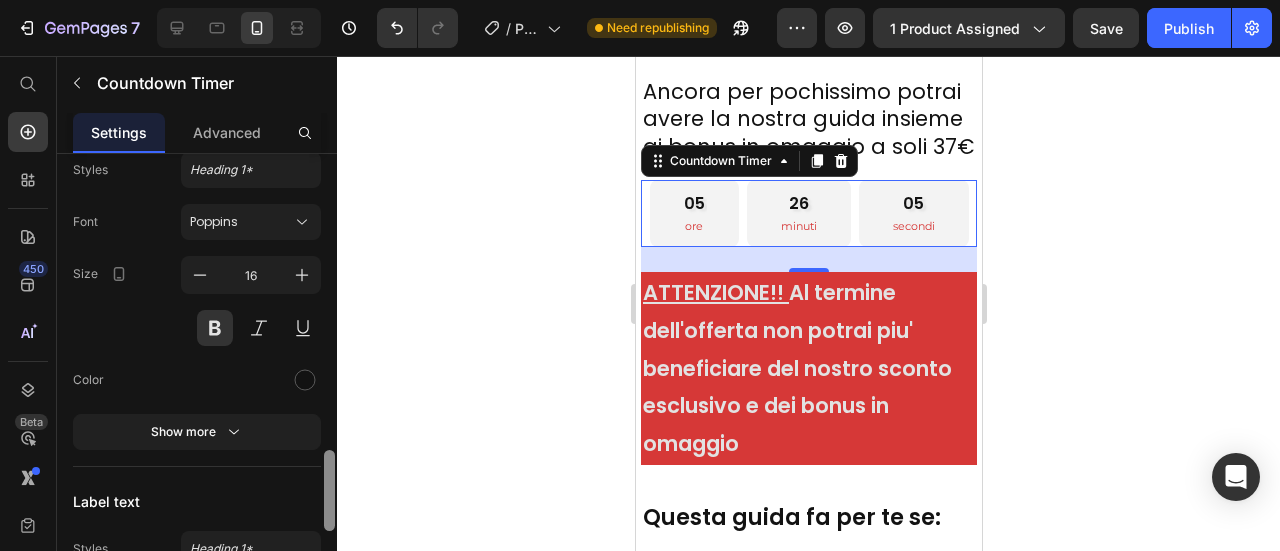drag, startPoint x: 332, startPoint y: 206, endPoint x: 329, endPoint y: 503, distance: 297.01514 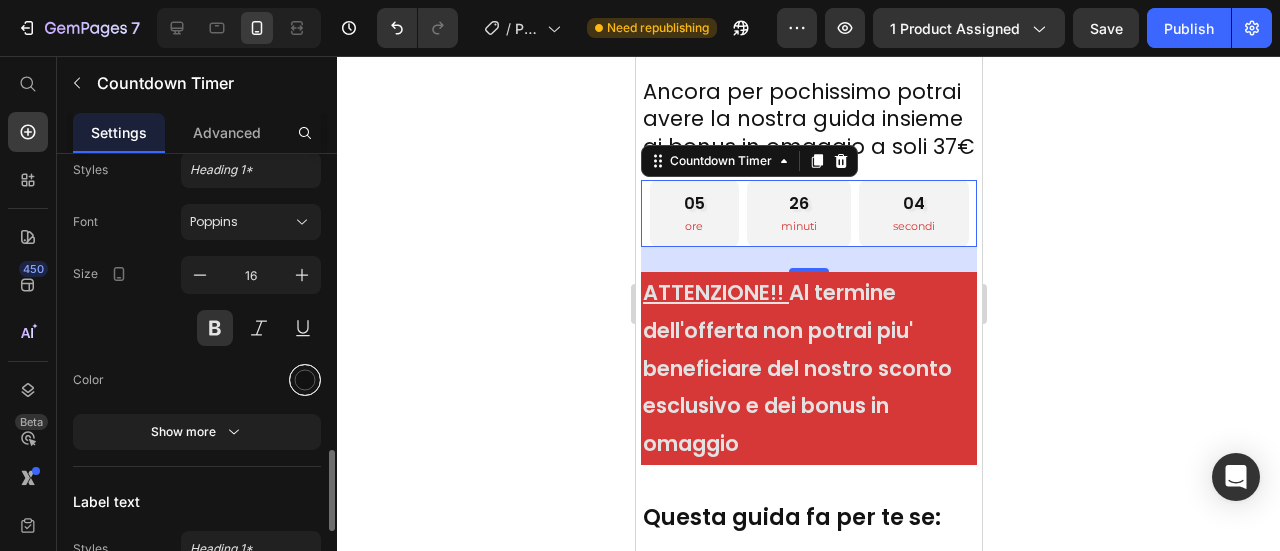 click at bounding box center [305, 380] 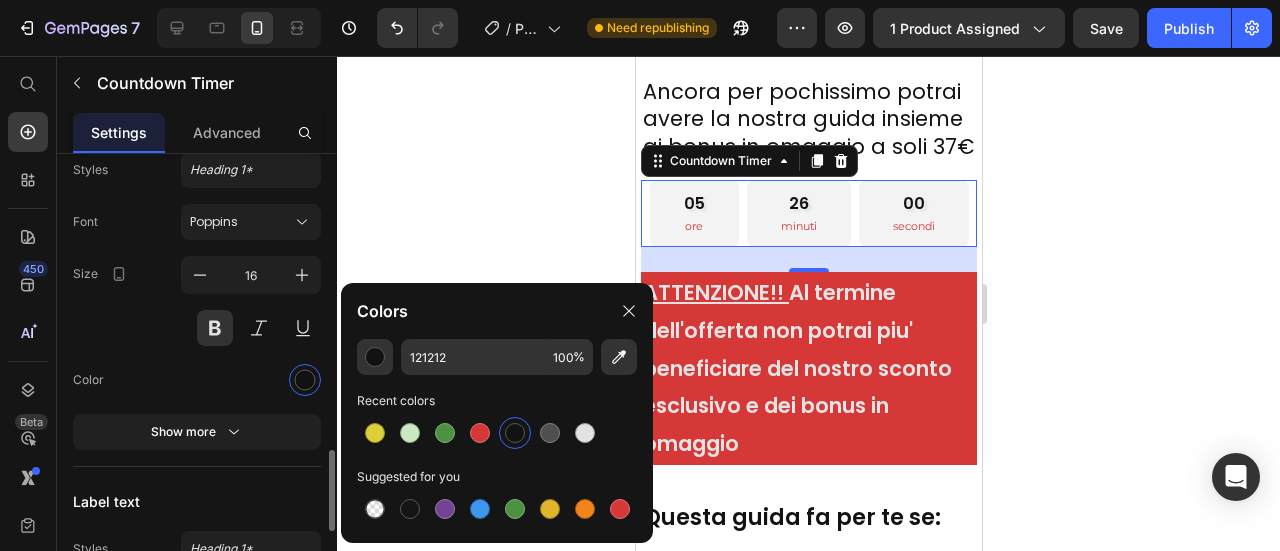 click at bounding box center [251, 380] 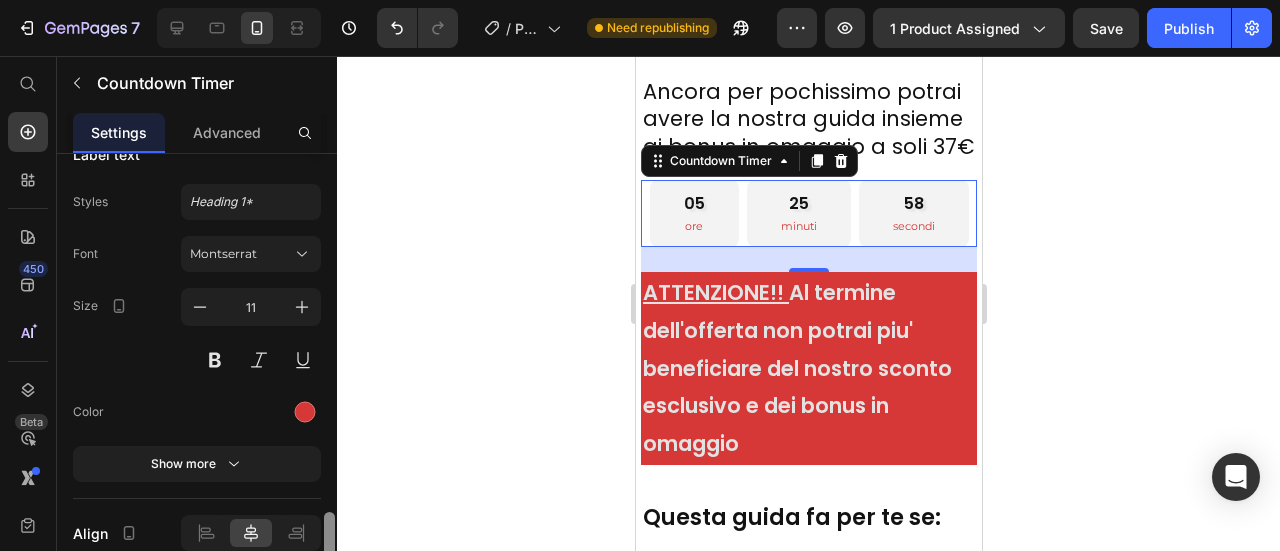 drag, startPoint x: 328, startPoint y: 475, endPoint x: 334, endPoint y: 538, distance: 63.28507 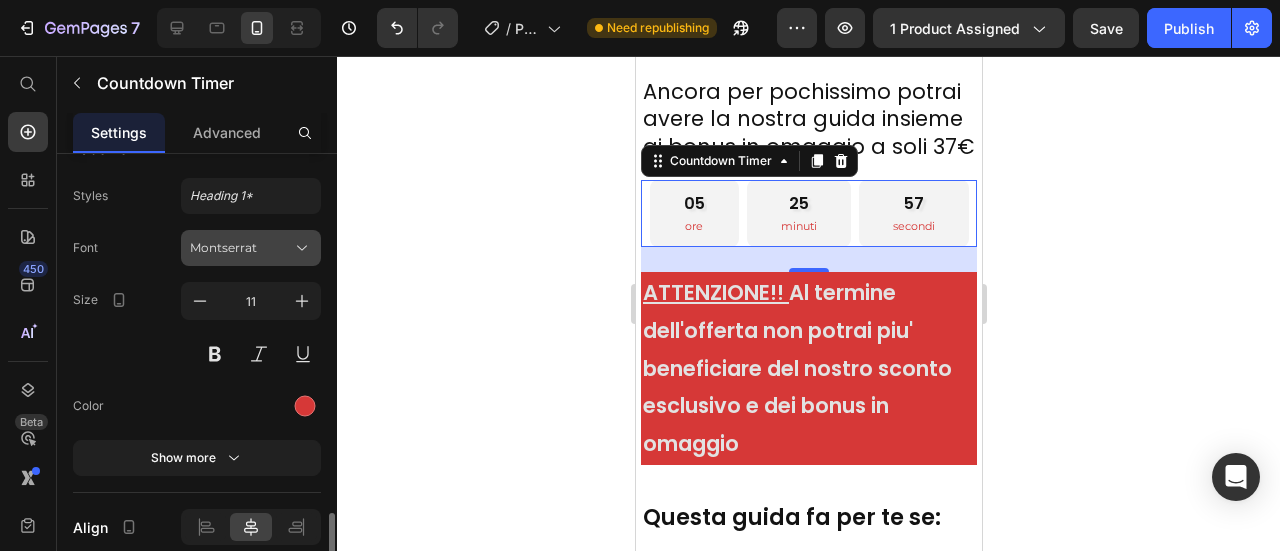 click on "Montserrat" at bounding box center [251, 248] 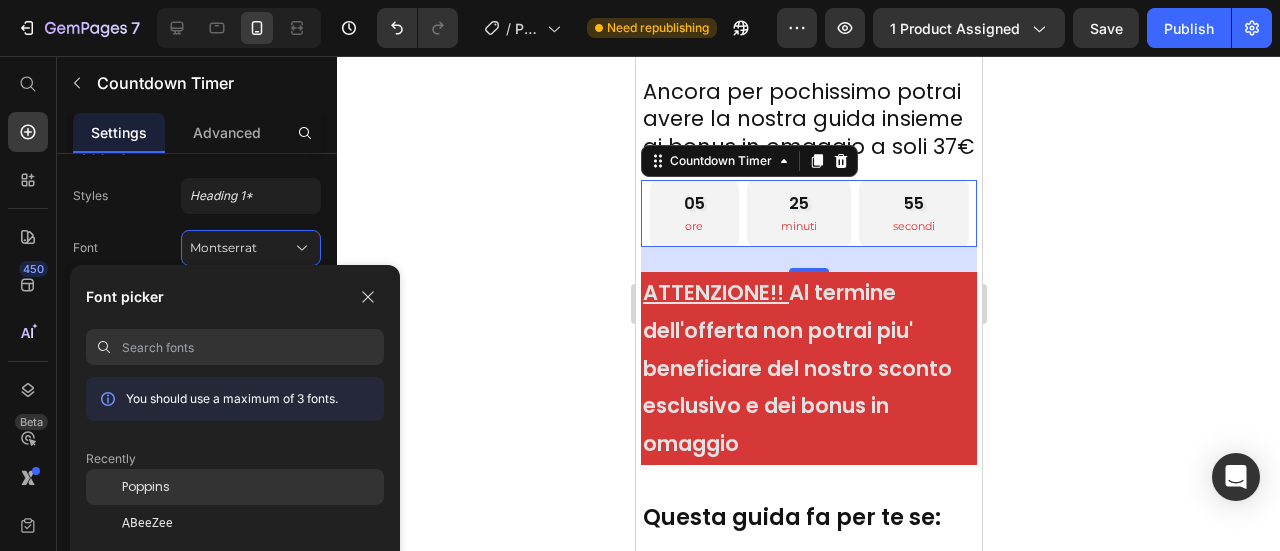 click on "Poppins" 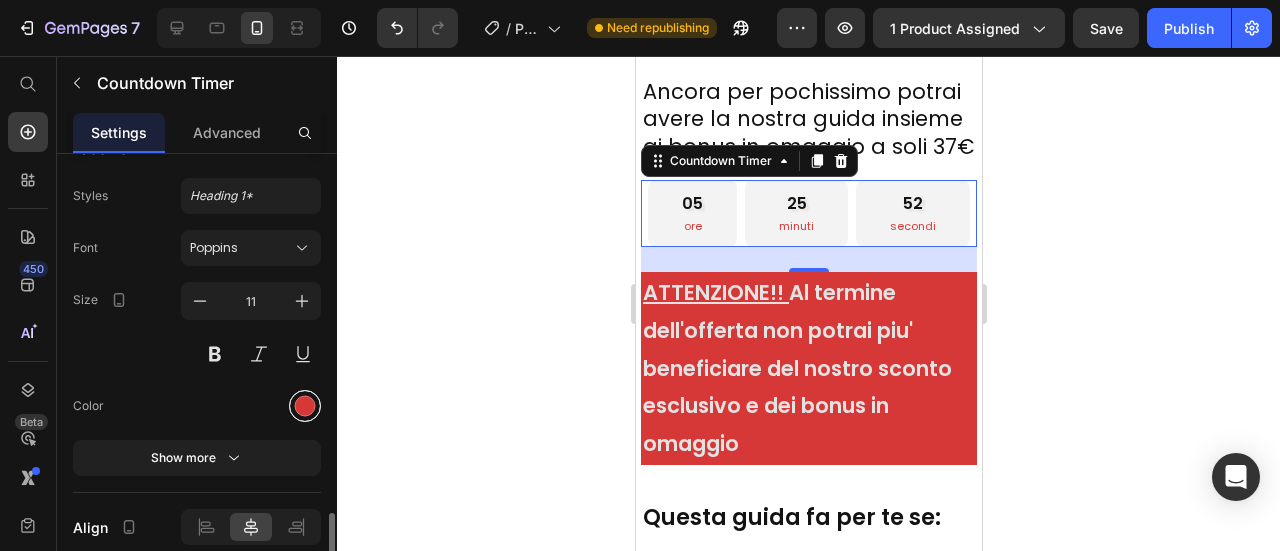 click at bounding box center (305, 406) 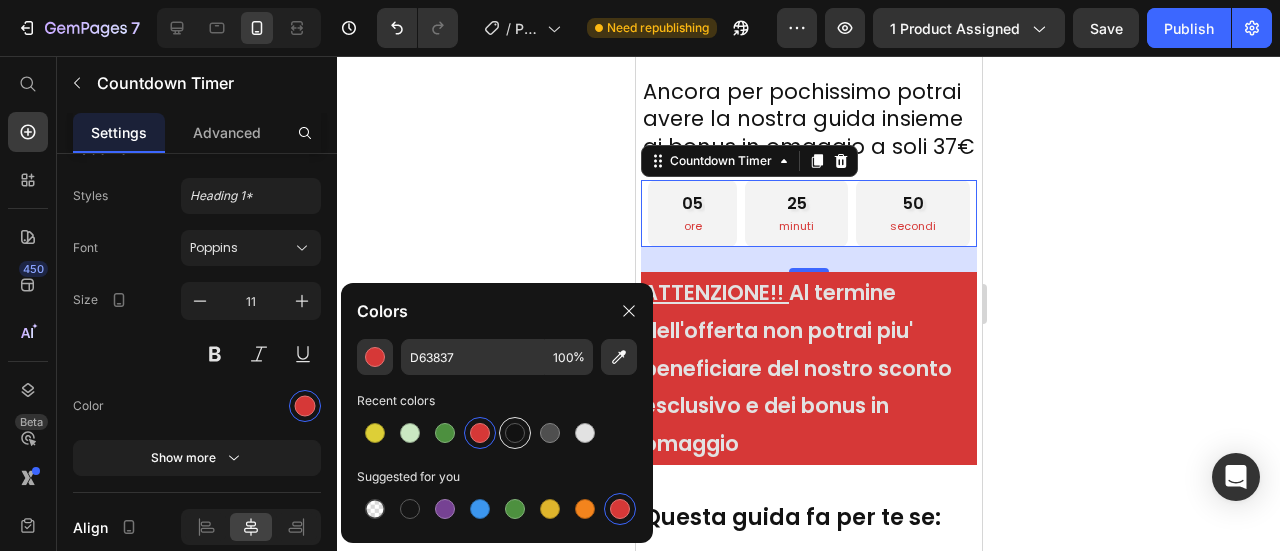 click at bounding box center (515, 433) 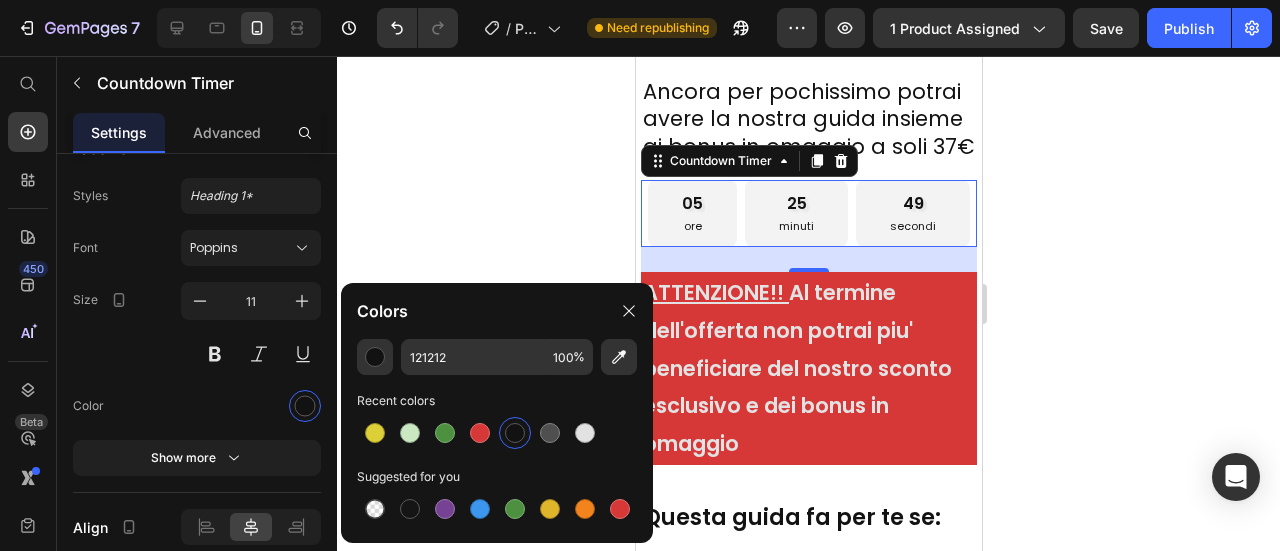 click 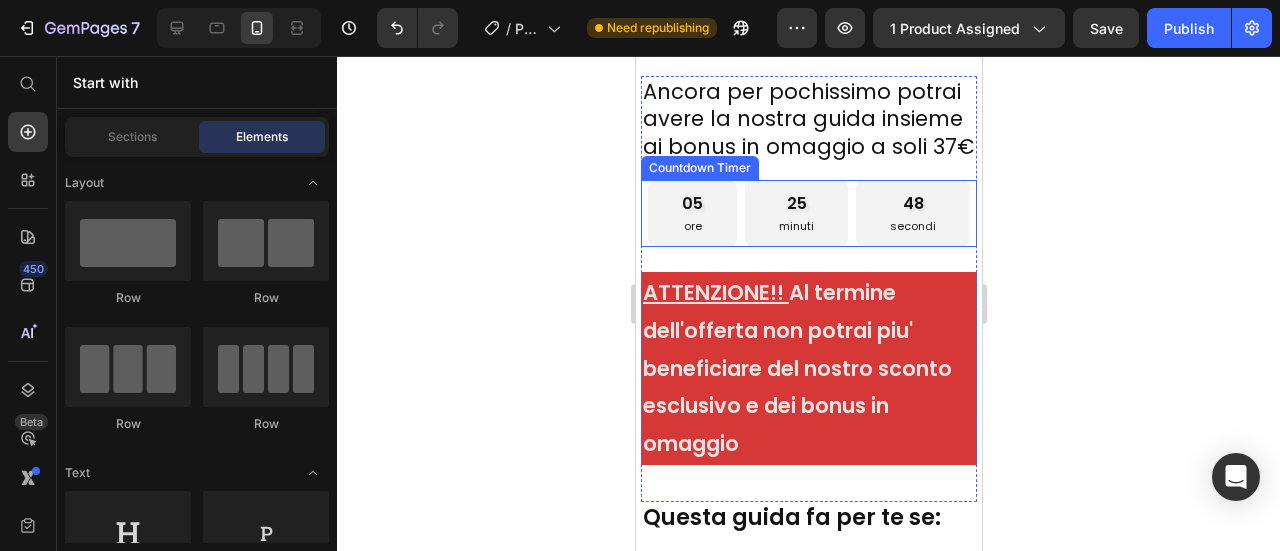 click on "05 ore" at bounding box center (691, 213) 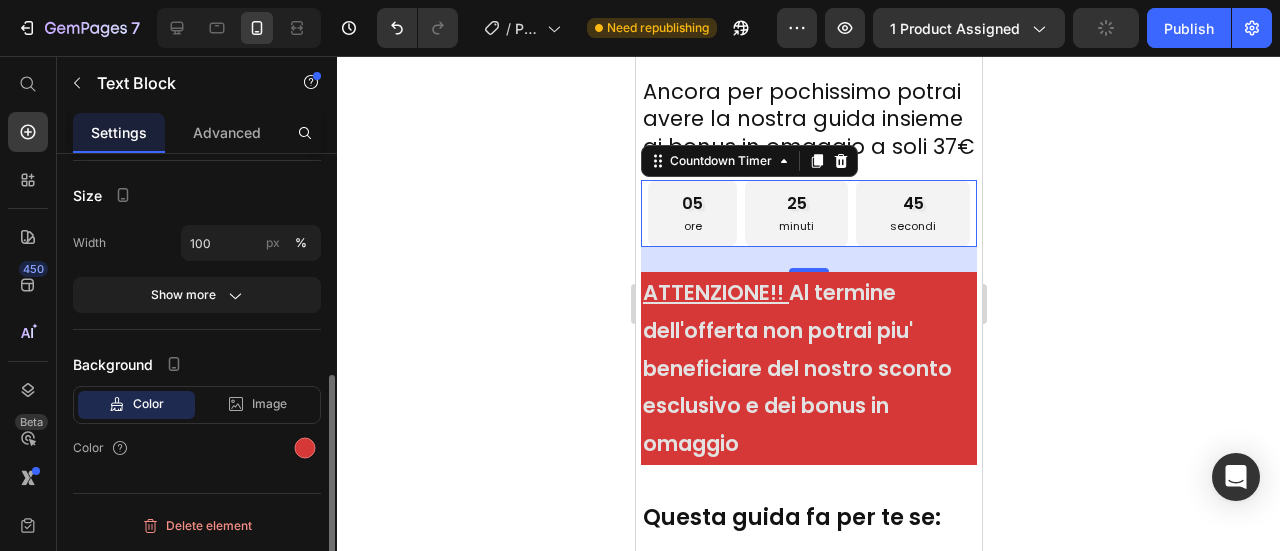click on "ATTENZIONE!!    Al termine dell'offerta non potrai piu' beneficiare del nostro sconto esclusivo e dei bonus in omaggio" at bounding box center [808, 368] 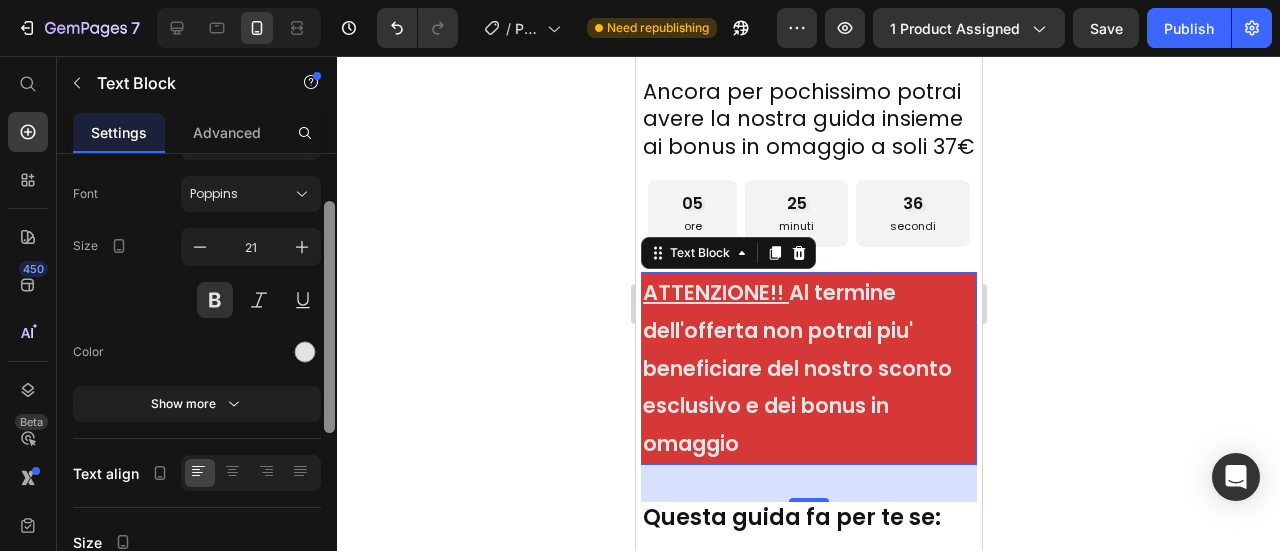 scroll, scrollTop: 98, scrollLeft: 0, axis: vertical 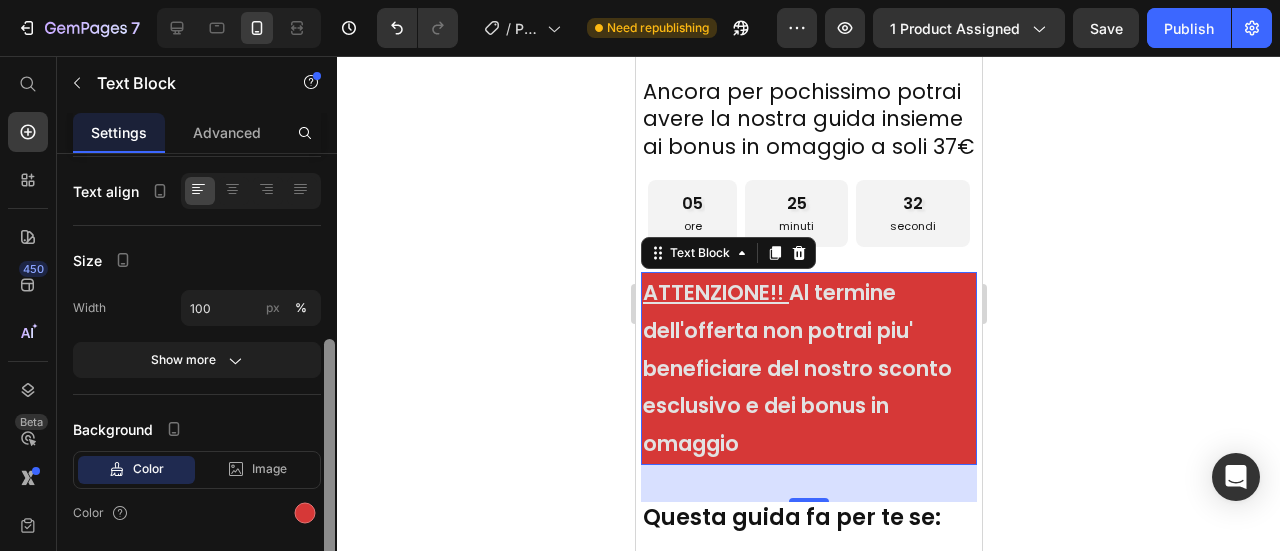 drag, startPoint x: 332, startPoint y: 319, endPoint x: 328, endPoint y: 513, distance: 194.04123 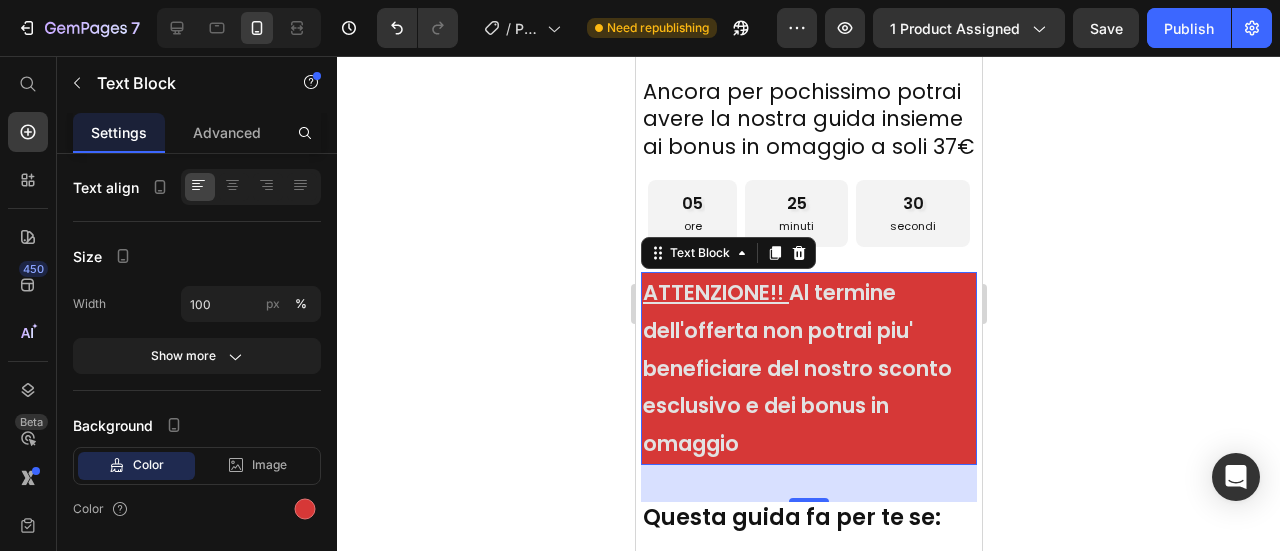 click on "ATTENZIONE!!    Al termine dell'offerta non potrai piu' beneficiare del nostro sconto esclusivo e dei bonus in omaggio" at bounding box center (808, 368) 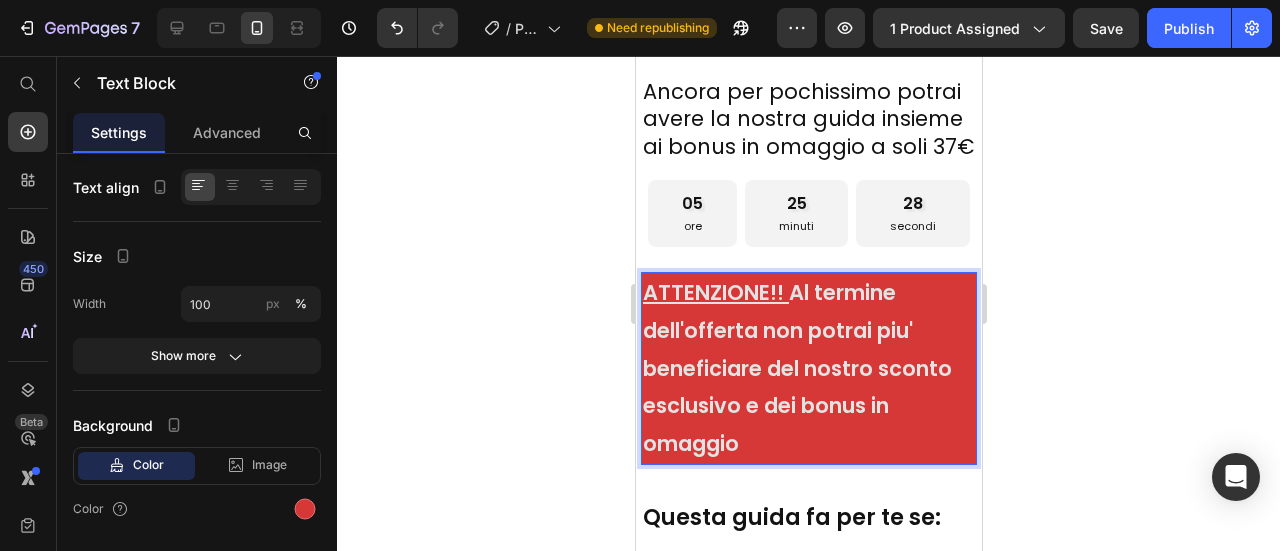 click on "ATTENZIONE!!    Al termine dell'offerta non potrai piu' beneficiare del nostro sconto esclusivo e dei bonus in omaggio" at bounding box center [808, 368] 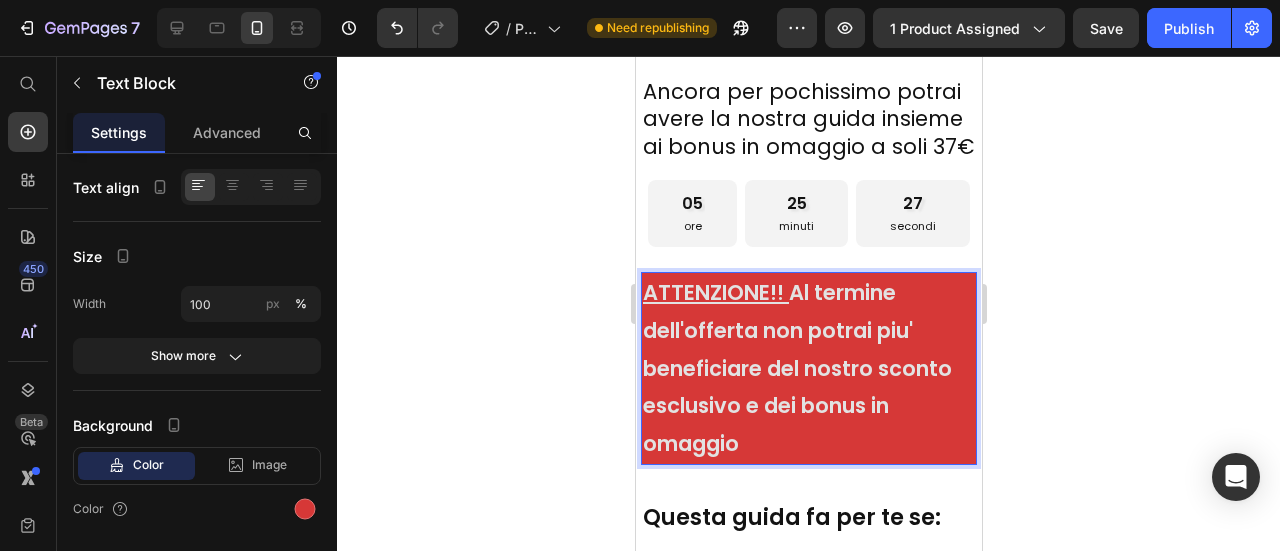 click 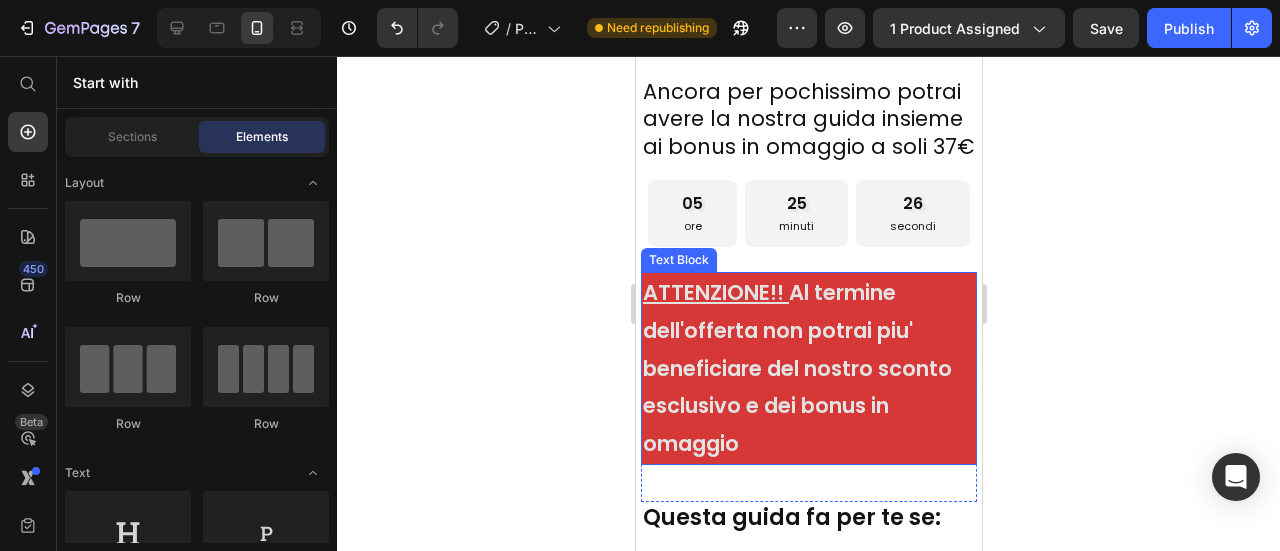 click on "ATTENZIONE!!    Al termine dell'offerta non potrai piu' beneficiare del nostro sconto esclusivo e dei bonus in omaggio" at bounding box center [808, 368] 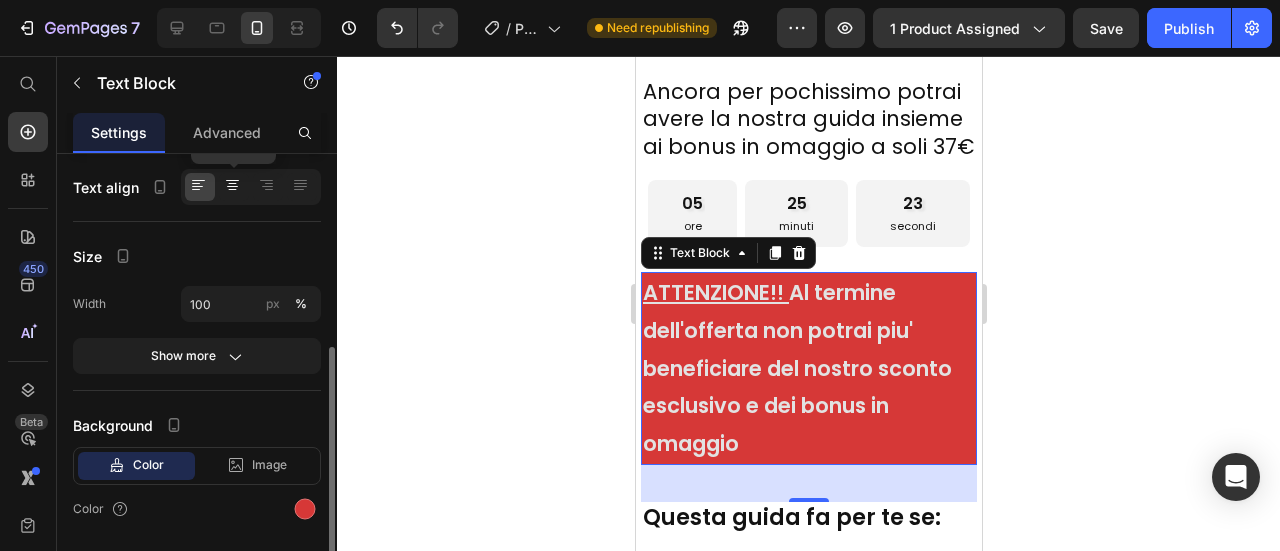 click 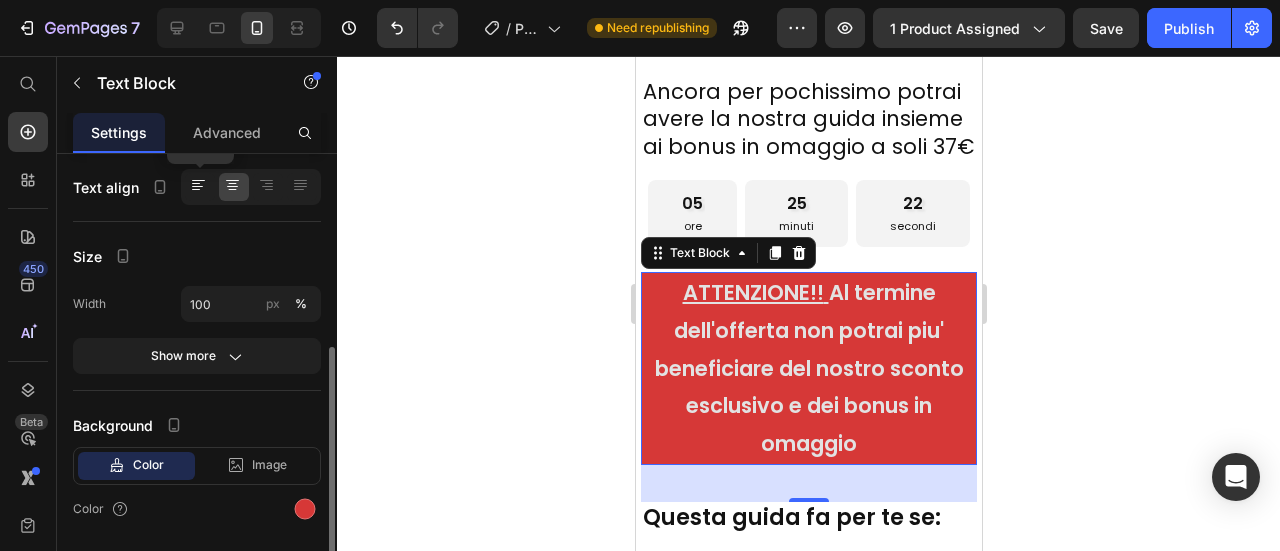 click 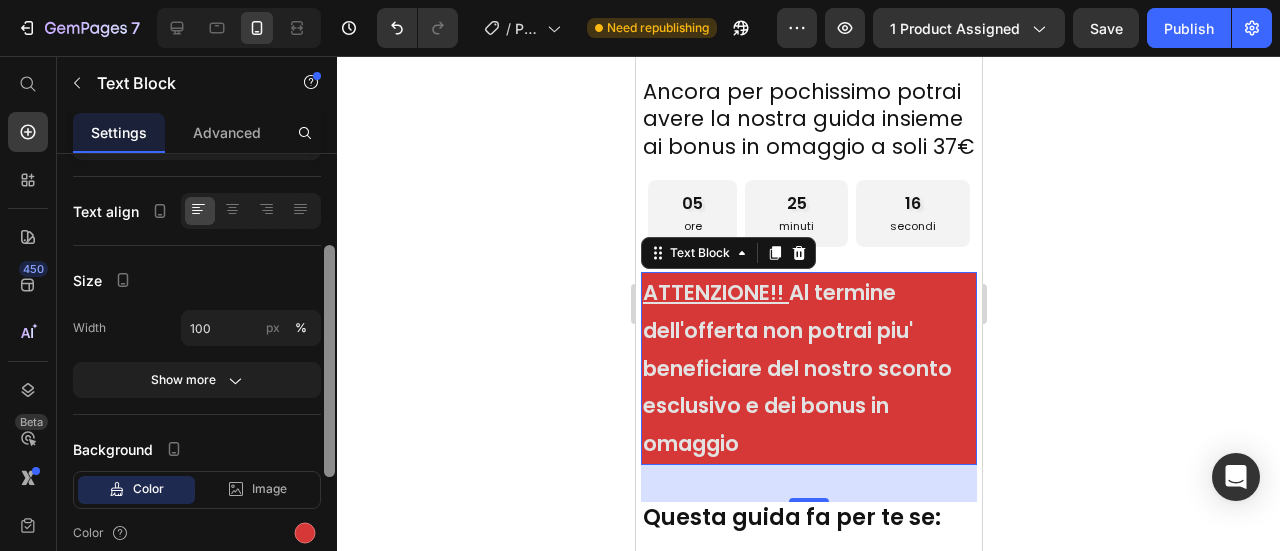 scroll, scrollTop: 438, scrollLeft: 0, axis: vertical 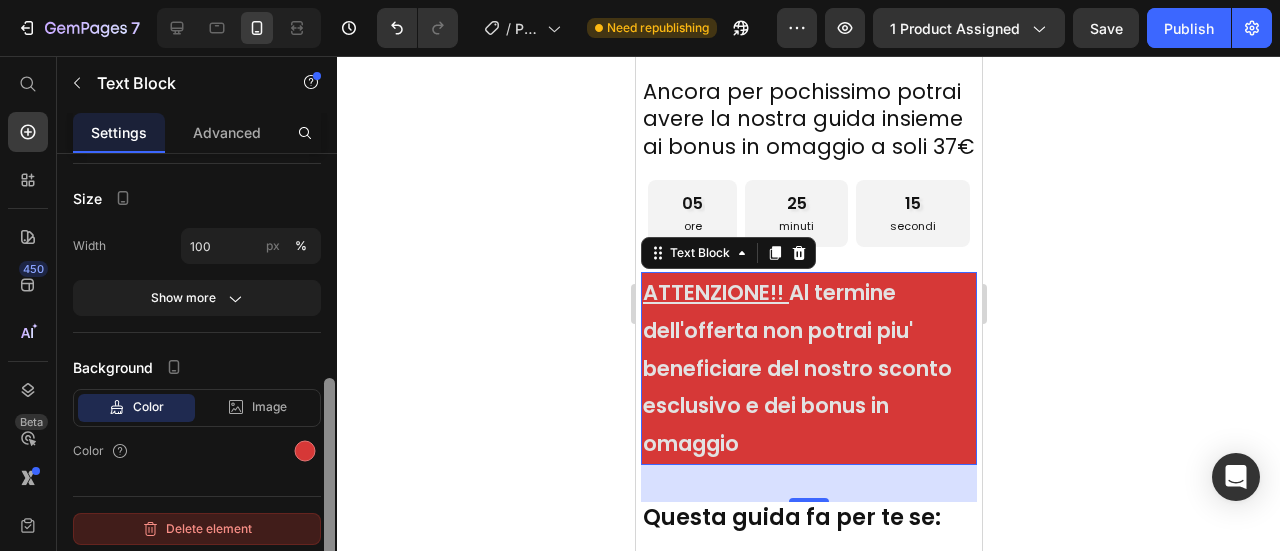drag, startPoint x: 326, startPoint y: 371, endPoint x: 316, endPoint y: 525, distance: 154.32434 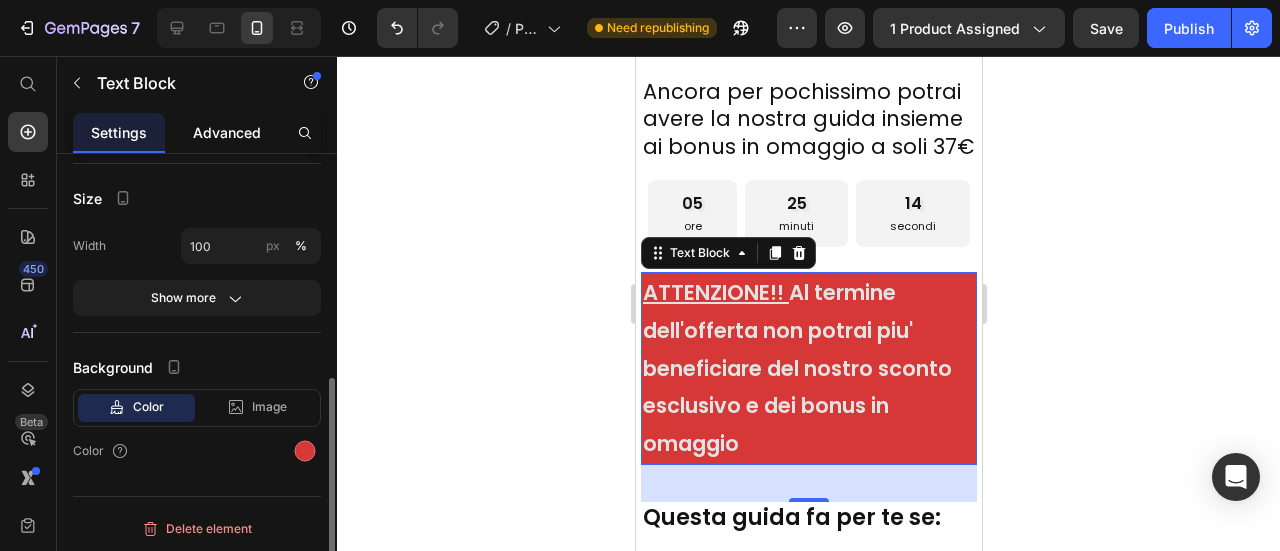 click on "Advanced" at bounding box center [227, 132] 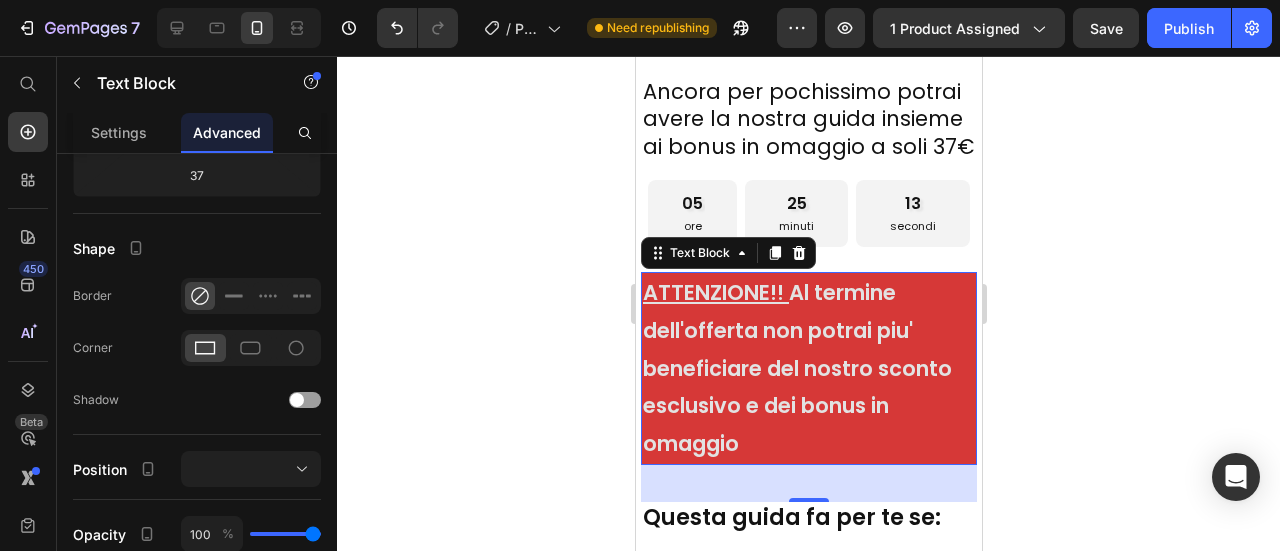 scroll, scrollTop: 0, scrollLeft: 0, axis: both 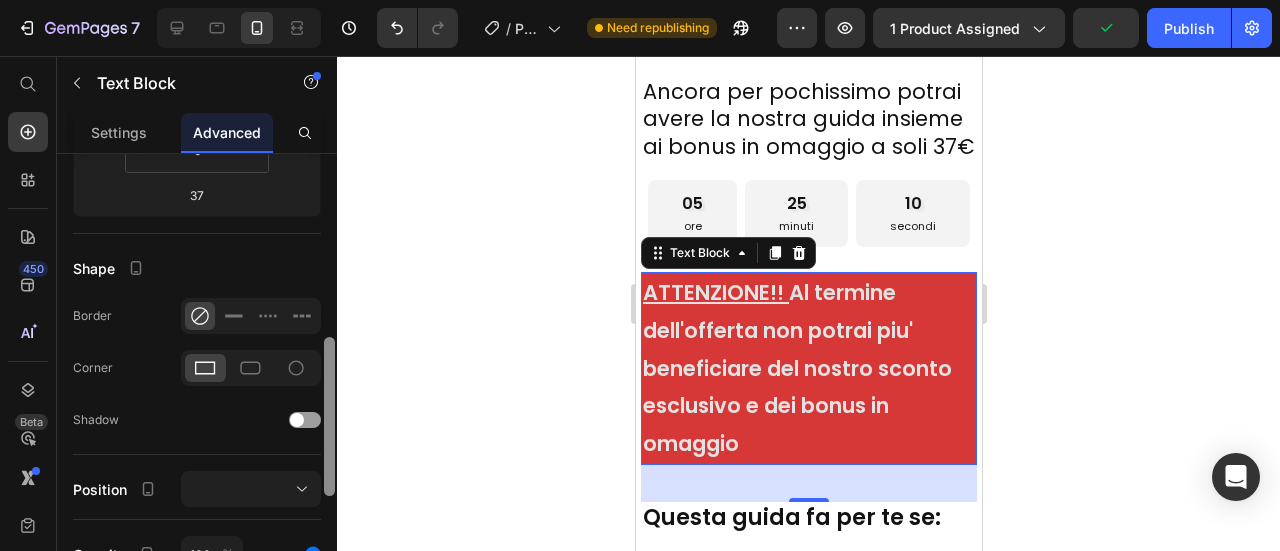drag, startPoint x: 330, startPoint y: 279, endPoint x: 340, endPoint y: 435, distance: 156.32019 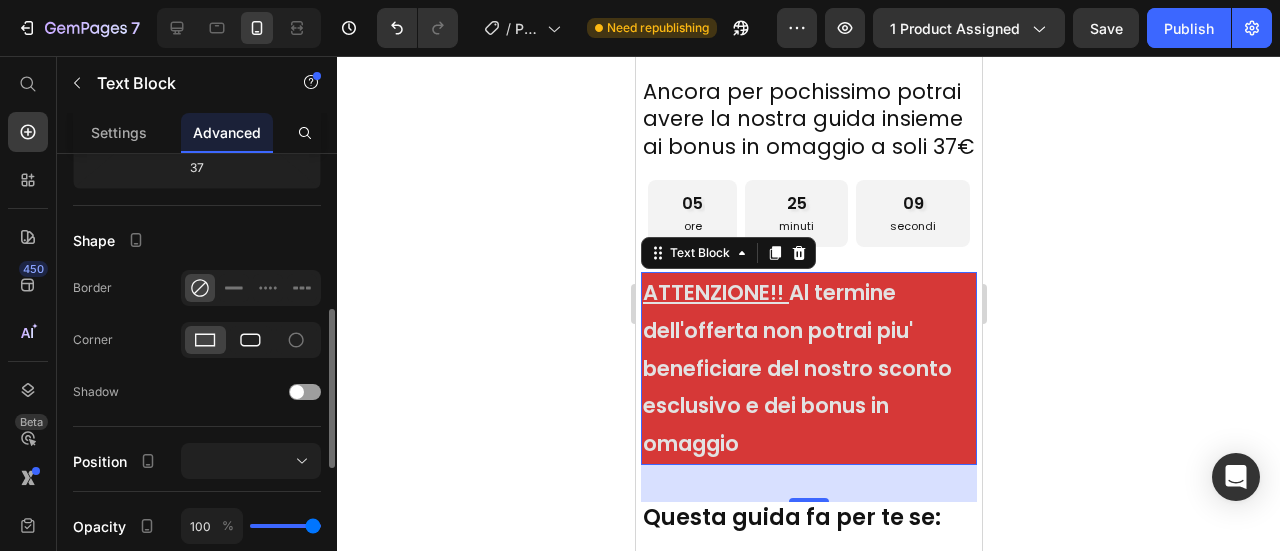 click 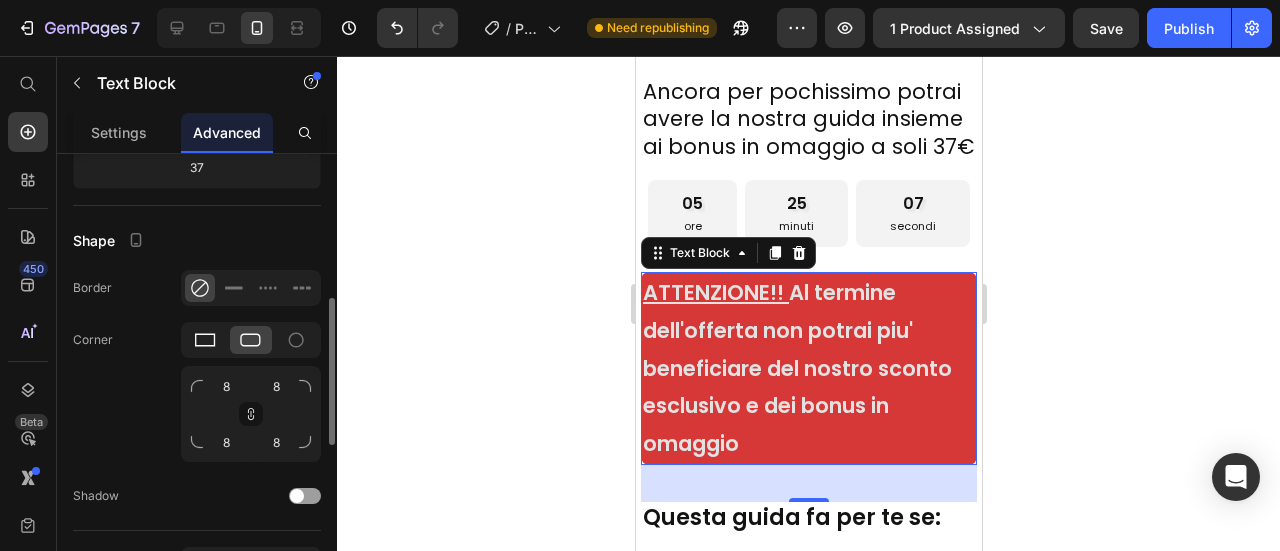 click 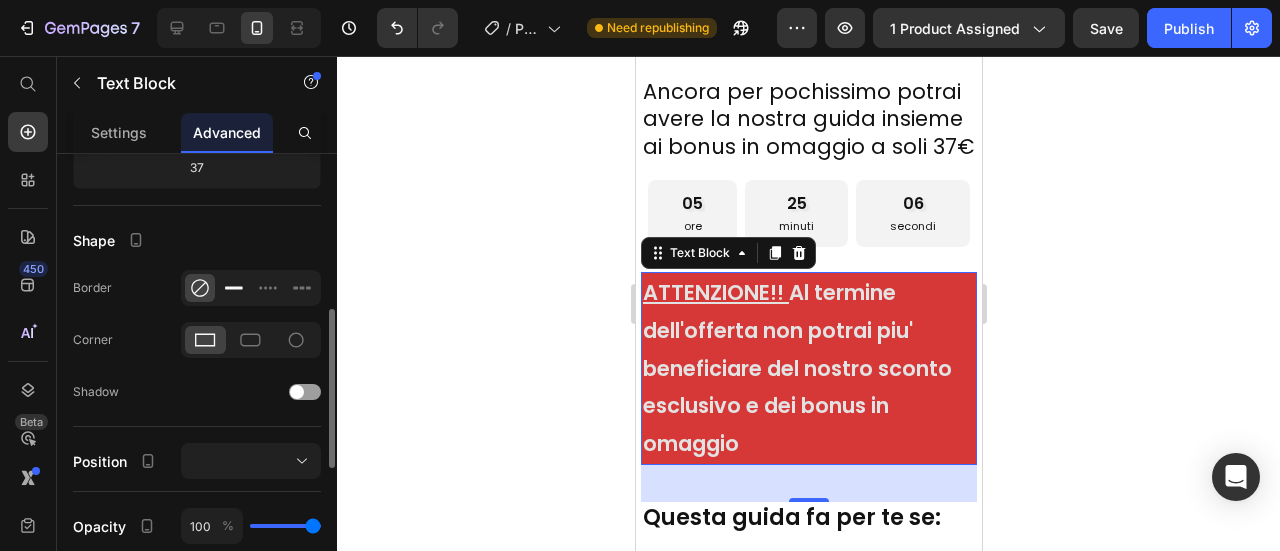 click 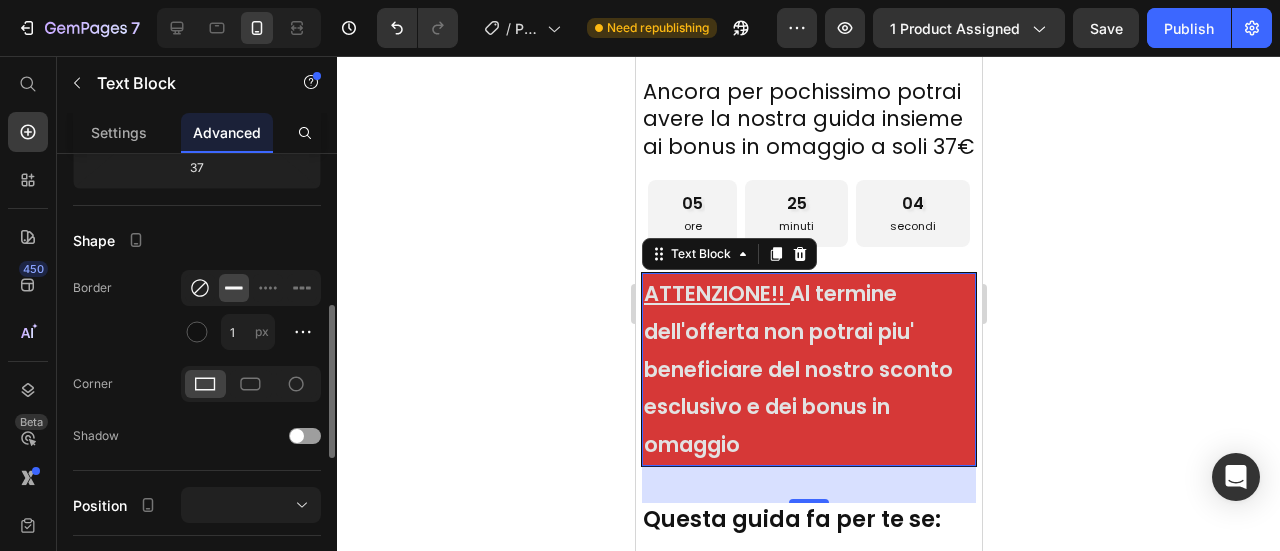 click 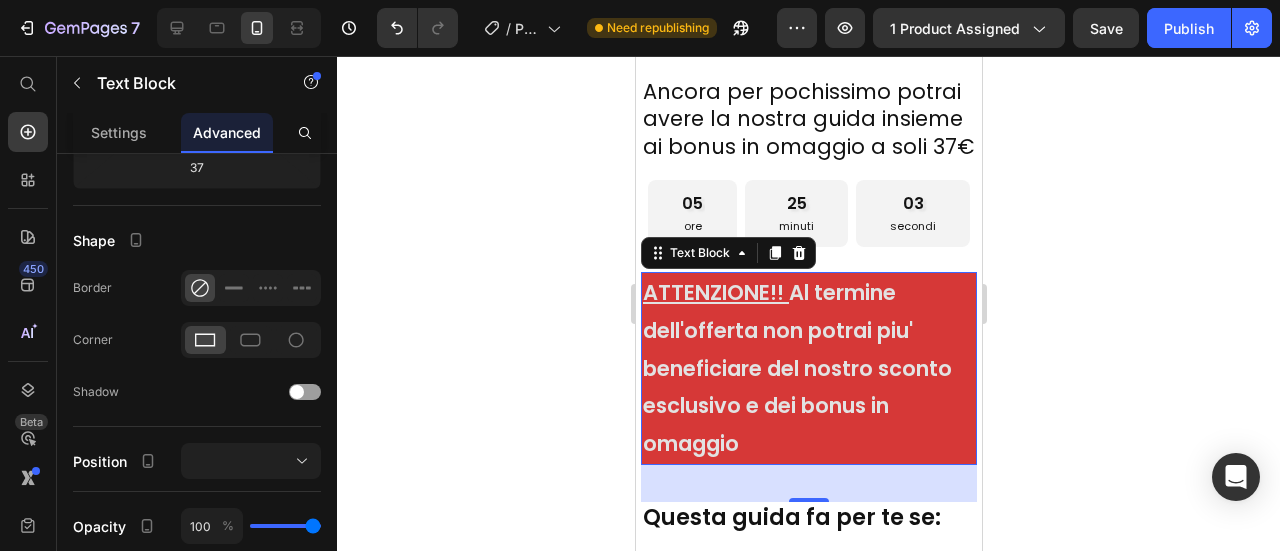 click 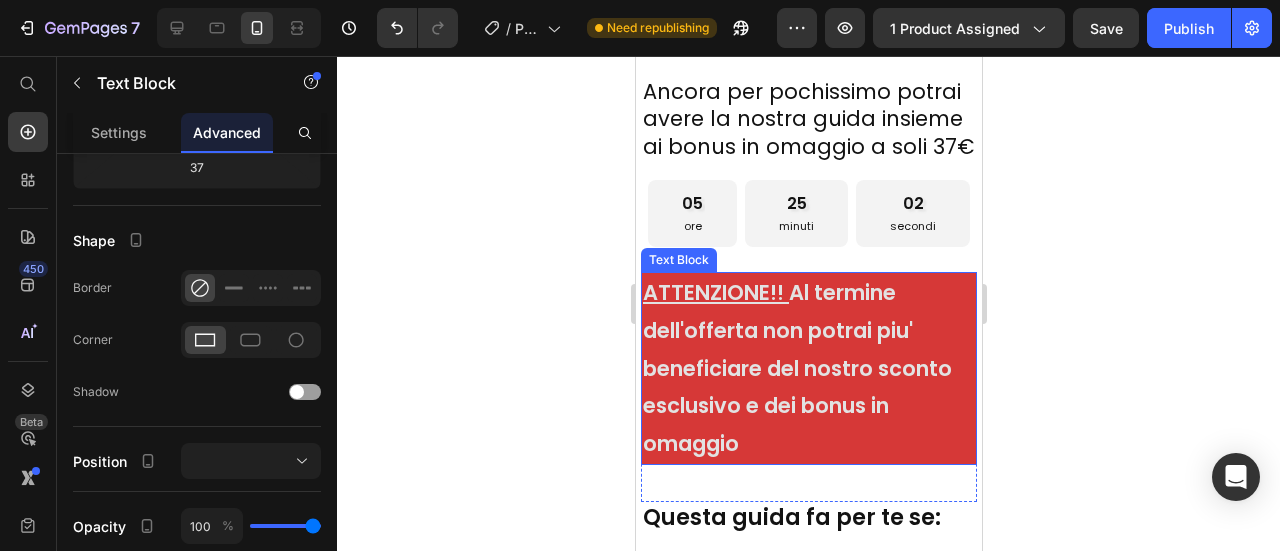 click on "ATTENZIONE!!    Al termine dell'offerta non potrai piu' beneficiare del nostro sconto esclusivo e dei bonus in omaggio" at bounding box center [808, 368] 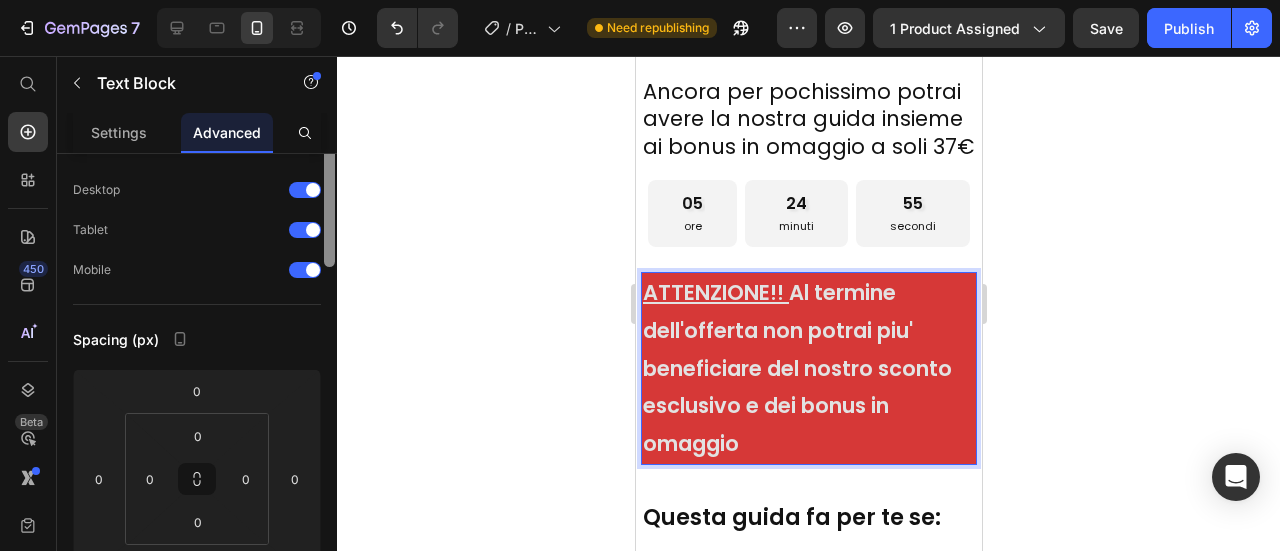 scroll, scrollTop: 0, scrollLeft: 0, axis: both 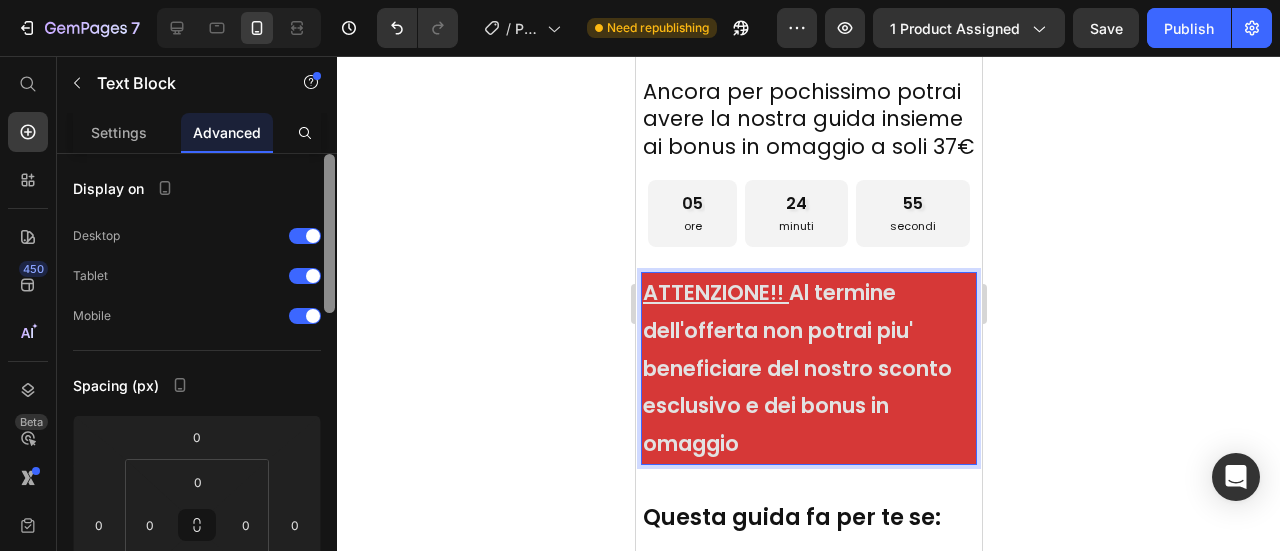 drag, startPoint x: 327, startPoint y: 317, endPoint x: 344, endPoint y: 103, distance: 214.67418 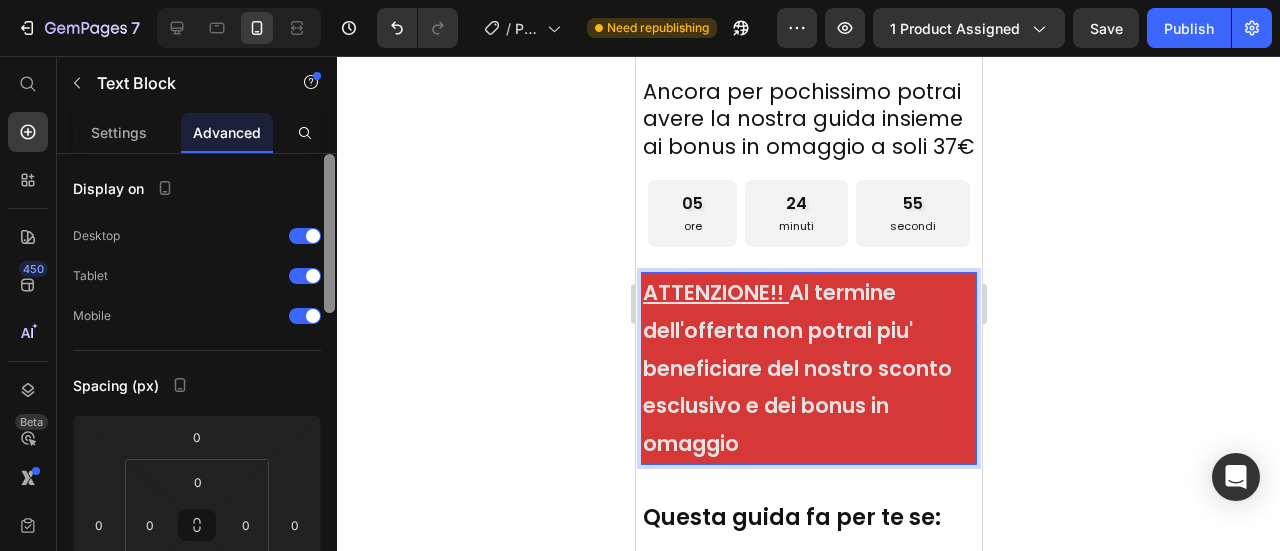 click on "7   /  Product Page - [DATE] 14:45:02 Need republishing Preview 1 product assigned  Save   Publish  450 Beta Start with Sections Elements Hero Section Product Detail Brands Trusted Badges Guarantee Product Breakdown How to use Testimonials Compare Bundle FAQs Social Proof Brand Story Product List Collection Blog List Contact Sticky Add to Cart Custom Footer Browse Library 450 Layout
Row
Row
Row
Row Text
Heading
Text Block Button
Button
Button
Sticky Back to top Media
Image Image" 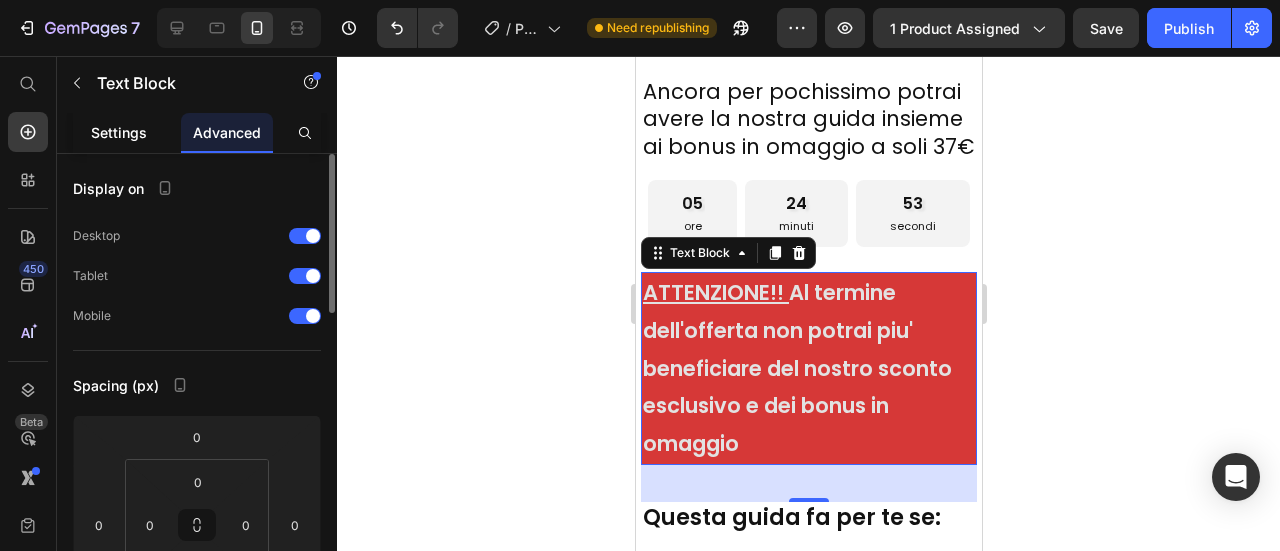click on "Settings" at bounding box center (119, 132) 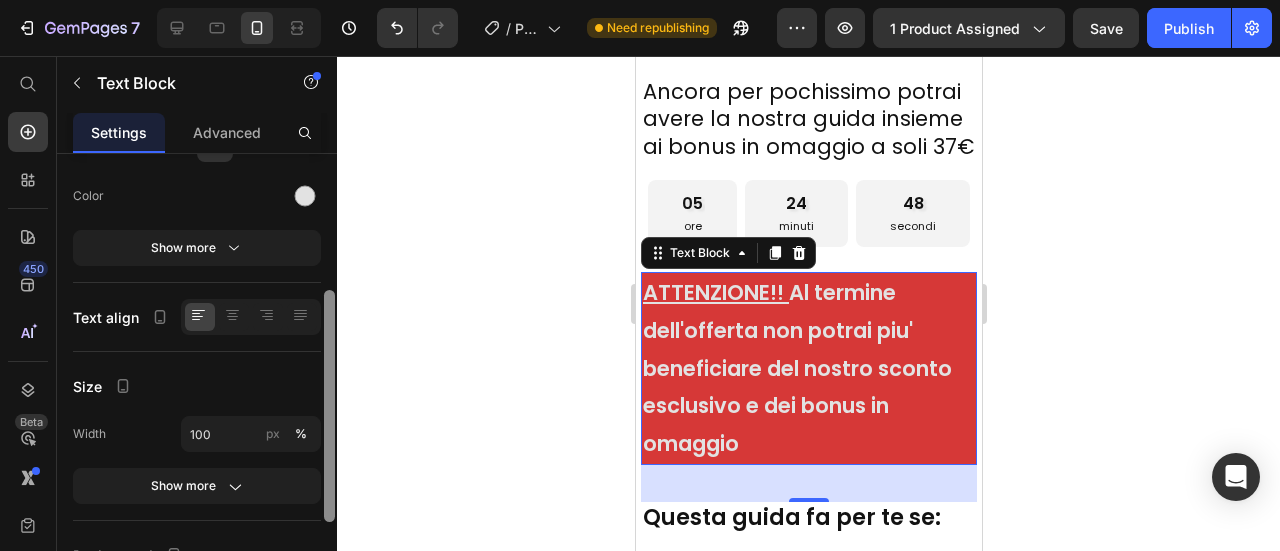 drag, startPoint x: 334, startPoint y: 214, endPoint x: 325, endPoint y: 344, distance: 130.31117 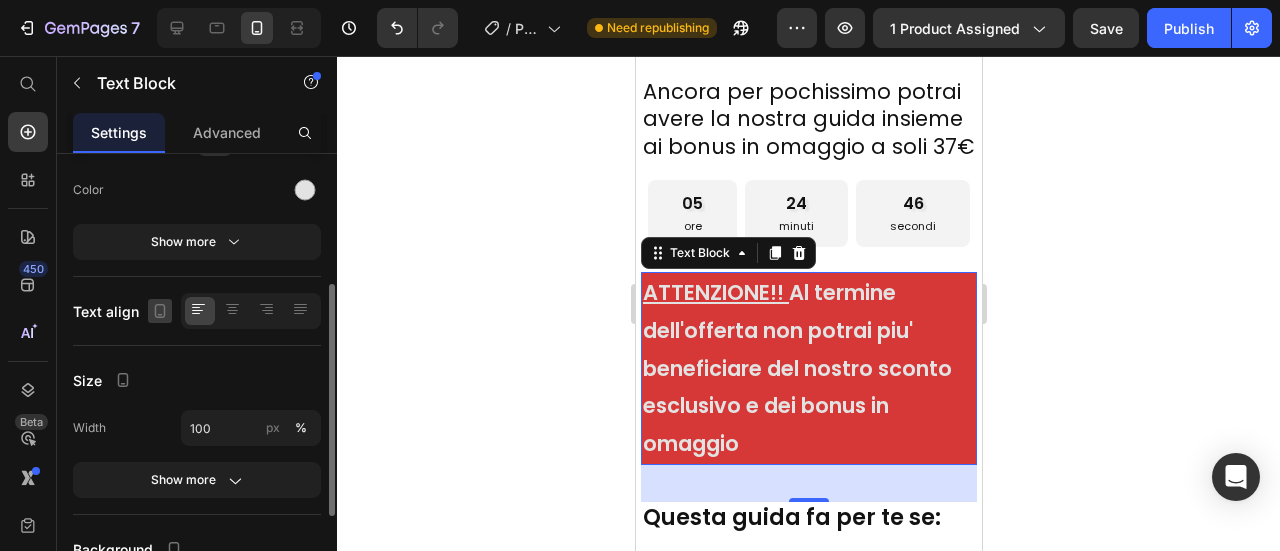 click 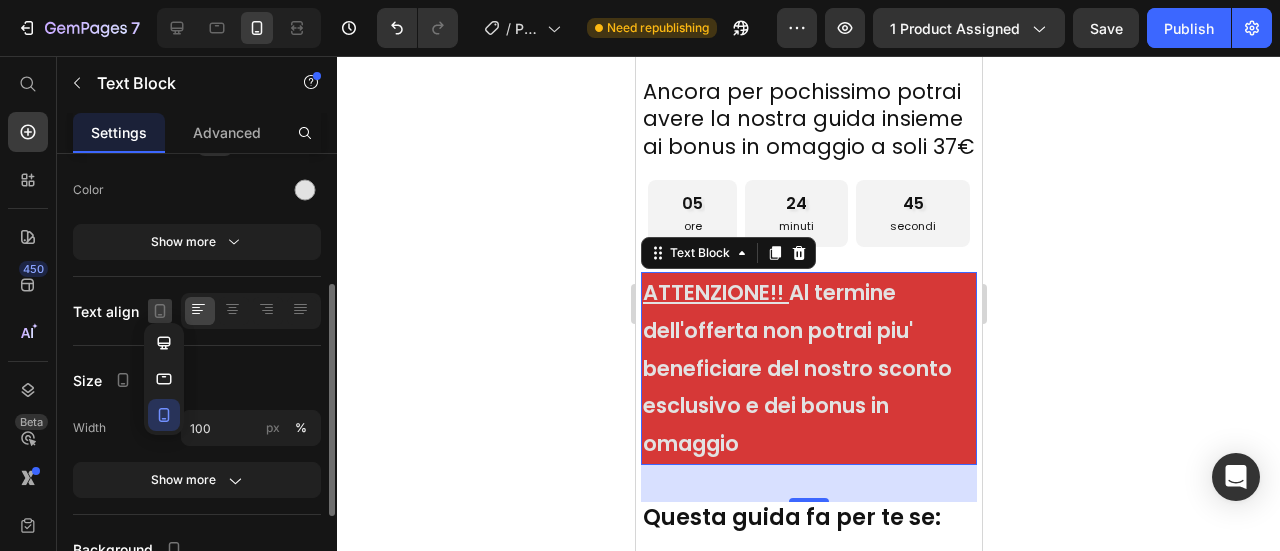 click 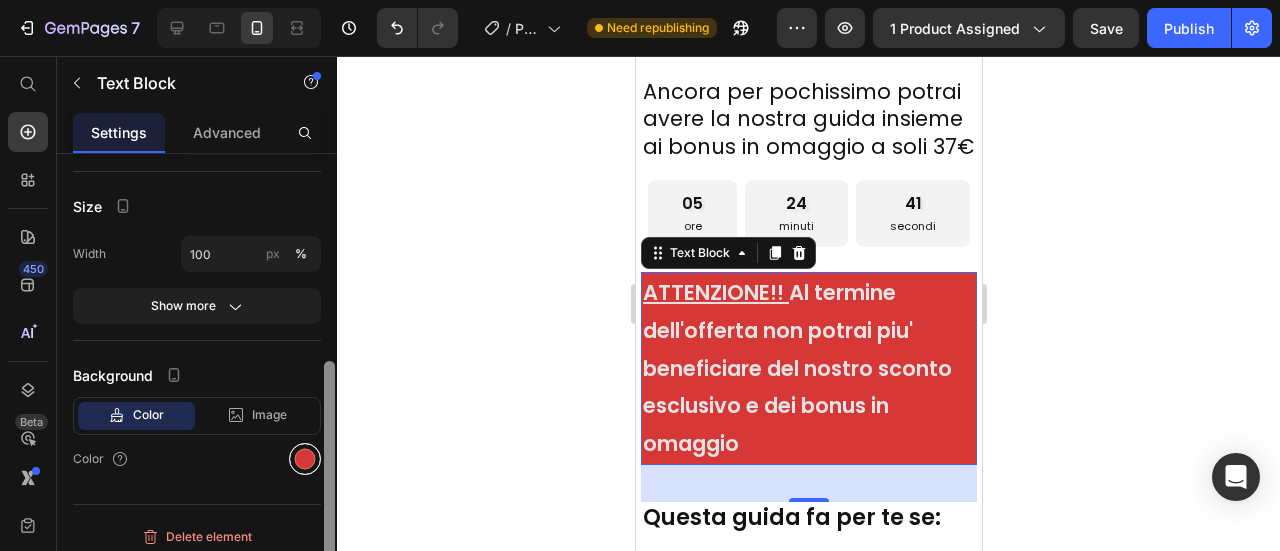 scroll, scrollTop: 438, scrollLeft: 0, axis: vertical 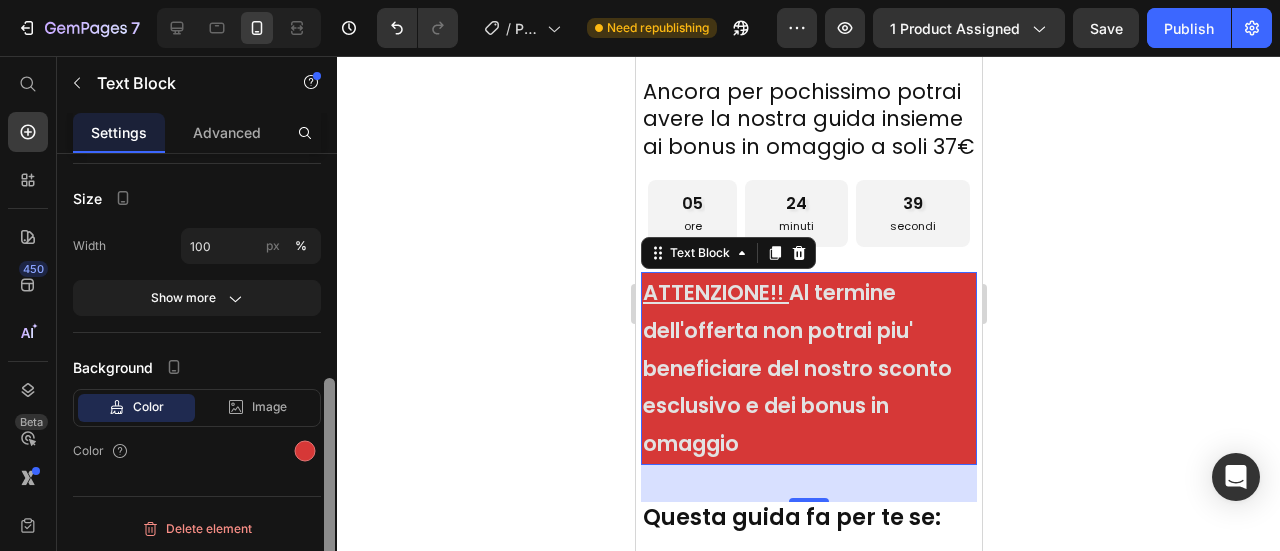 drag, startPoint x: 330, startPoint y: 366, endPoint x: 333, endPoint y: 494, distance: 128.03516 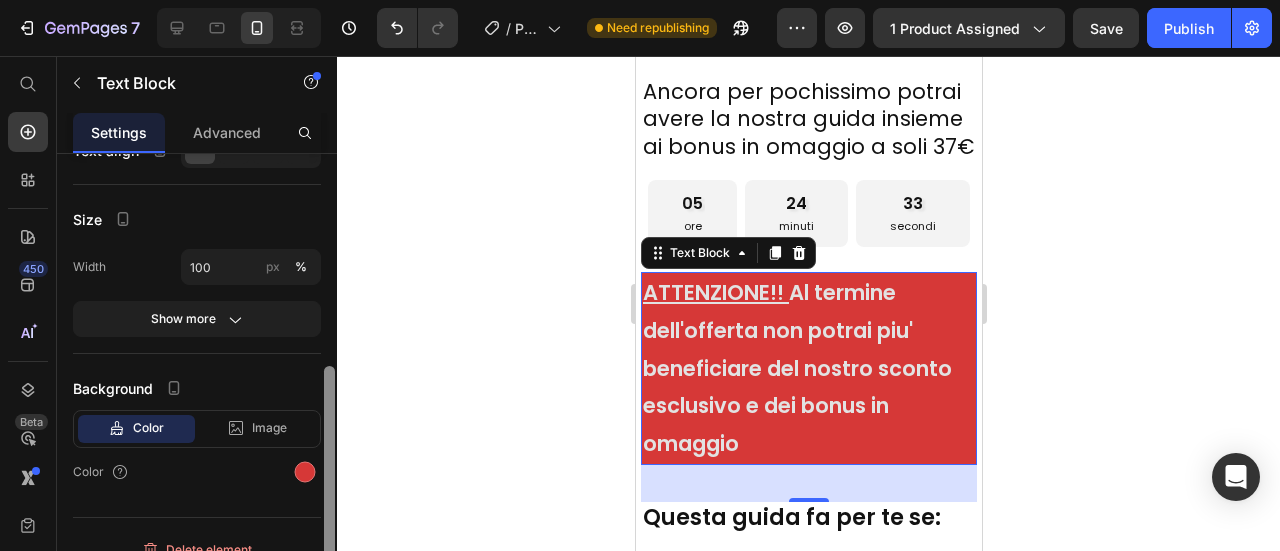 scroll, scrollTop: 438, scrollLeft: 0, axis: vertical 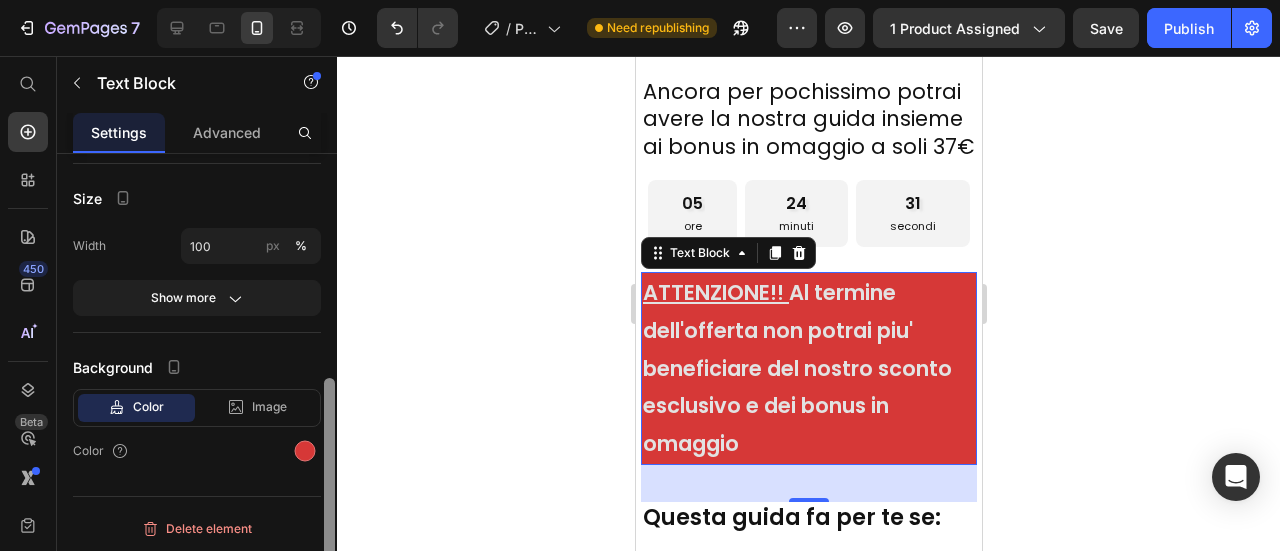 drag, startPoint x: 332, startPoint y: 430, endPoint x: 330, endPoint y: 456, distance: 26.076809 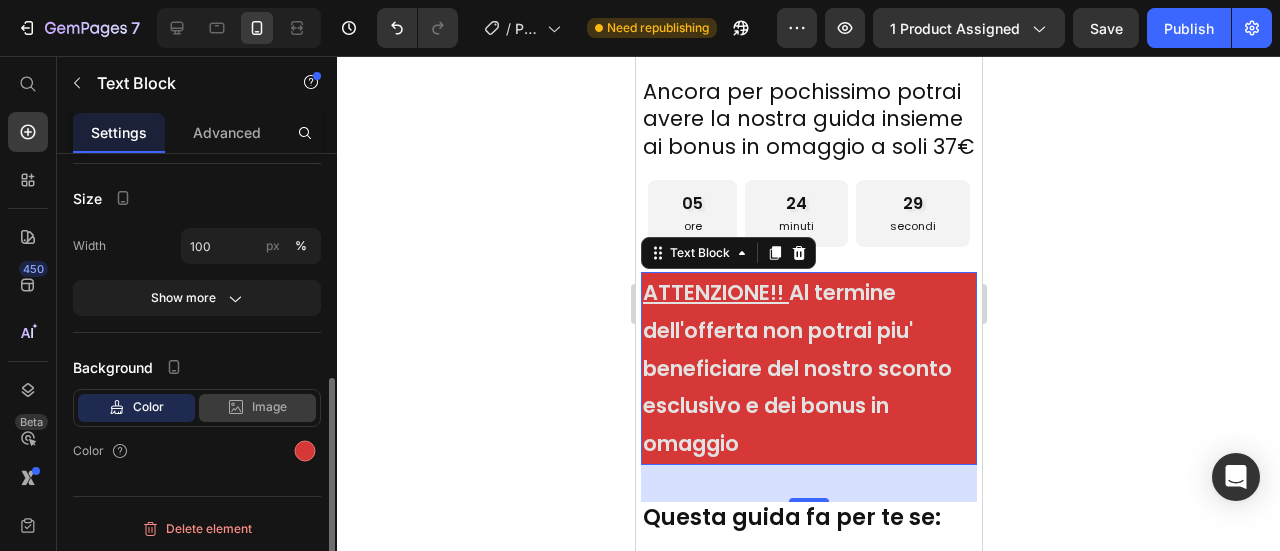 click 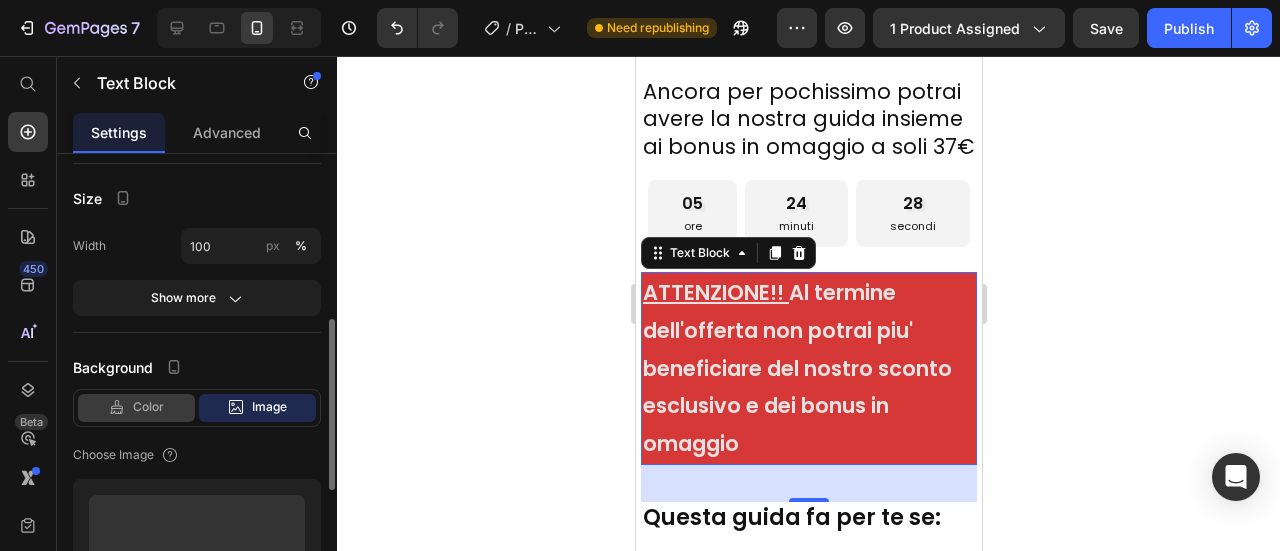 click on "Color" at bounding box center [148, 407] 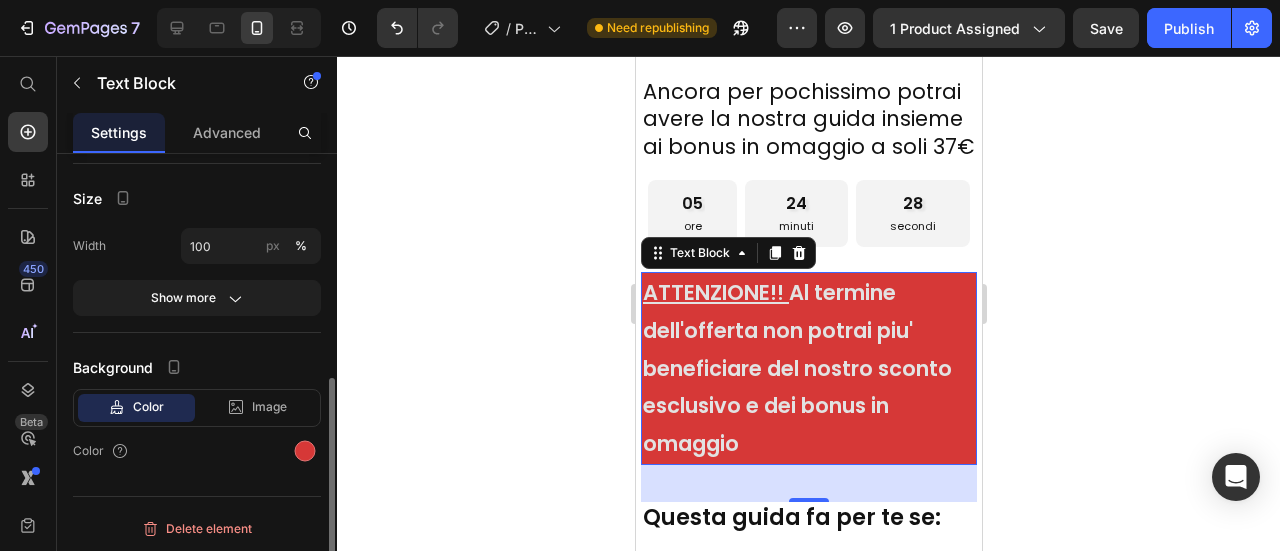 scroll, scrollTop: 438, scrollLeft: 0, axis: vertical 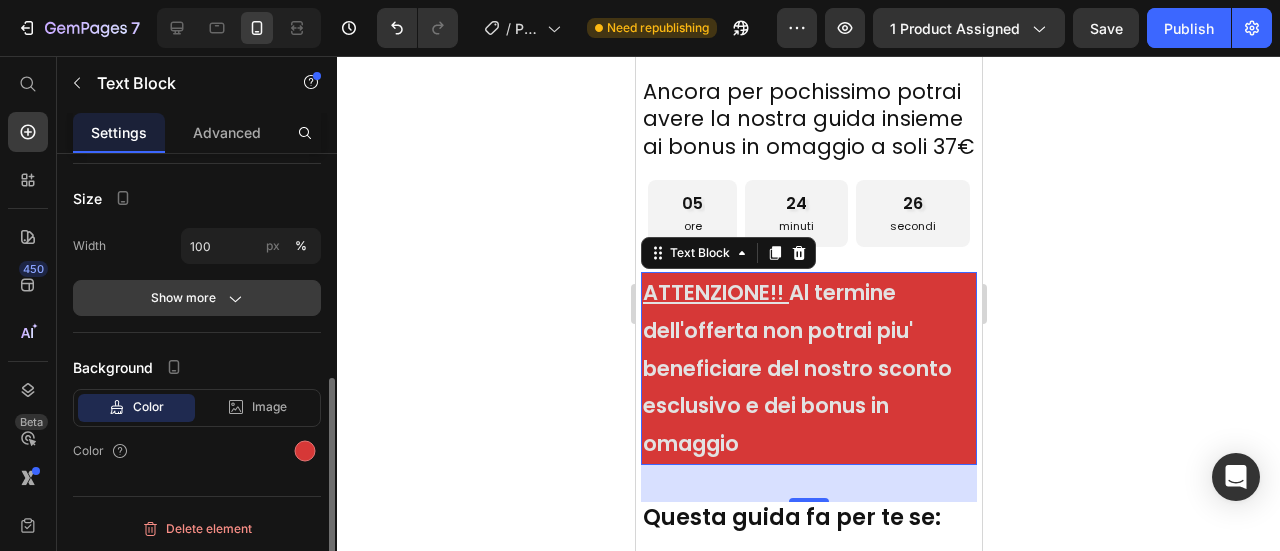 click 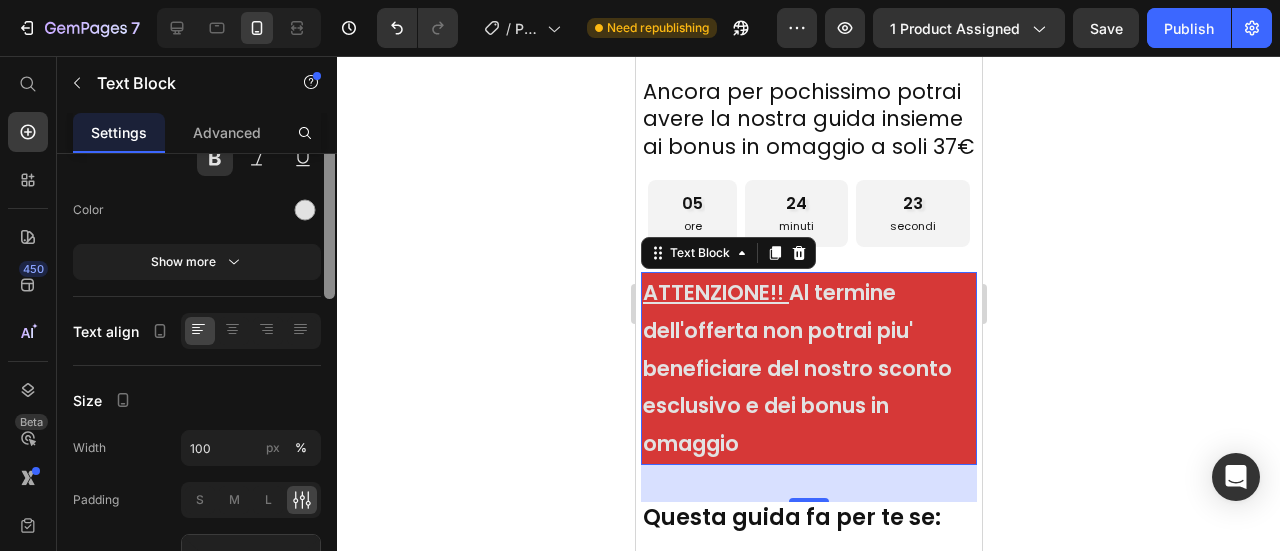 scroll, scrollTop: 125, scrollLeft: 0, axis: vertical 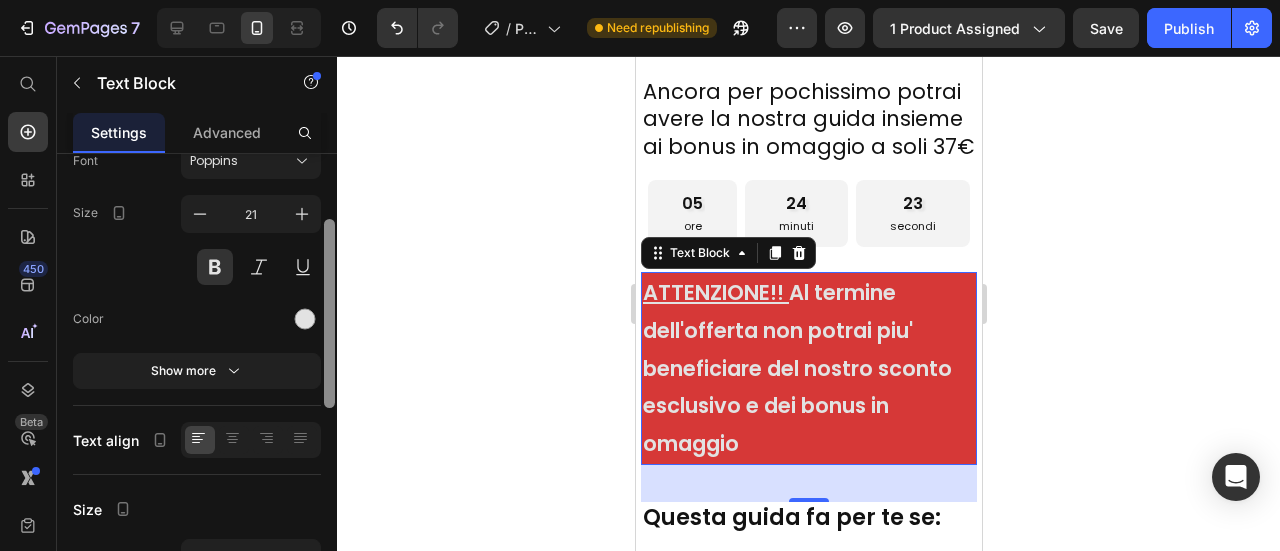 drag, startPoint x: 324, startPoint y: 425, endPoint x: 330, endPoint y: 265, distance: 160.11246 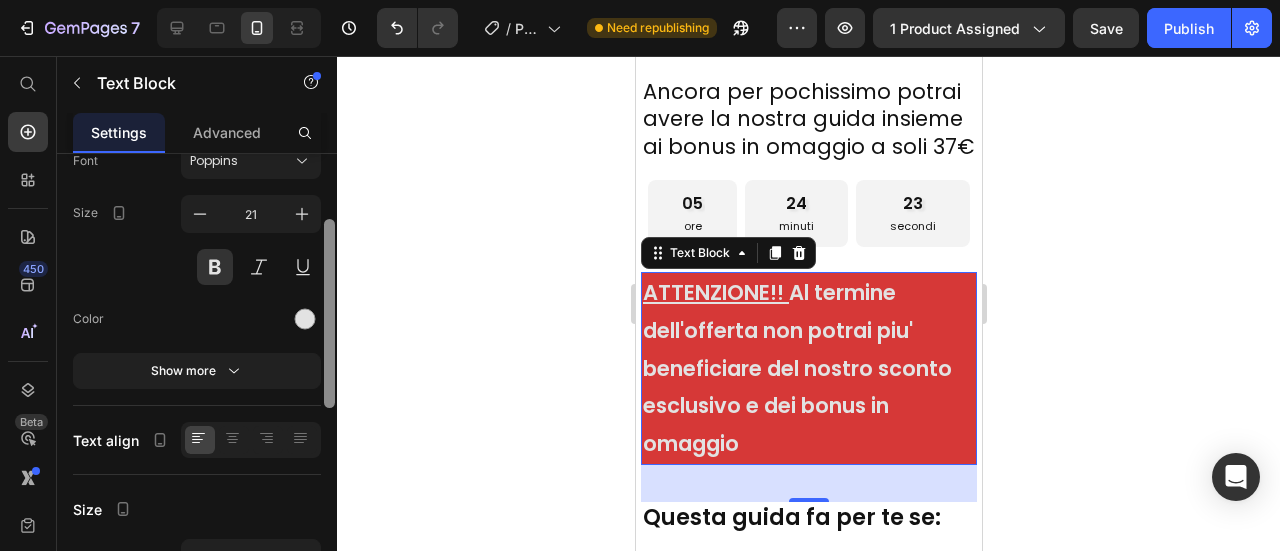 click at bounding box center [329, 313] 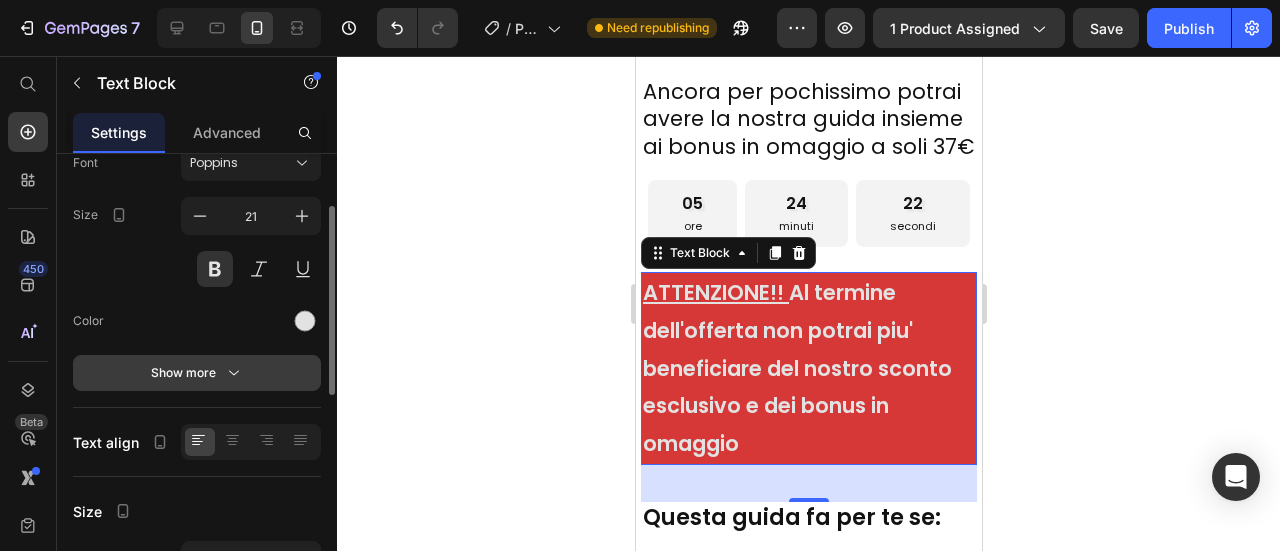 click on "Show more" at bounding box center [197, 373] 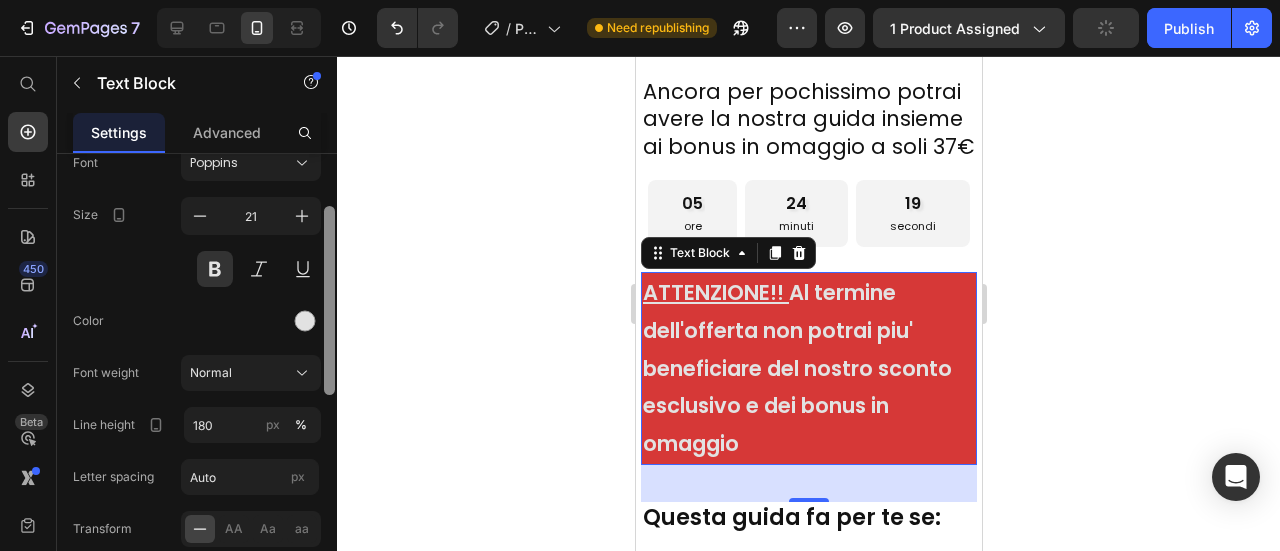 drag, startPoint x: 318, startPoint y: 357, endPoint x: 330, endPoint y: 429, distance: 72.99315 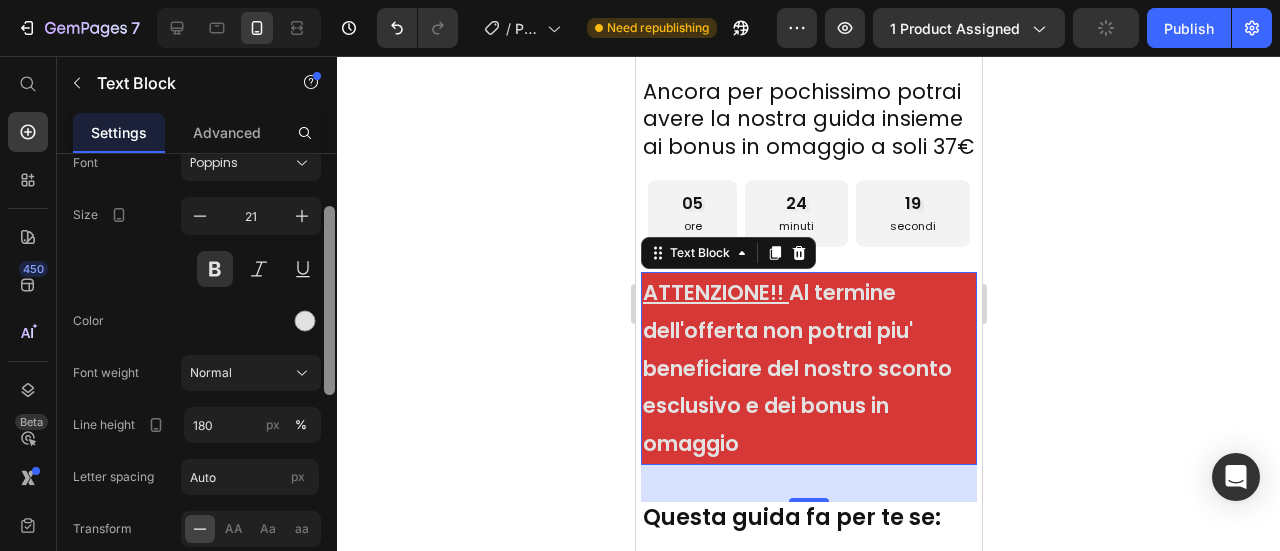 click on "Text Styles Paragraph 1* Font Poppins Size 21 Color Font weight Normal Line height 180 px % Letter spacing Auto px Transform
AA Aa aa Shadow Show less Text align Size Width 100 px % Padding S M L 0 0 0 0 Show less Background Color Image Video  Color   Delete element" at bounding box center [197, 381] 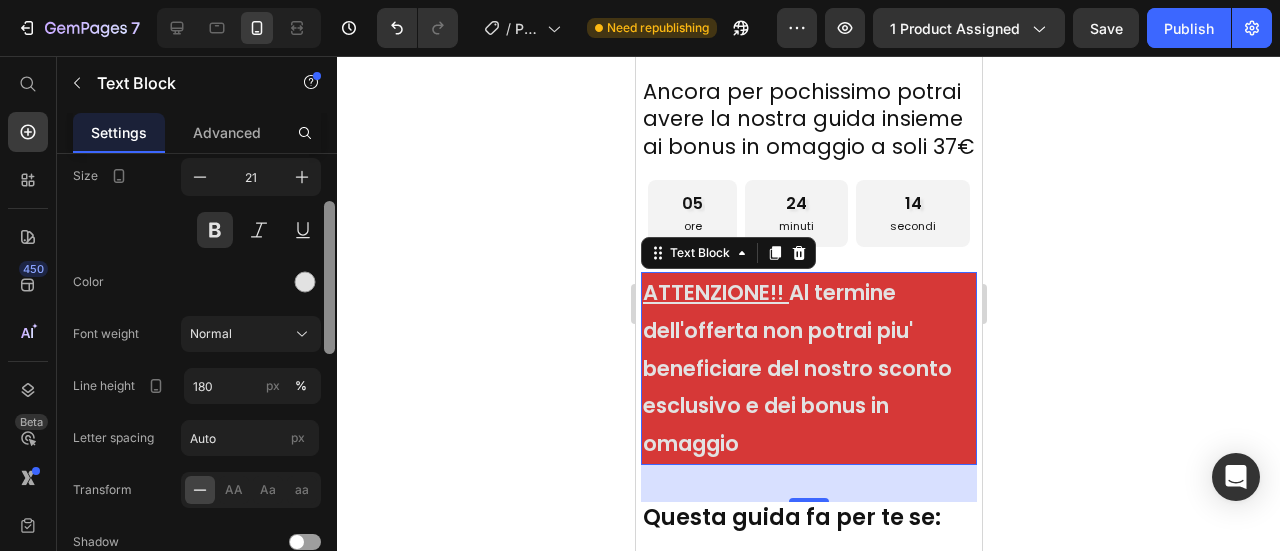 scroll, scrollTop: 155, scrollLeft: 0, axis: vertical 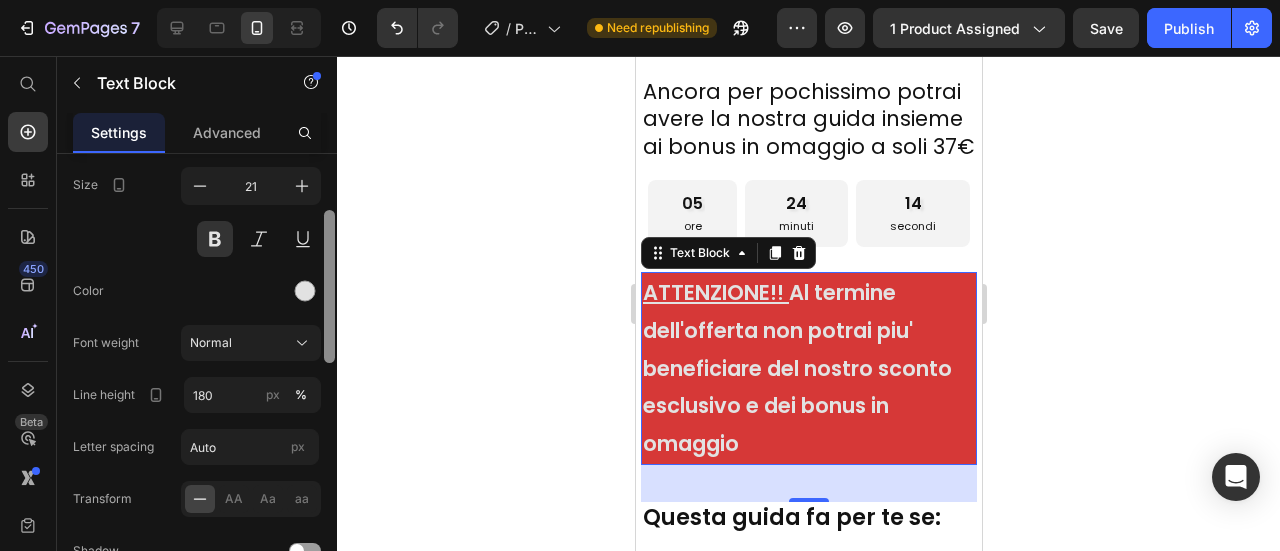 drag, startPoint x: 329, startPoint y: 319, endPoint x: 342, endPoint y: 329, distance: 16.40122 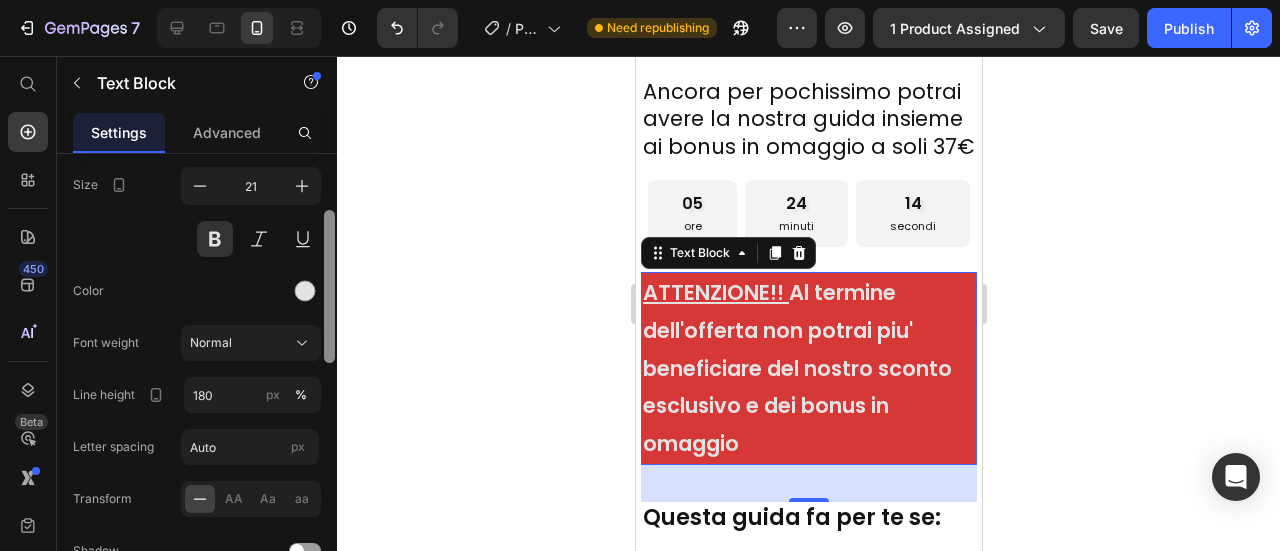 click on "7   /  Product Page - [DATE] 14:45:02 Need republishing Preview 1 product assigned  Save   Publish  450 Beta Start with Sections Elements Hero Section Product Detail Brands Trusted Badges Guarantee Product Breakdown How to use Testimonials Compare Bundle FAQs Social Proof Brand Story Product List Collection Blog List Contact Sticky Add to Cart Custom Footer Browse Library 450 Layout
Row
Row
Row
Row Text
Heading
Text Block Button
Button
Button
Sticky Back to top Media
Image Image" 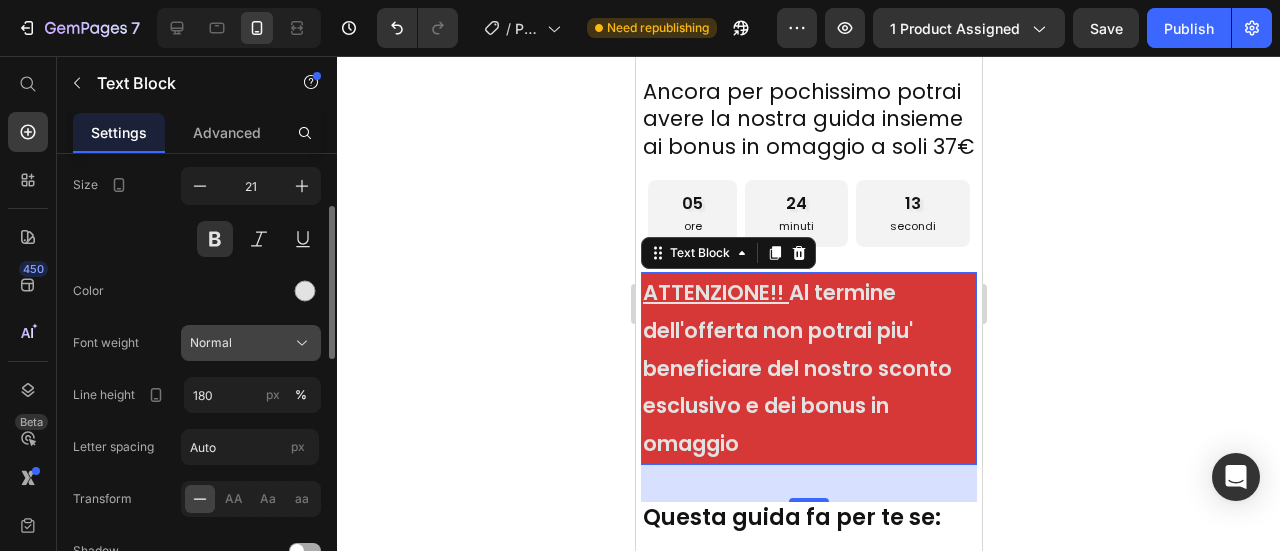 click on "Normal" 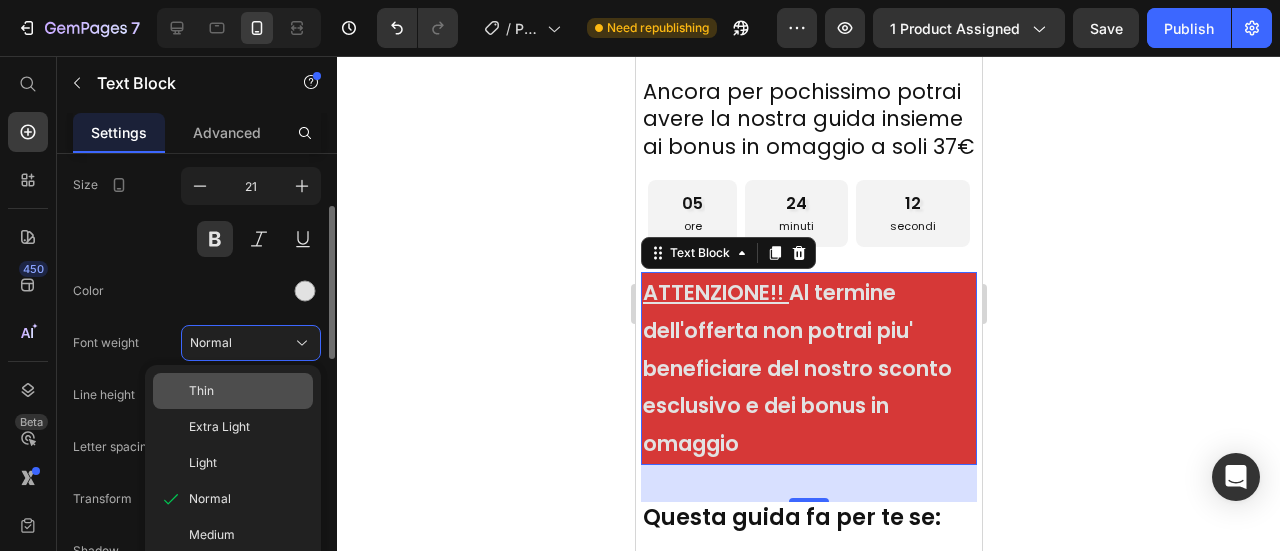 click on "Thin" at bounding box center [247, 391] 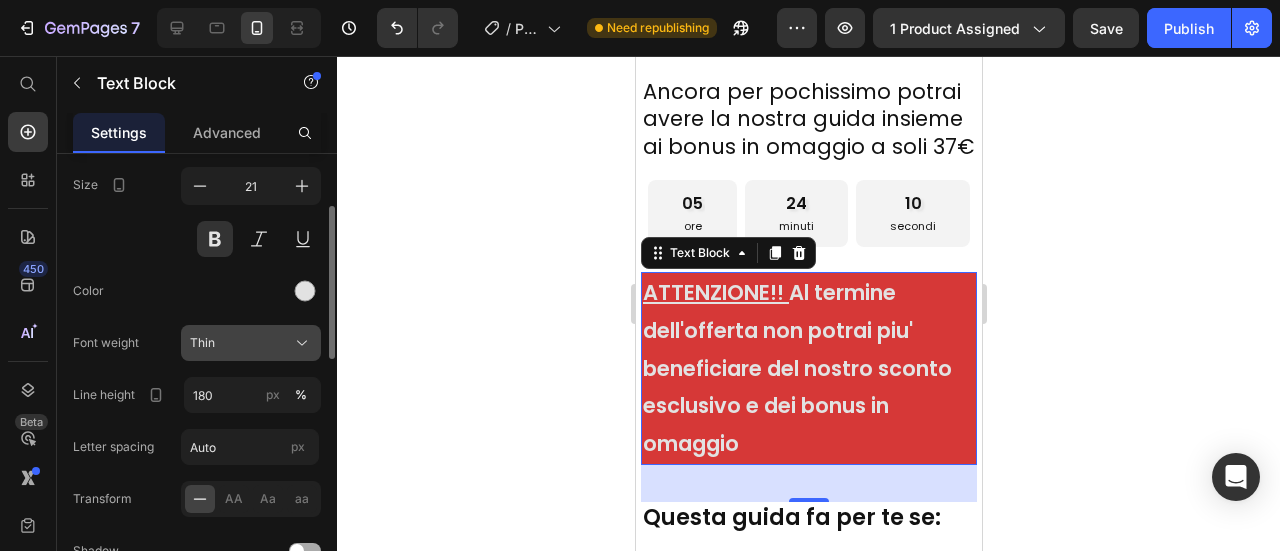 click on "Thin" 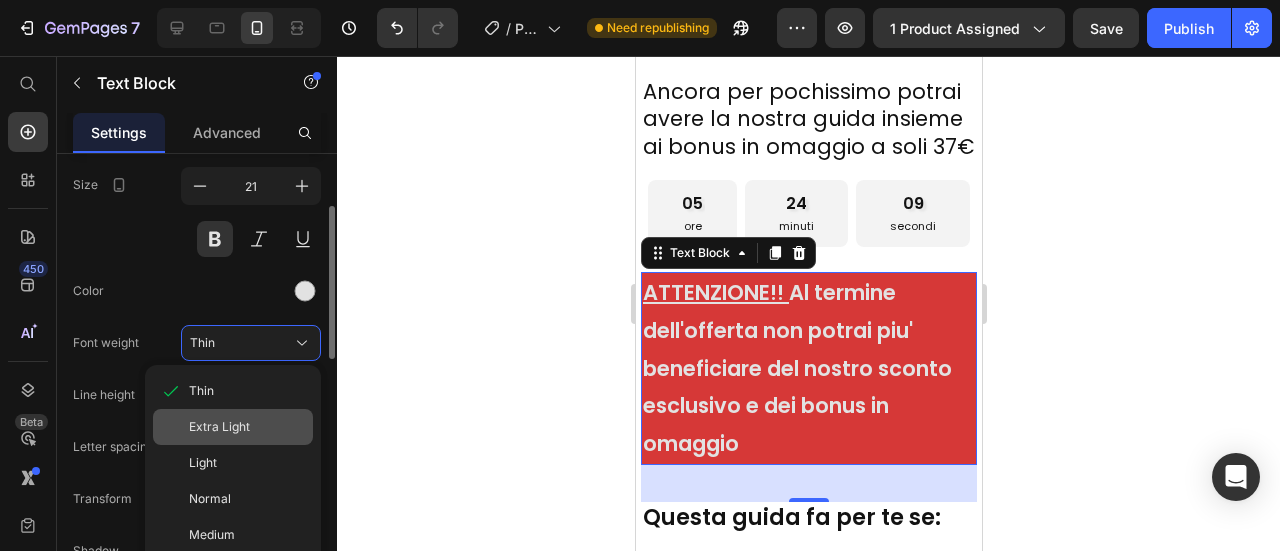 click on "Extra Light" at bounding box center [219, 427] 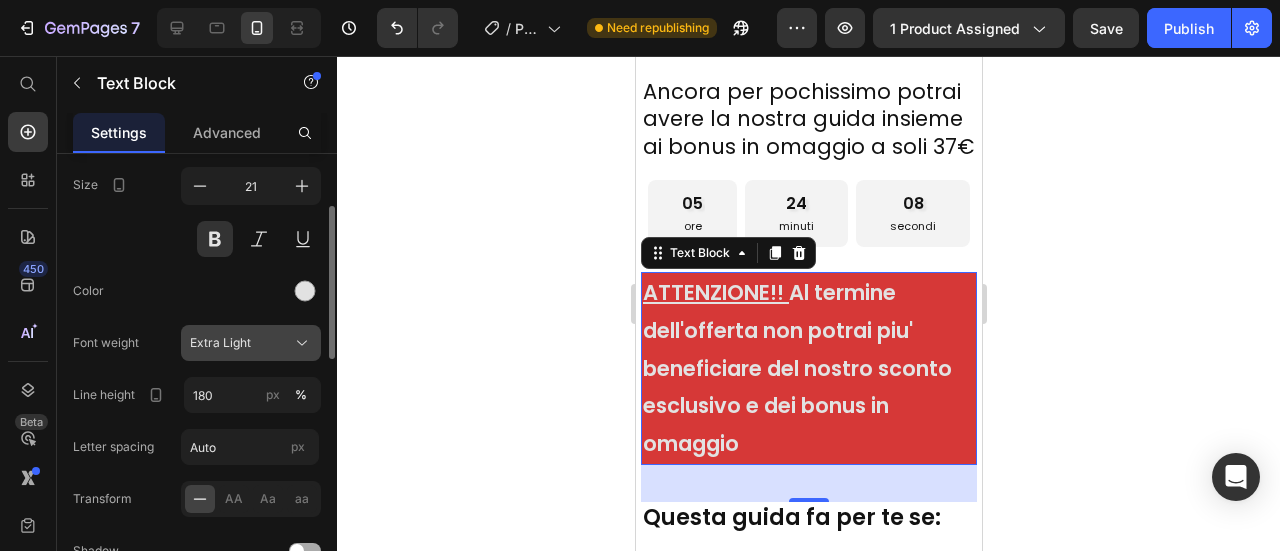 click on "Extra Light" at bounding box center [251, 343] 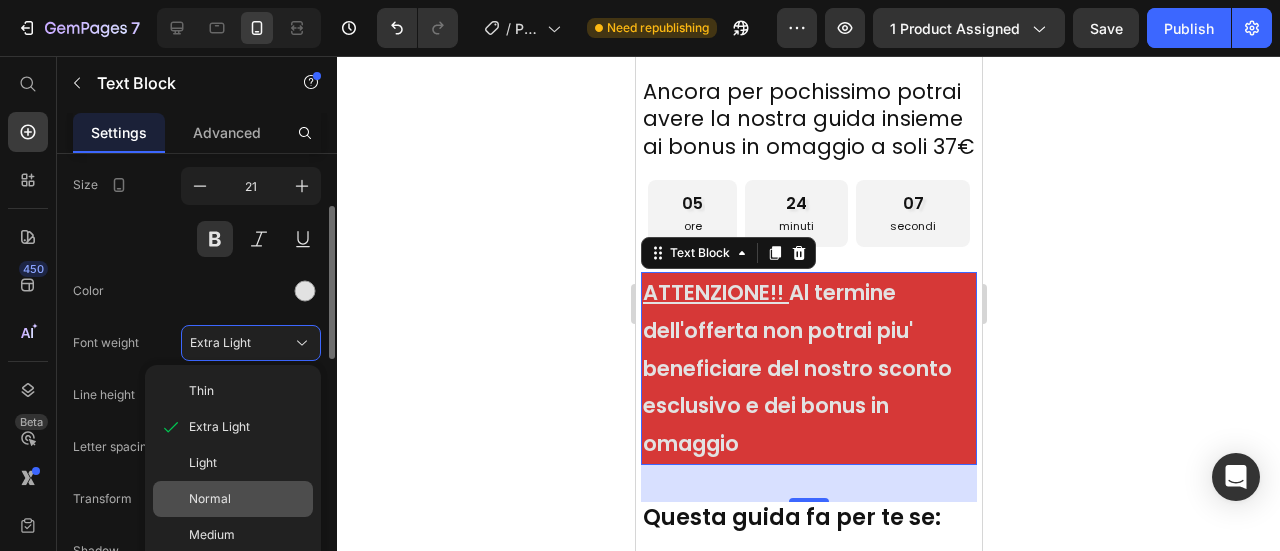 click on "Normal" 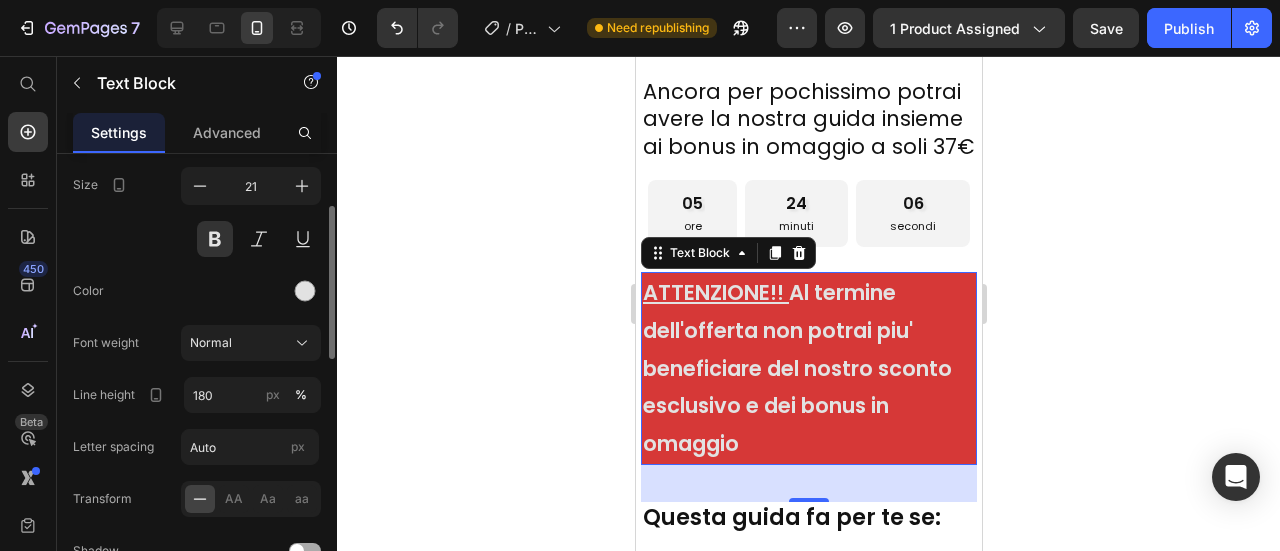 click 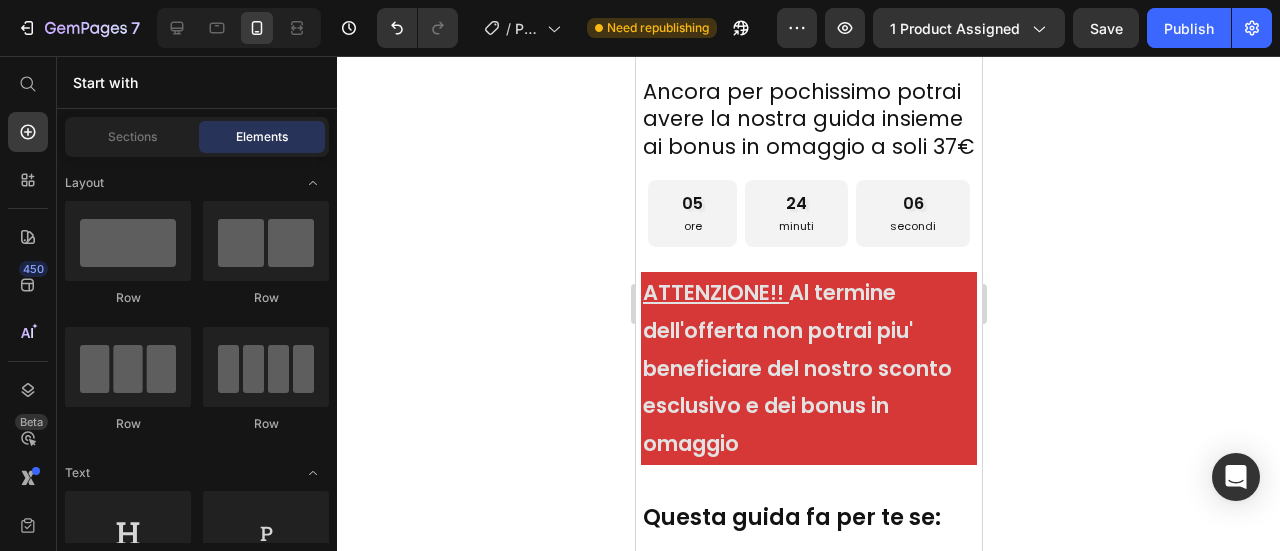 click 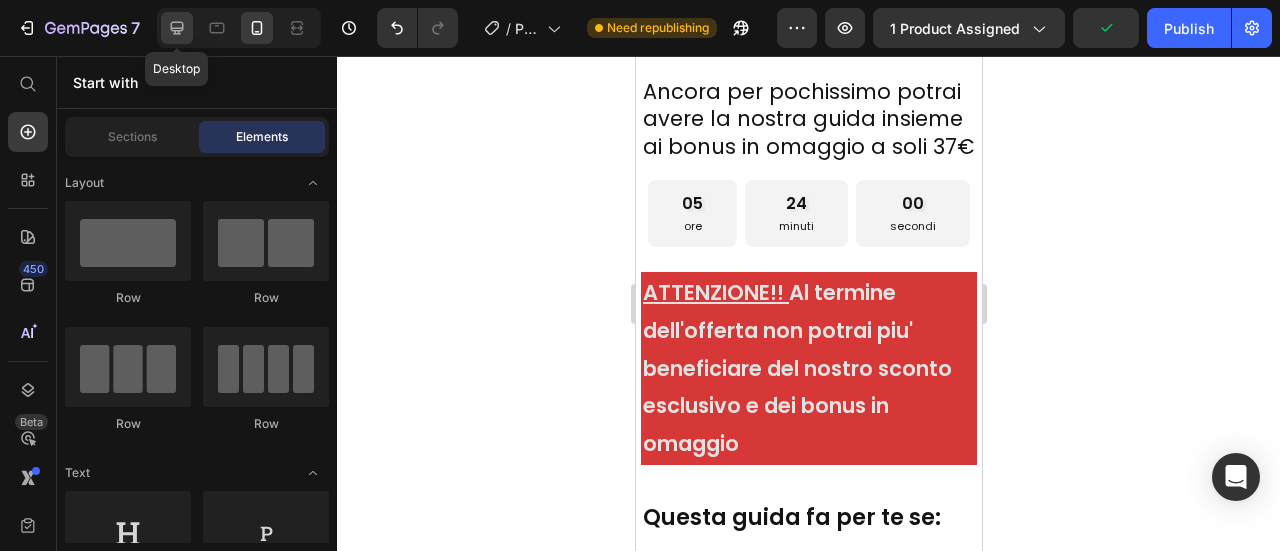 click 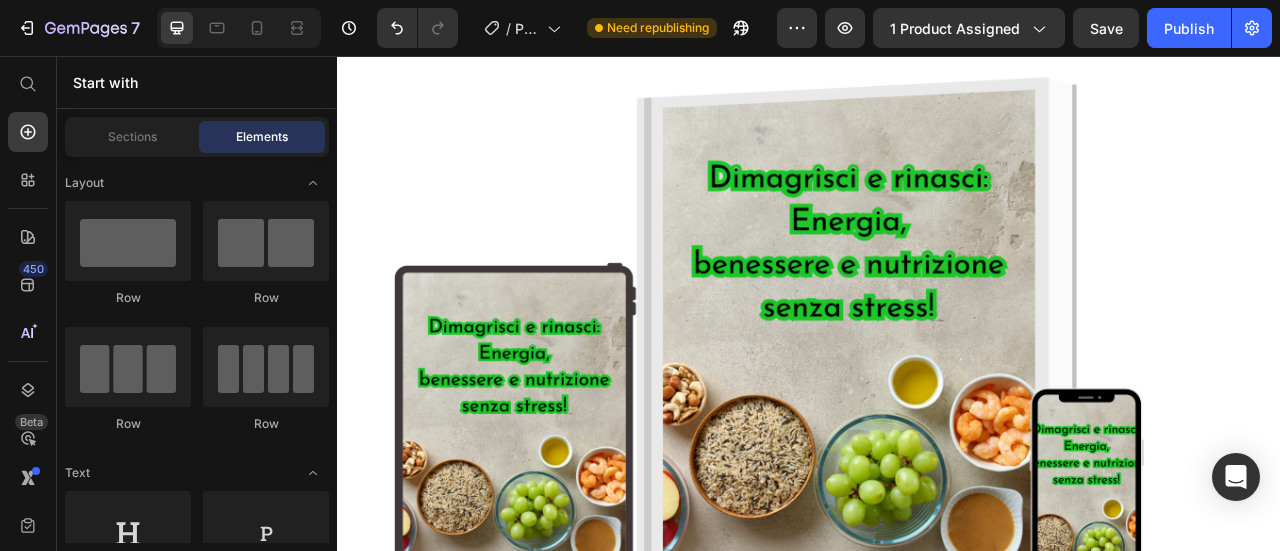 scroll, scrollTop: 1262, scrollLeft: 0, axis: vertical 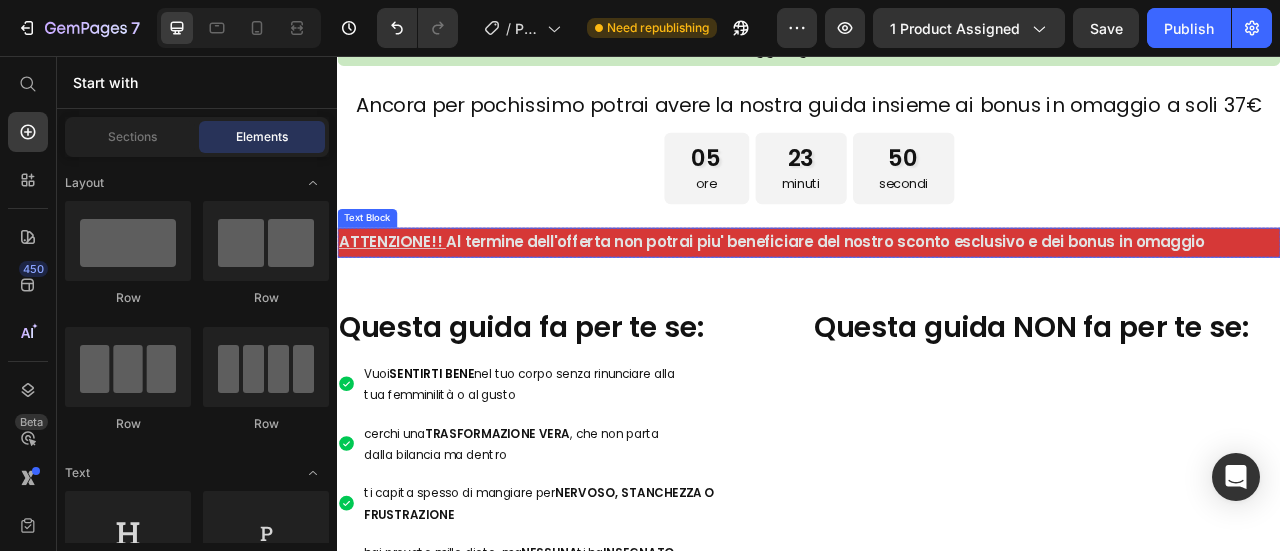 click on "ATTENZIONE!!    Al termine dell'offerta non potrai piu' beneficiare del nostro sconto esclusivo e dei bonus in omaggio" at bounding box center (937, 293) 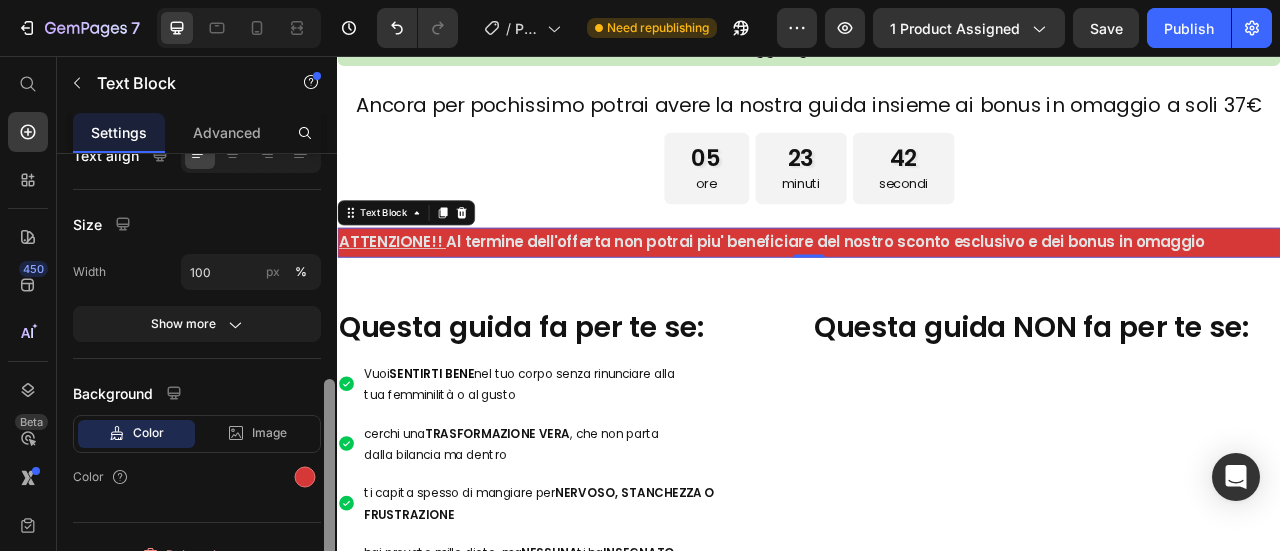 scroll, scrollTop: 438, scrollLeft: 0, axis: vertical 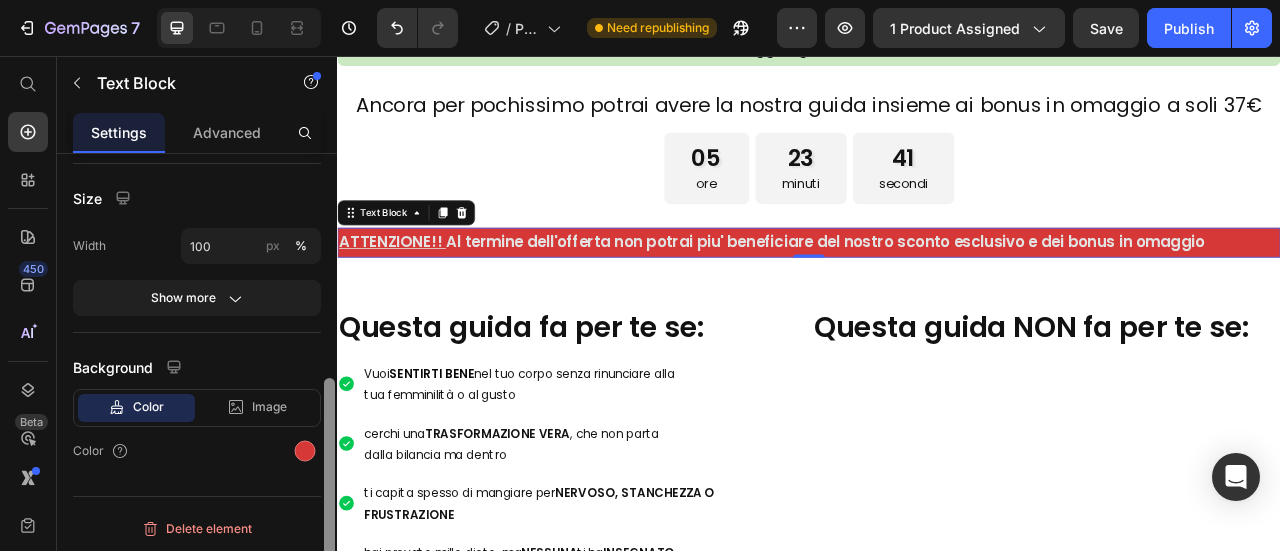 drag, startPoint x: 328, startPoint y: 318, endPoint x: 332, endPoint y: 511, distance: 193.04144 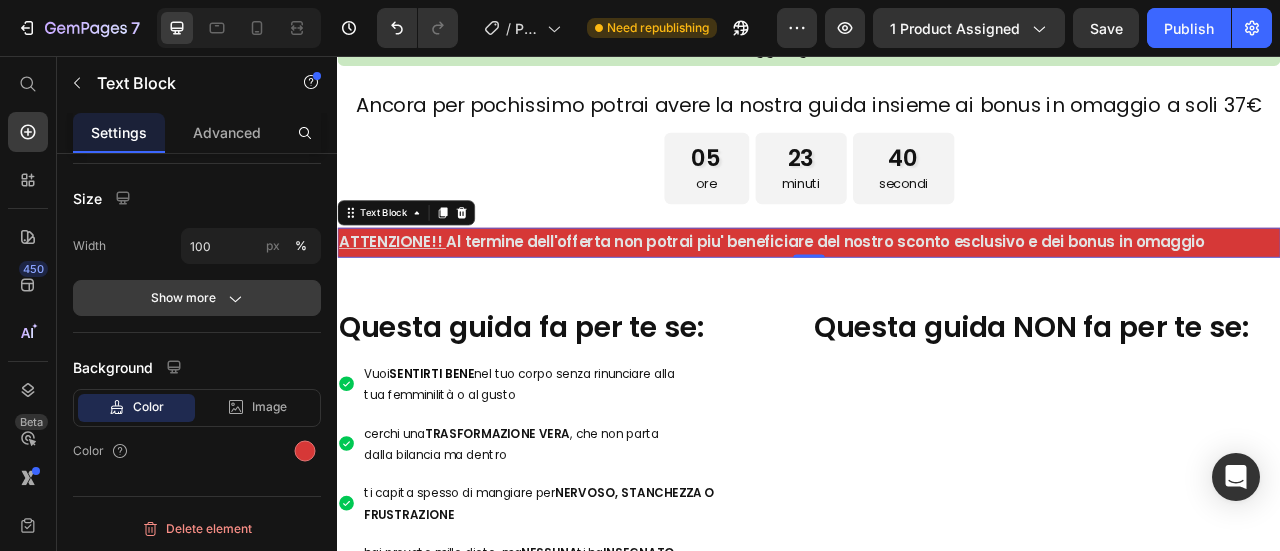 click 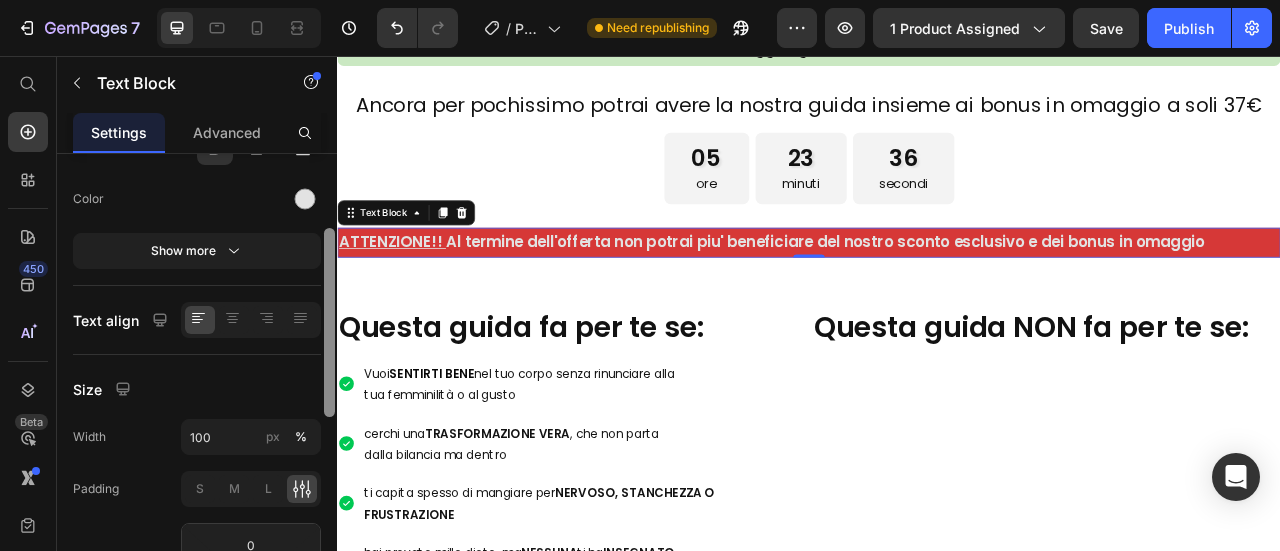 scroll, scrollTop: 227, scrollLeft: 0, axis: vertical 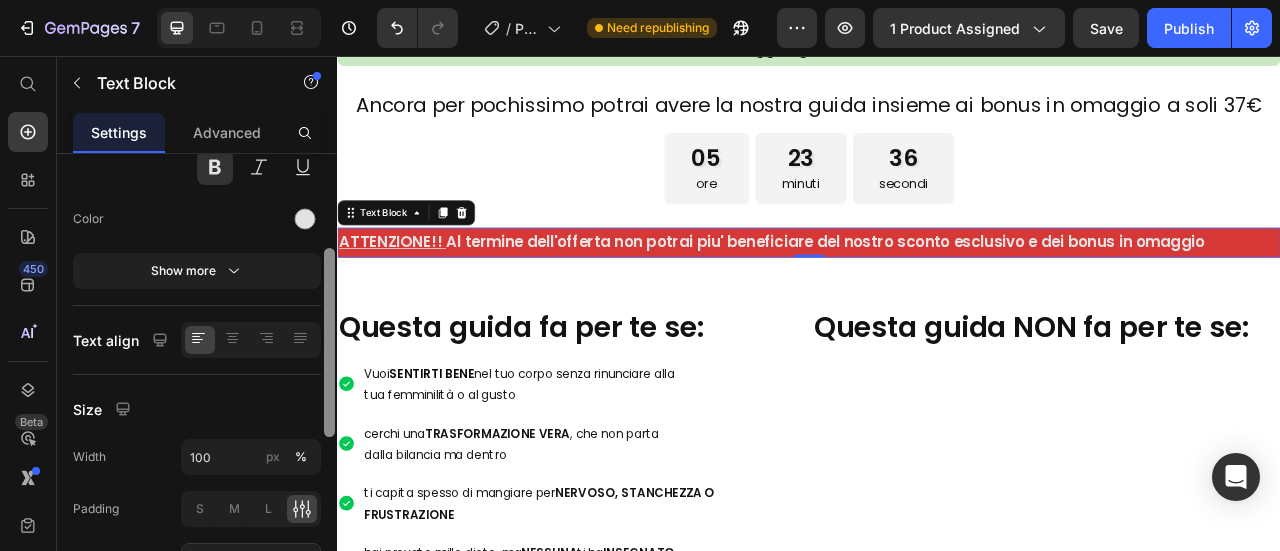 drag, startPoint x: 332, startPoint y: 417, endPoint x: 326, endPoint y: 309, distance: 108.16654 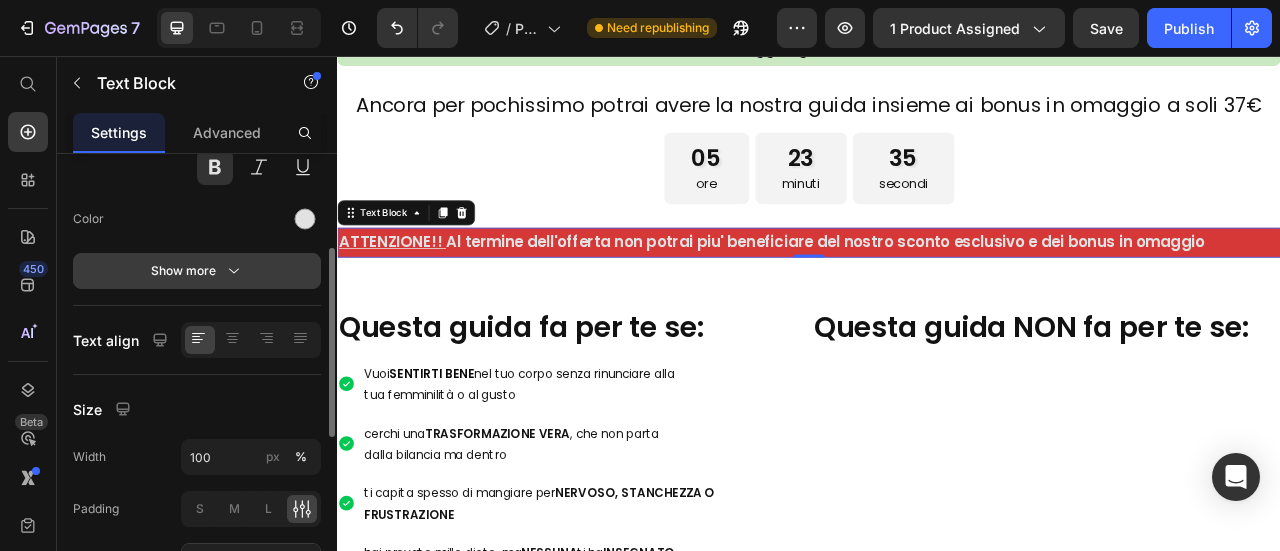 click on "Show more" at bounding box center (197, 271) 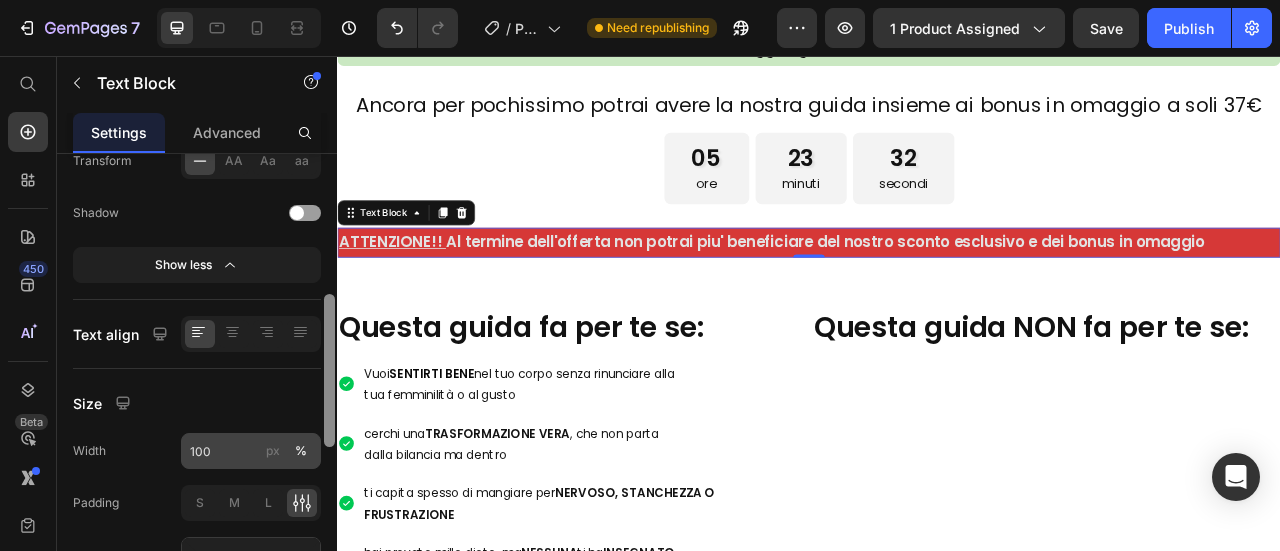 drag, startPoint x: 326, startPoint y: 316, endPoint x: 319, endPoint y: 433, distance: 117.20921 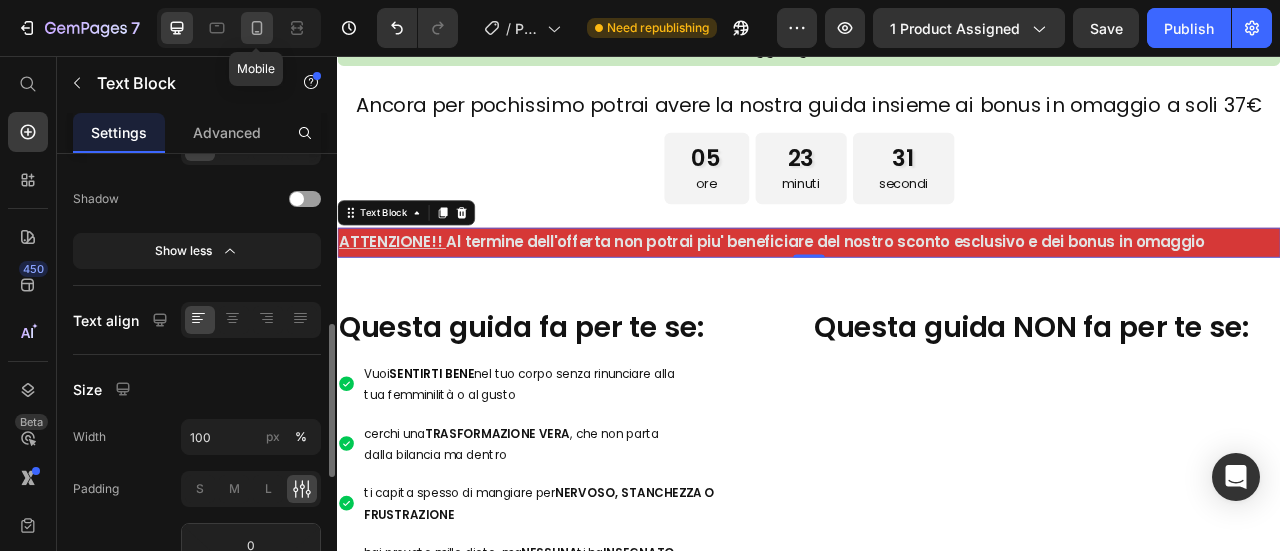 click 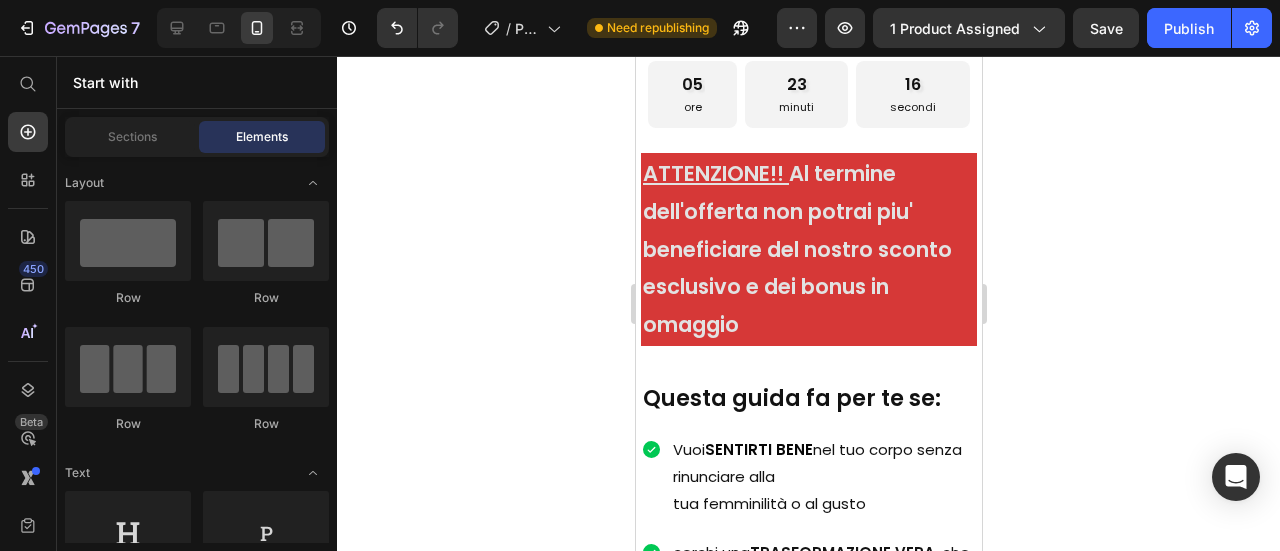 scroll, scrollTop: 832, scrollLeft: 0, axis: vertical 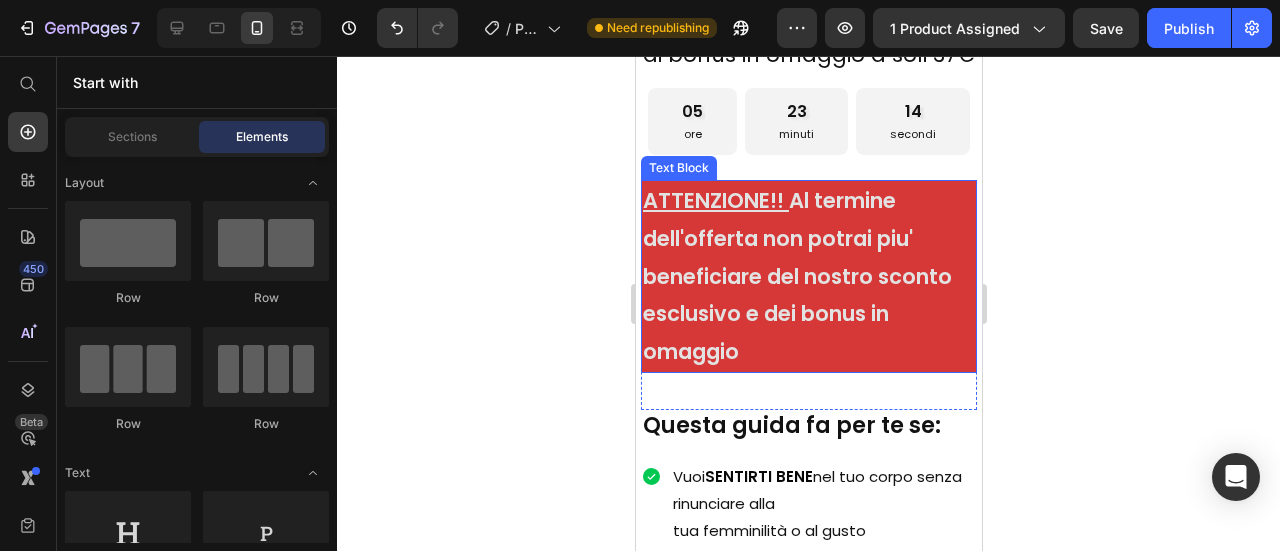 click on "ATTENZIONE!!" at bounding box center [712, 200] 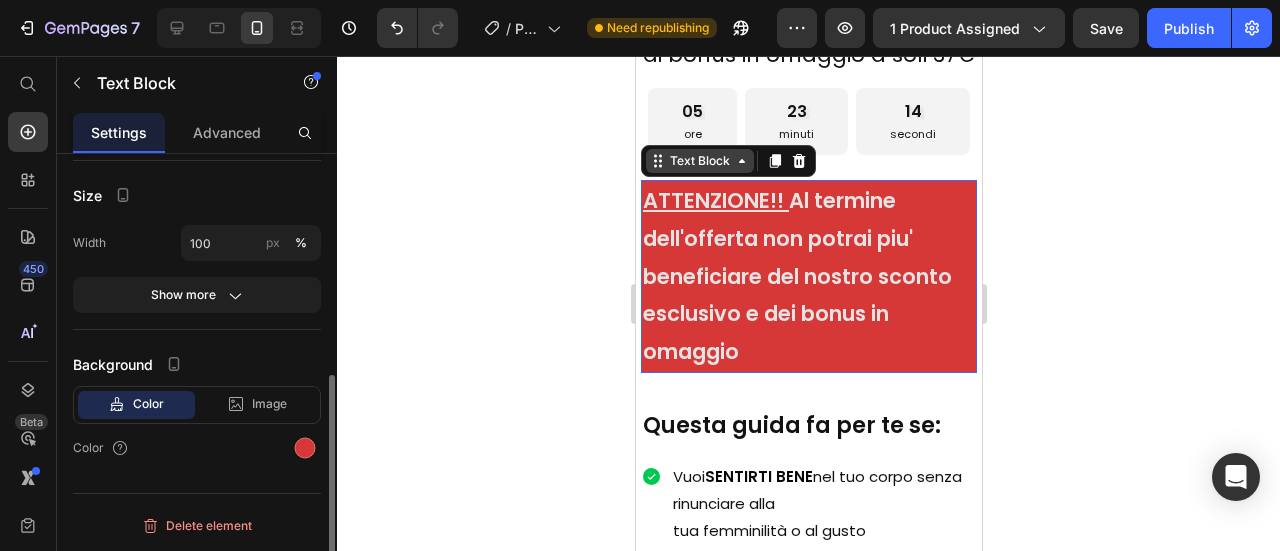 scroll, scrollTop: 438, scrollLeft: 0, axis: vertical 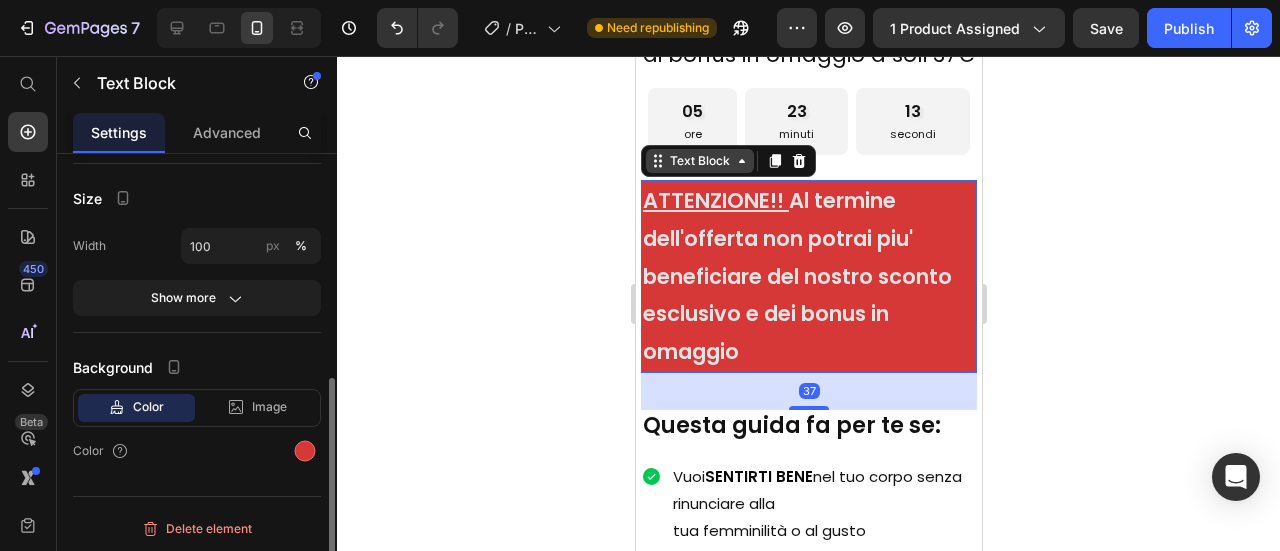 click on "Text Block" at bounding box center [699, 161] 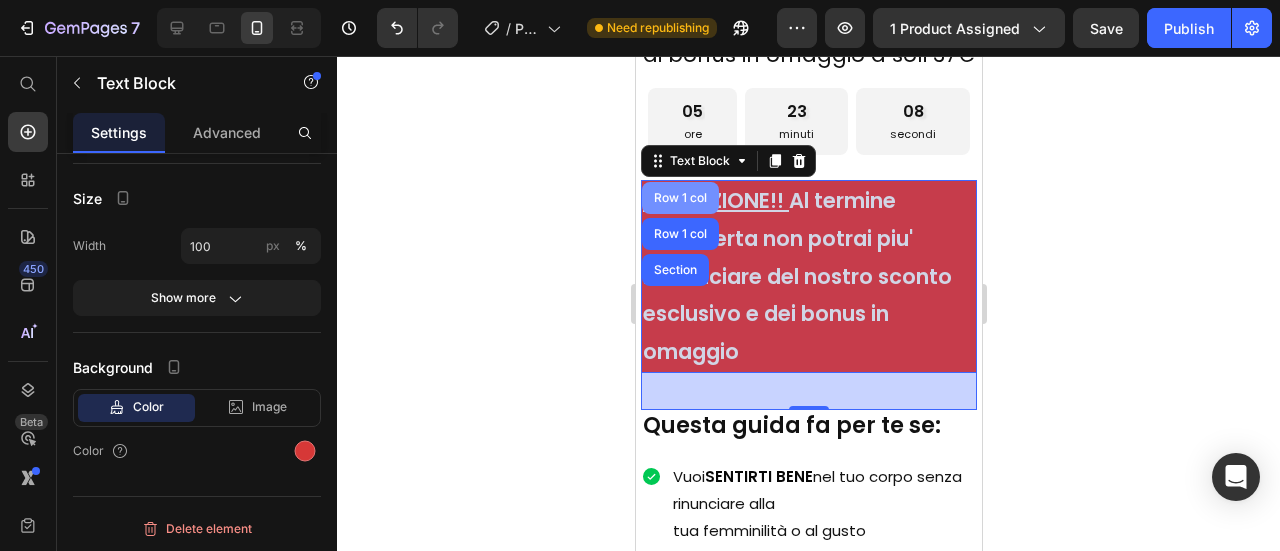 click on "Row 1 col" at bounding box center (679, 198) 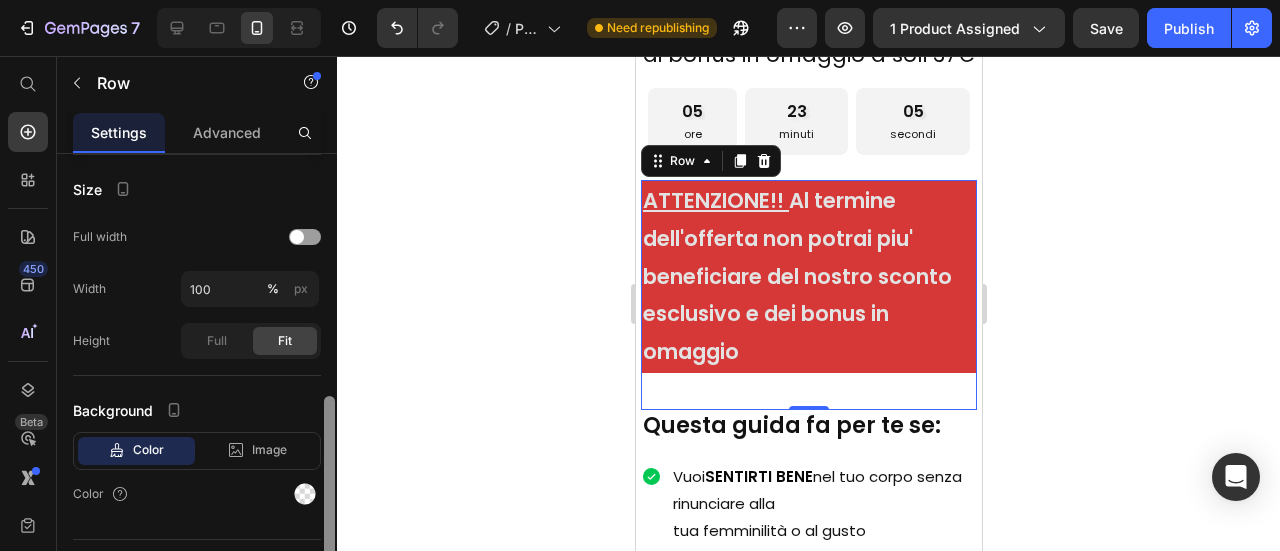 scroll, scrollTop: 412, scrollLeft: 0, axis: vertical 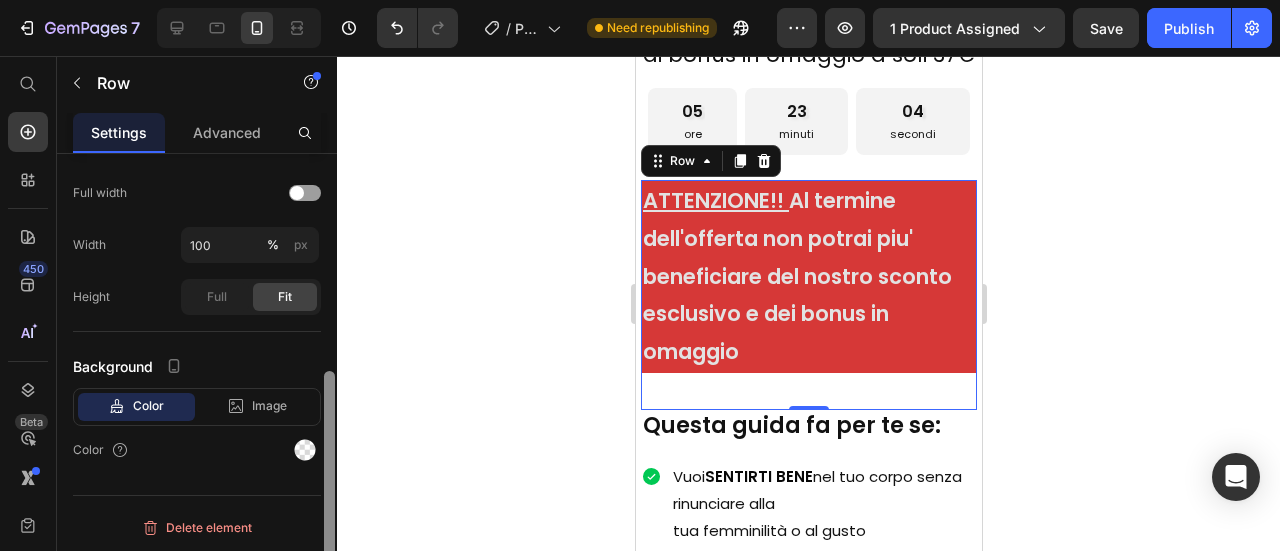 drag, startPoint x: 332, startPoint y: 214, endPoint x: 322, endPoint y: 476, distance: 262.19077 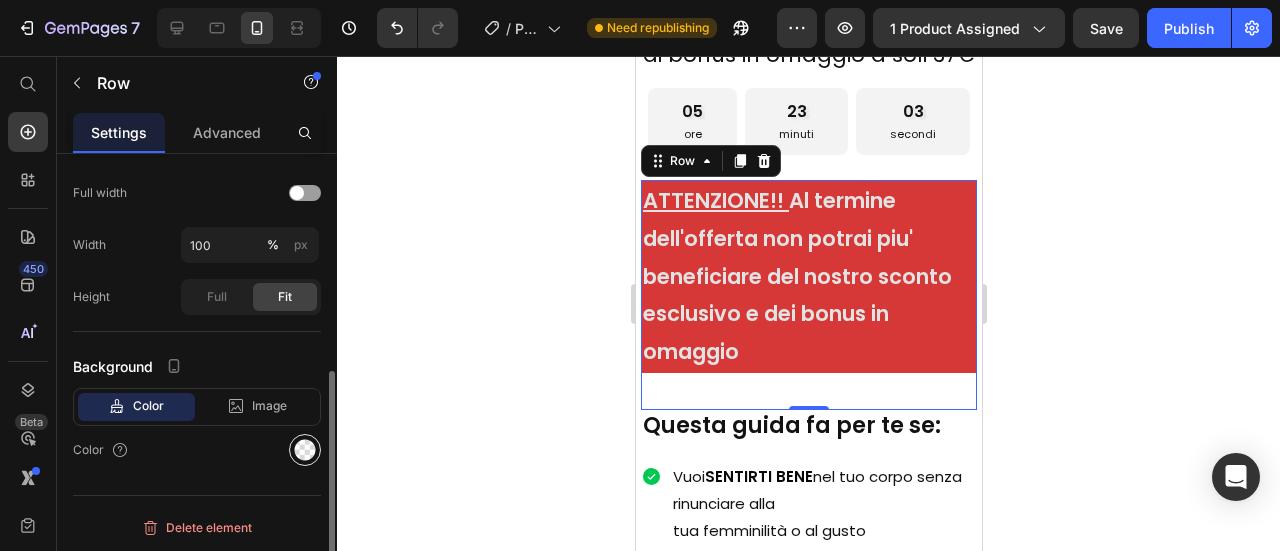 click at bounding box center (305, 450) 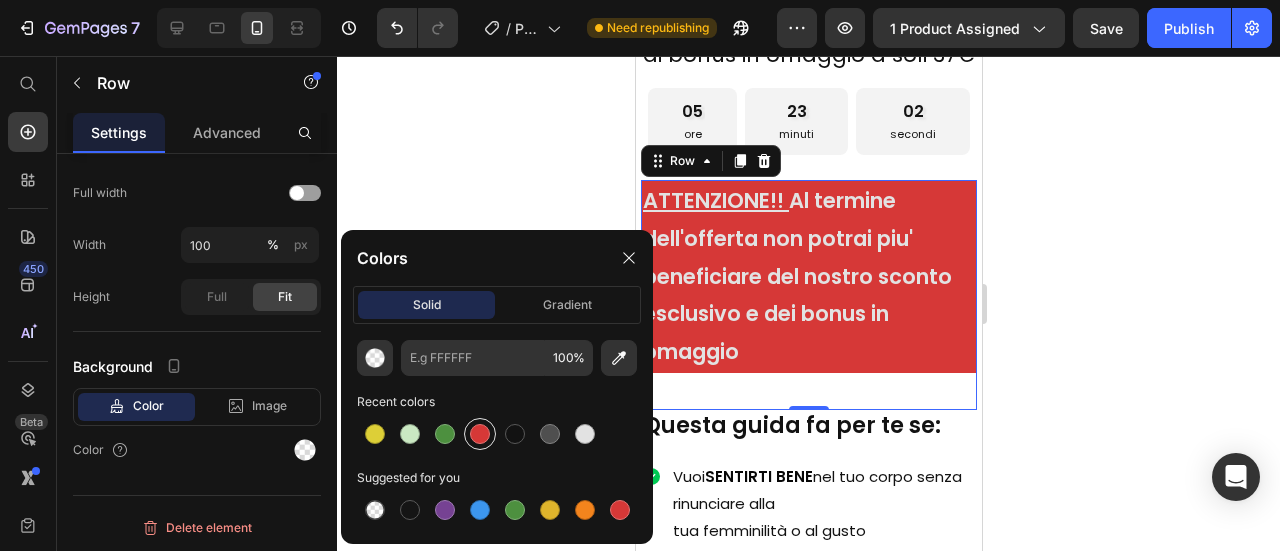 click at bounding box center (480, 434) 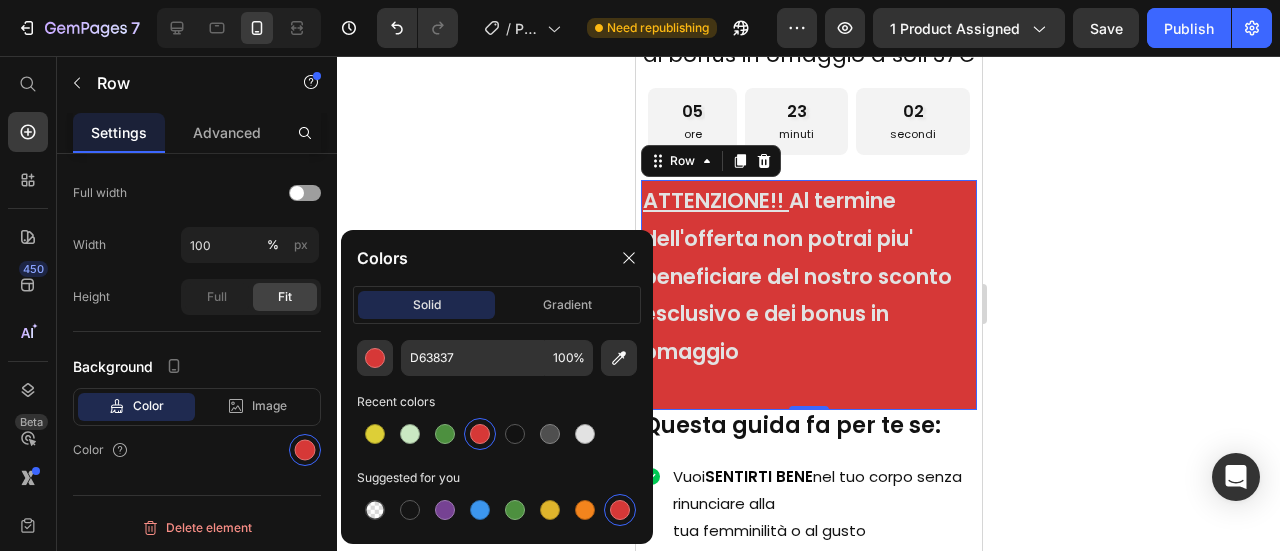 scroll, scrollTop: 412, scrollLeft: 0, axis: vertical 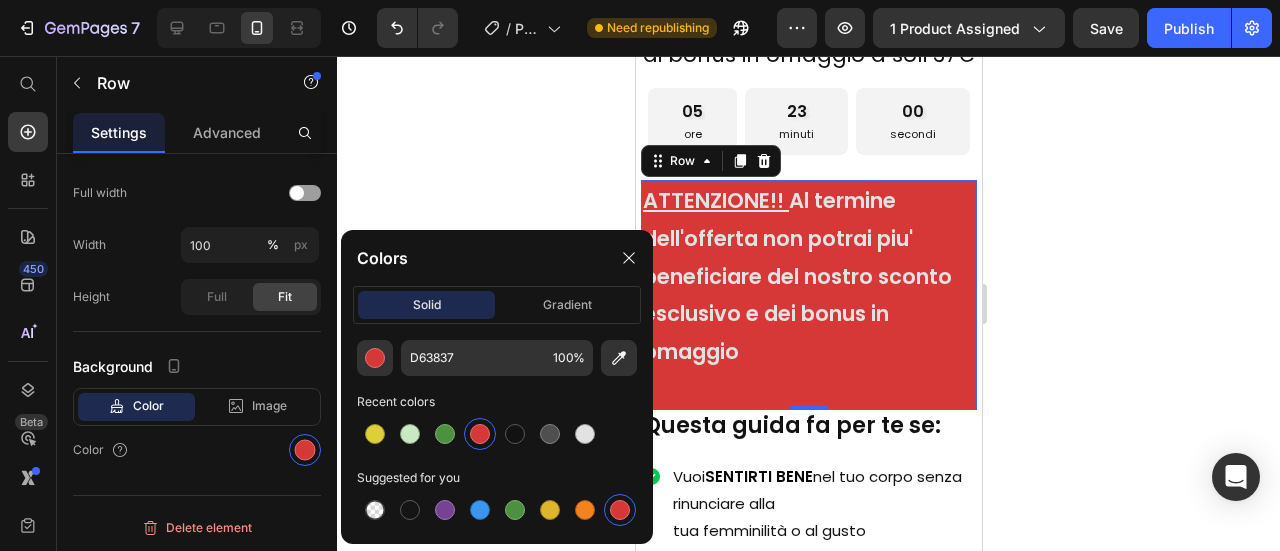 click 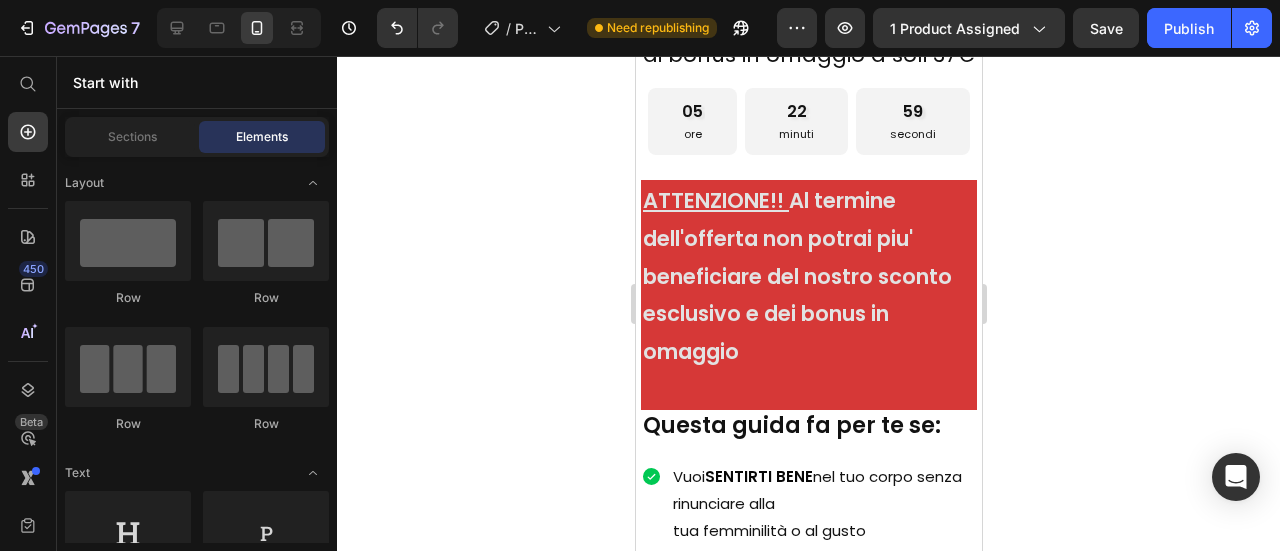 click 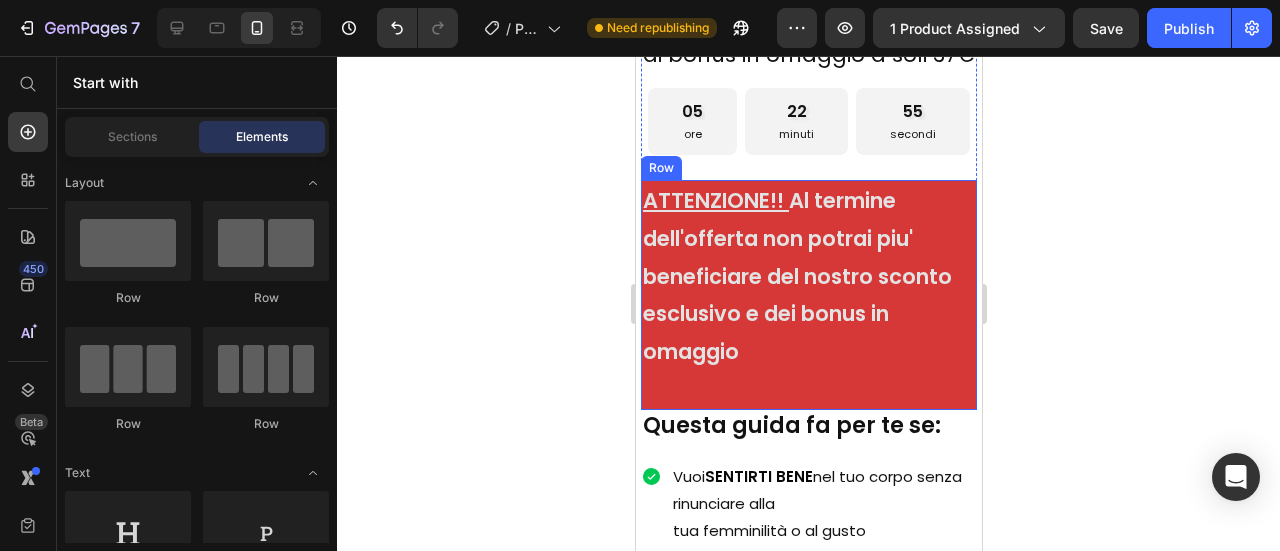 click on "ATTENZIONE!!    Al termine dell'offerta non potrai piu' beneficiare del nostro sconto esclusivo e dei bonus in omaggio Text Block" at bounding box center (808, 295) 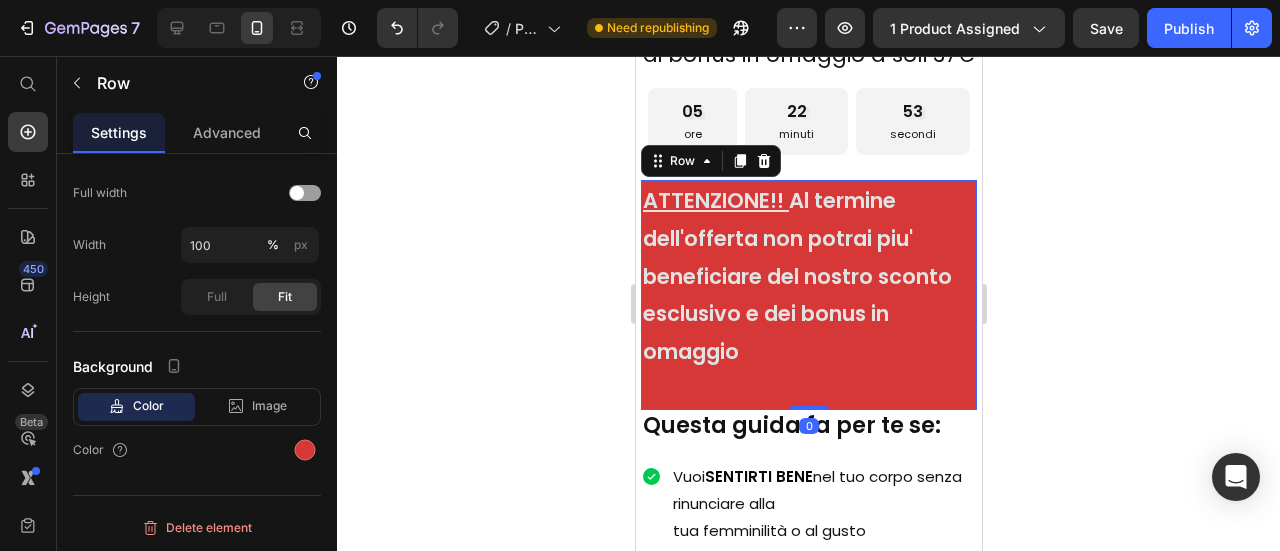 drag, startPoint x: 798, startPoint y: 425, endPoint x: 798, endPoint y: 405, distance: 20 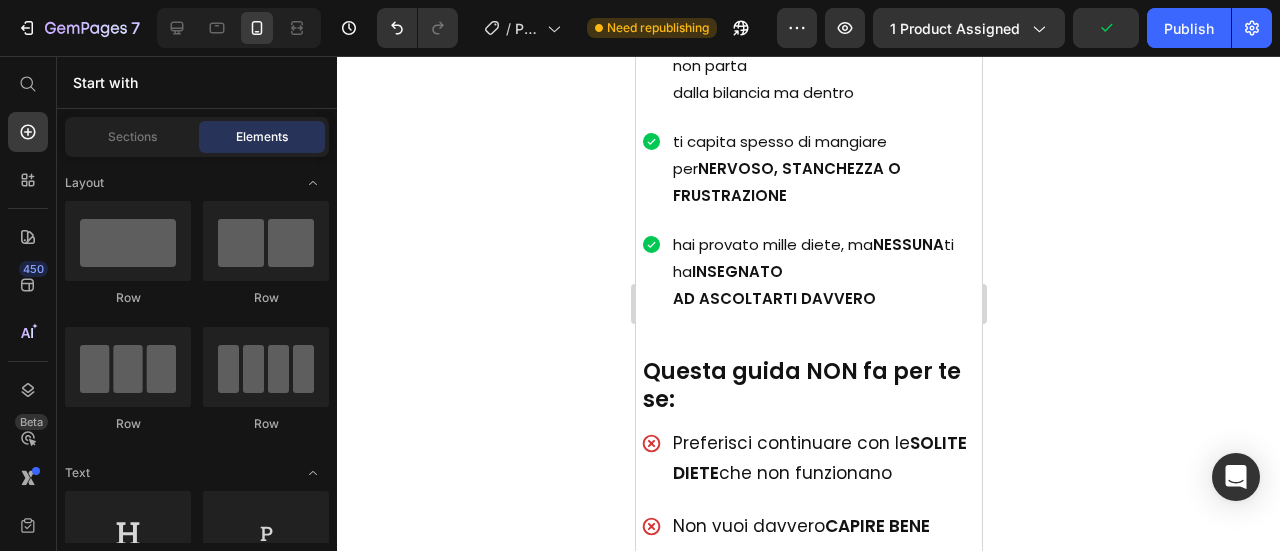 scroll, scrollTop: 1135, scrollLeft: 0, axis: vertical 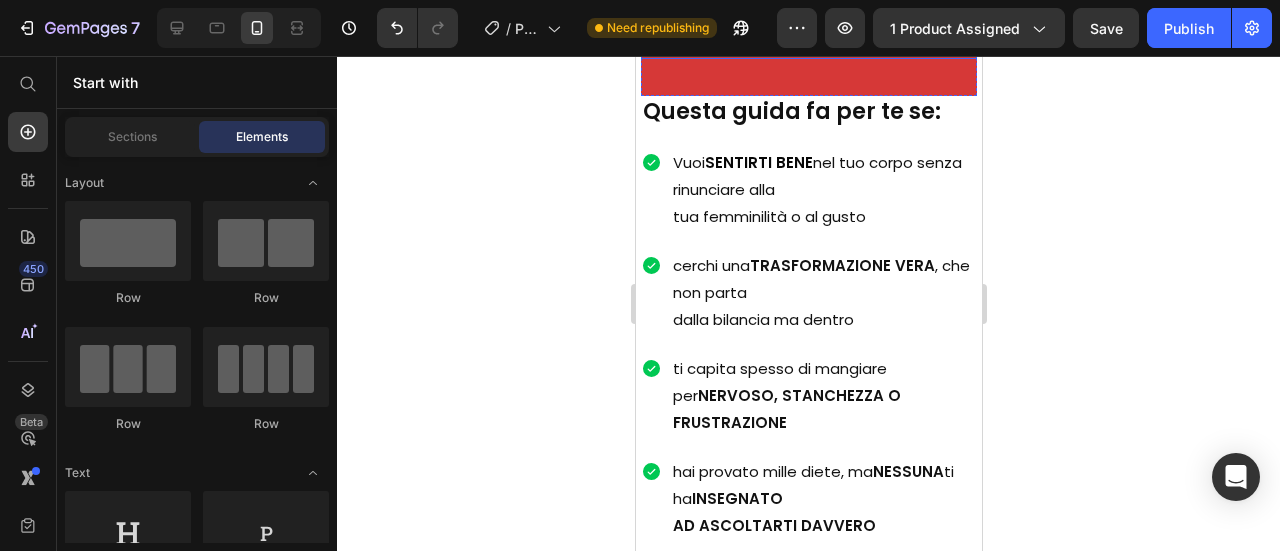 click on "ATTENZIONE!!    Al termine dell'offerta non potrai piu' beneficiare del nostro sconto esclusivo e dei bonus in omaggio" at bounding box center (808, -38) 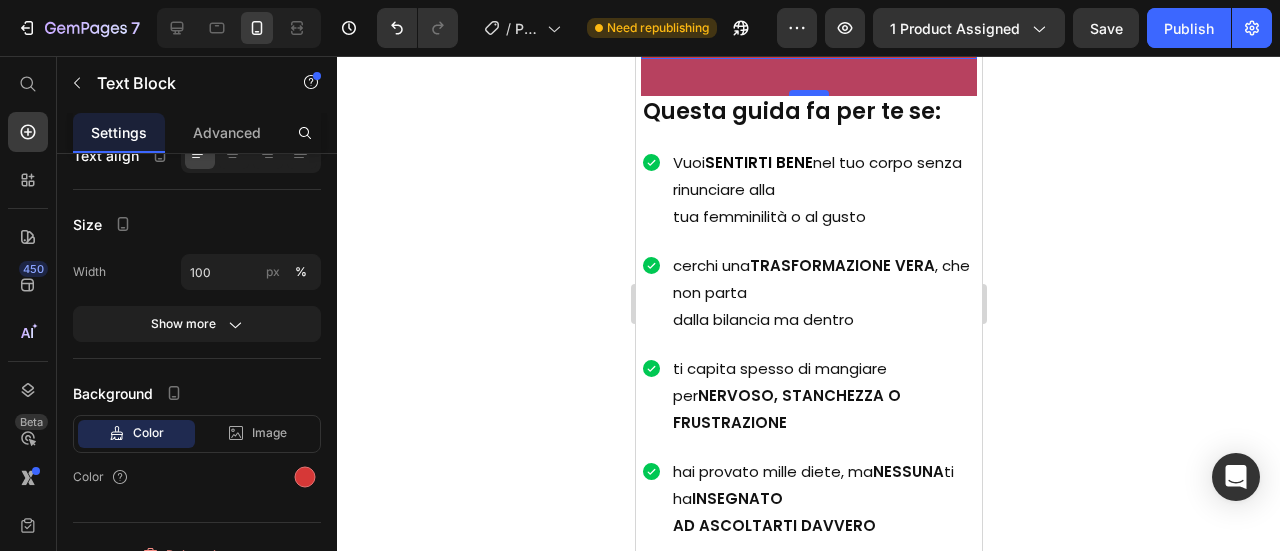 scroll, scrollTop: 0, scrollLeft: 0, axis: both 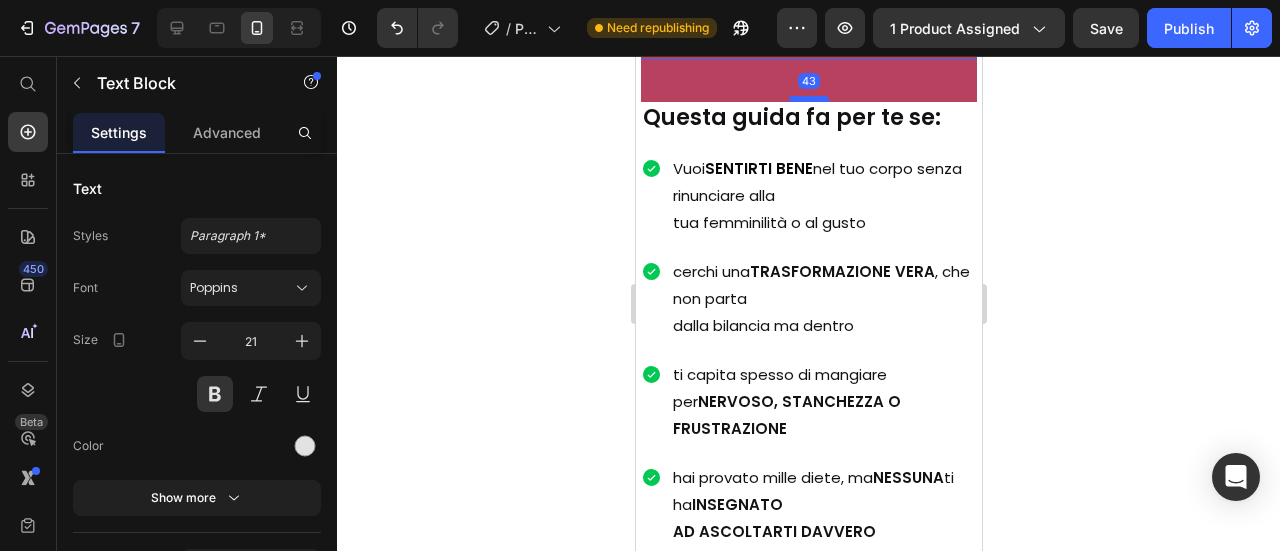 click at bounding box center (808, 99) 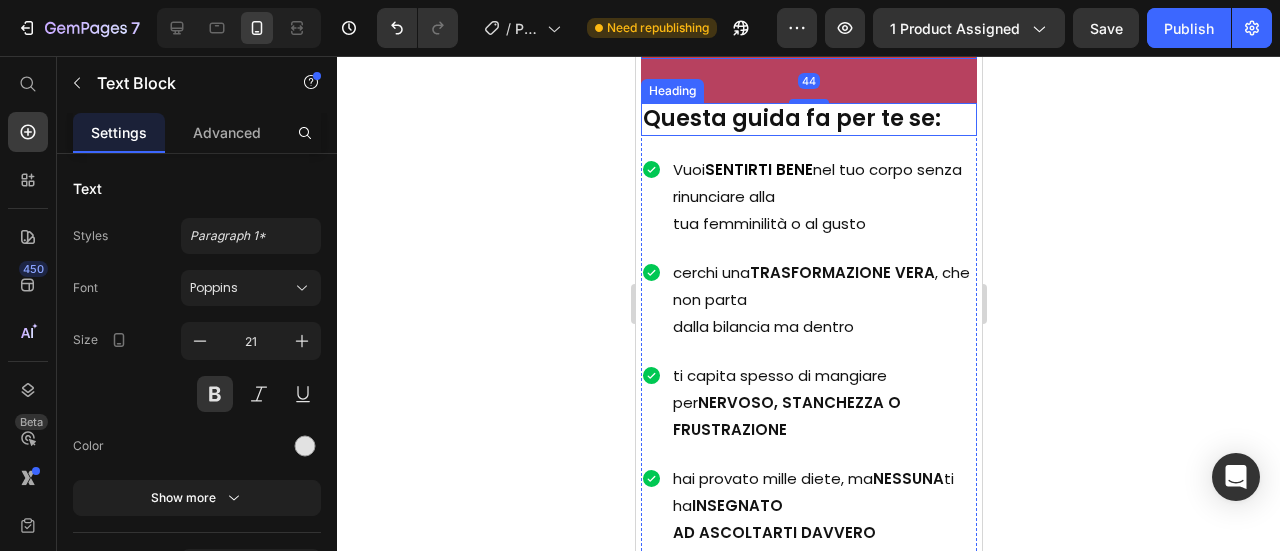click on "Questa guida fa per te se:" at bounding box center [808, 119] 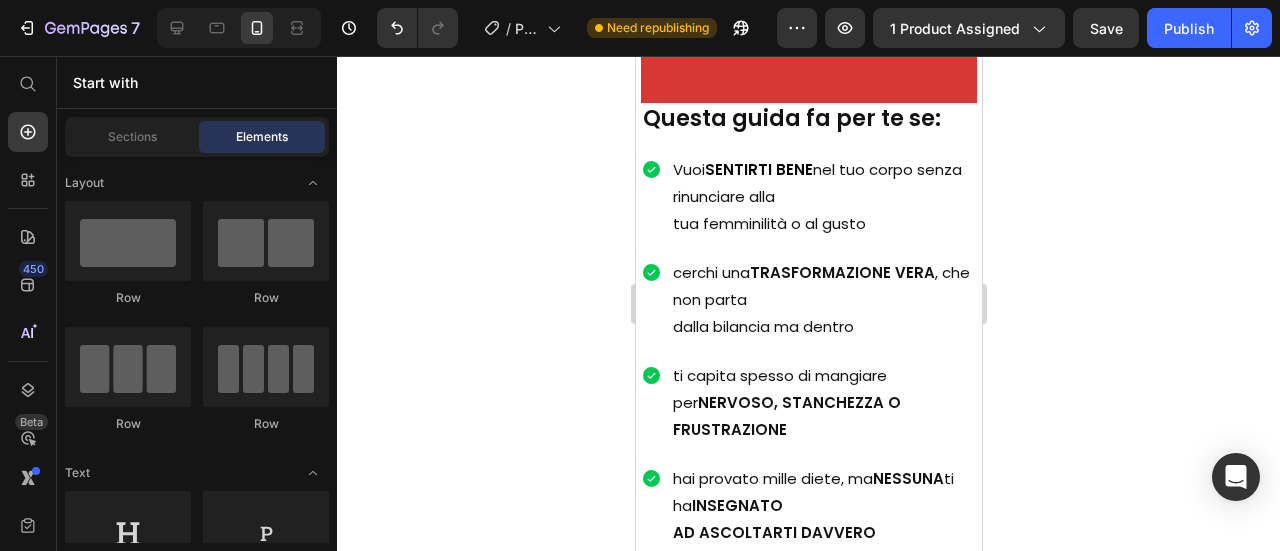 scroll, scrollTop: 1294, scrollLeft: 0, axis: vertical 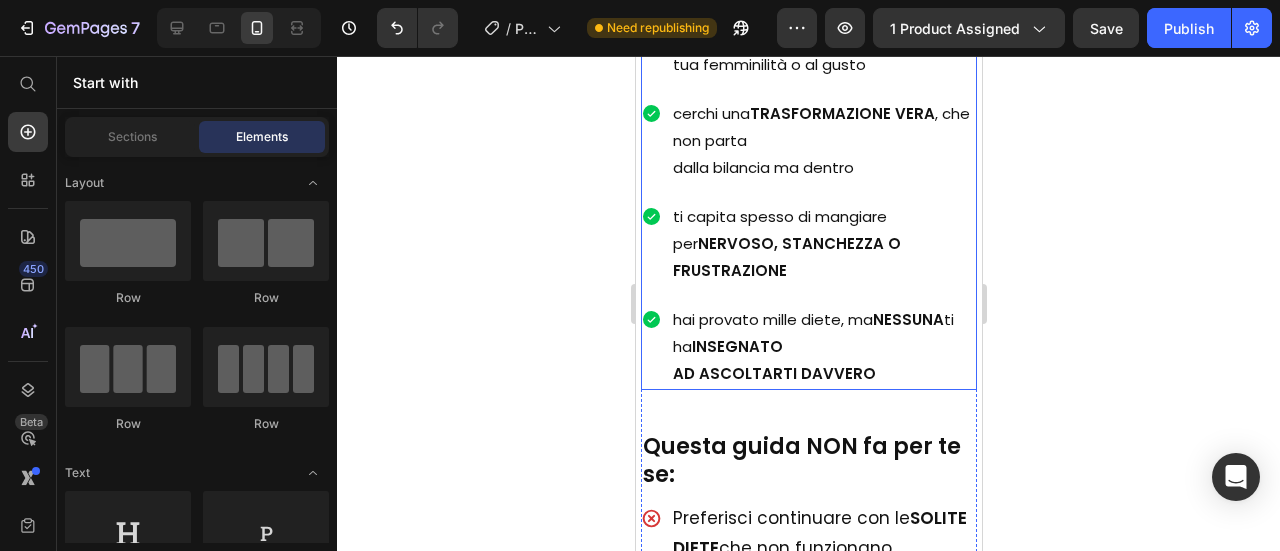 click on "INSEGNATO" at bounding box center (736, 346) 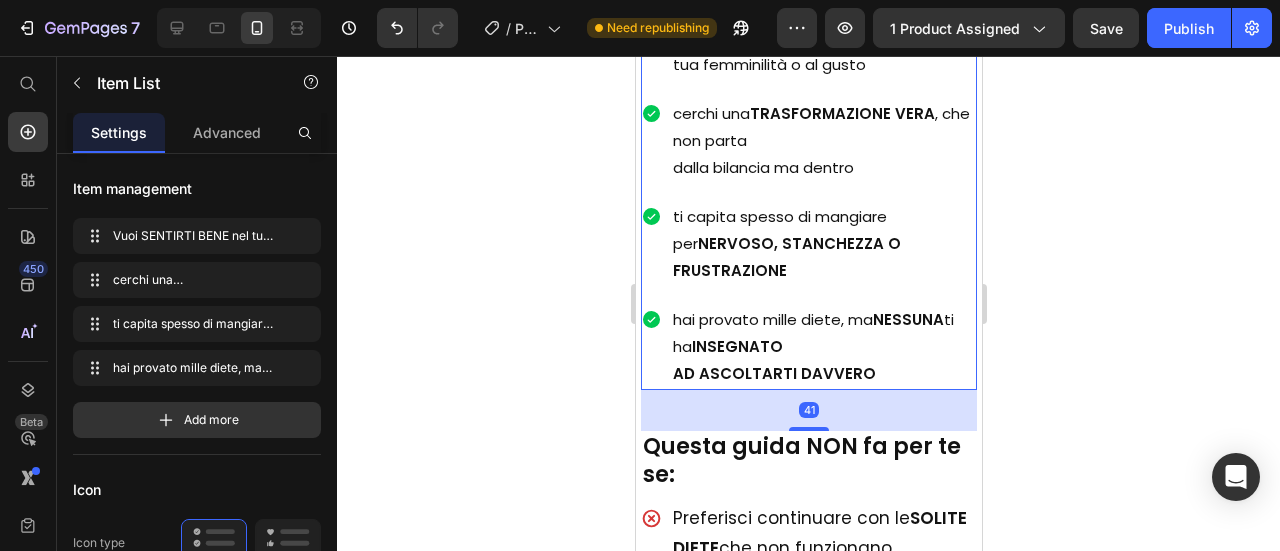 click on "hai provato mille diete, ma  NESSUNA  ti ha  INSEGNATO" at bounding box center [822, 333] 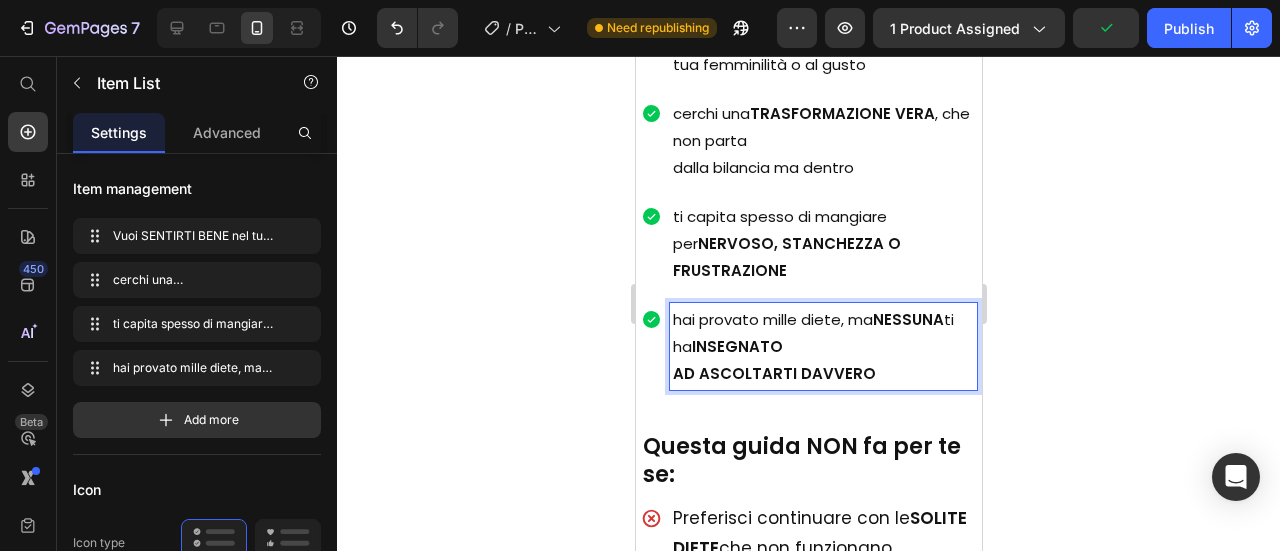 click 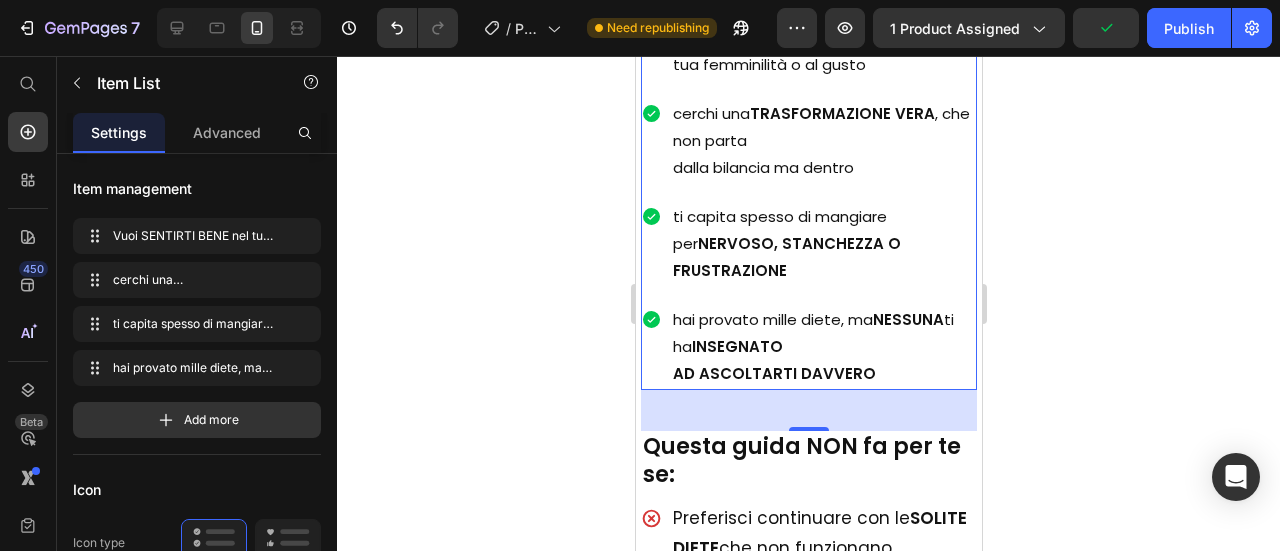 click on "hai provato mille diete, ma  NESSUNA  ti ha  INSEGNATO" at bounding box center (822, 333) 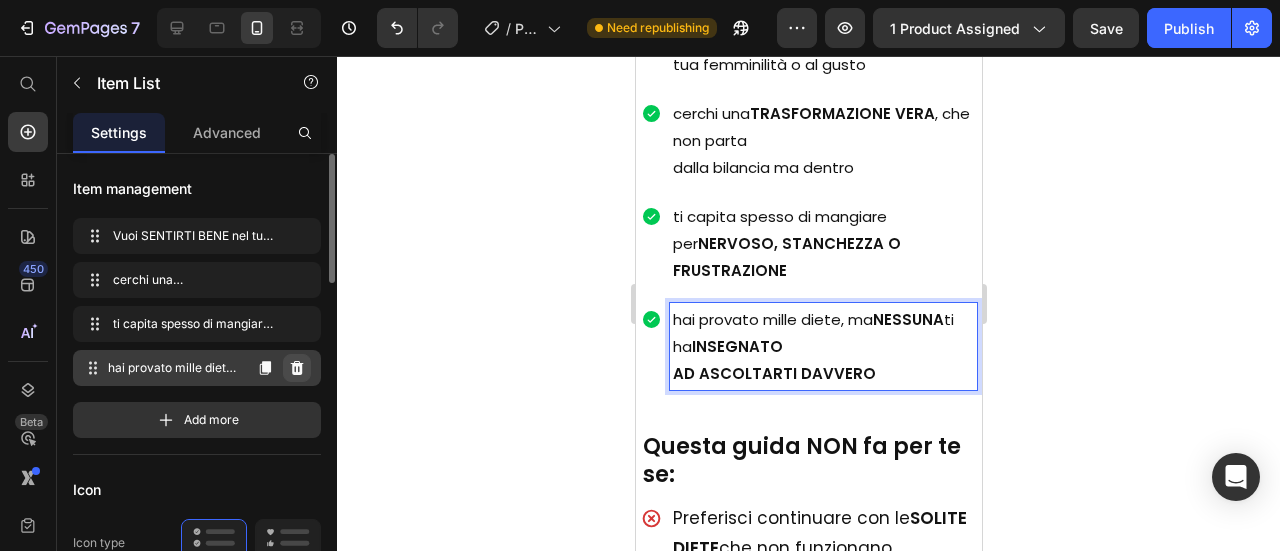 click 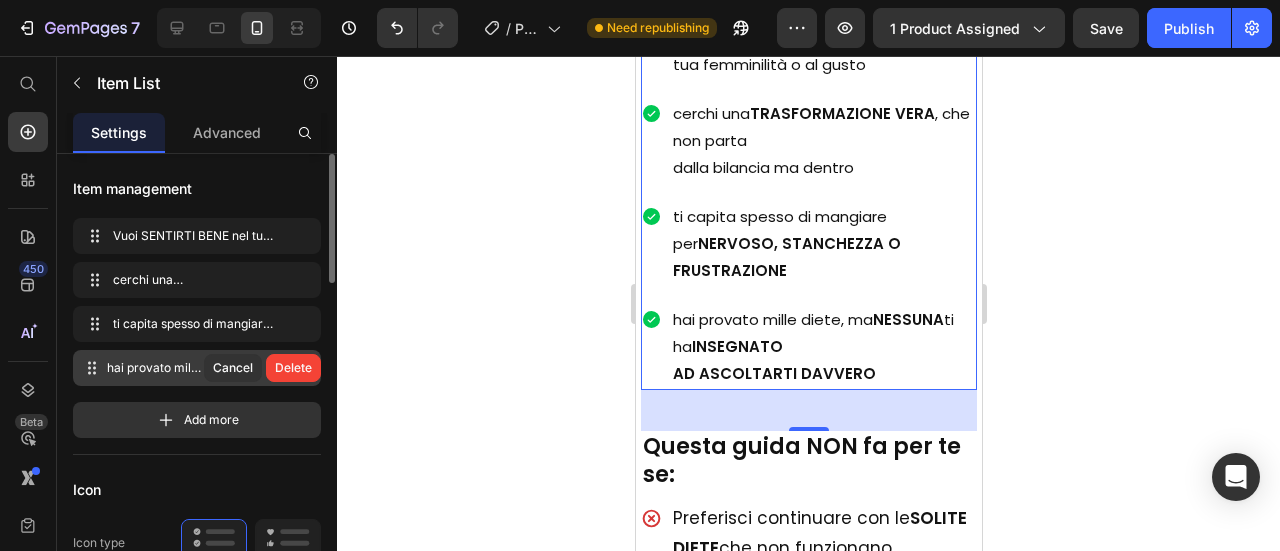 click on "Delete" at bounding box center [293, 368] 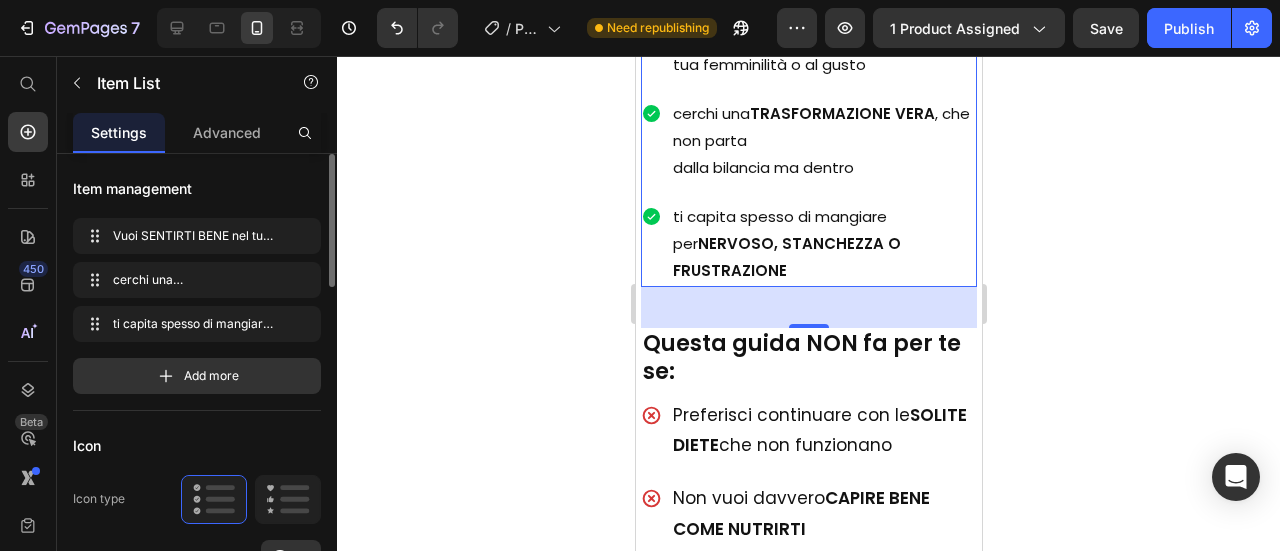 click 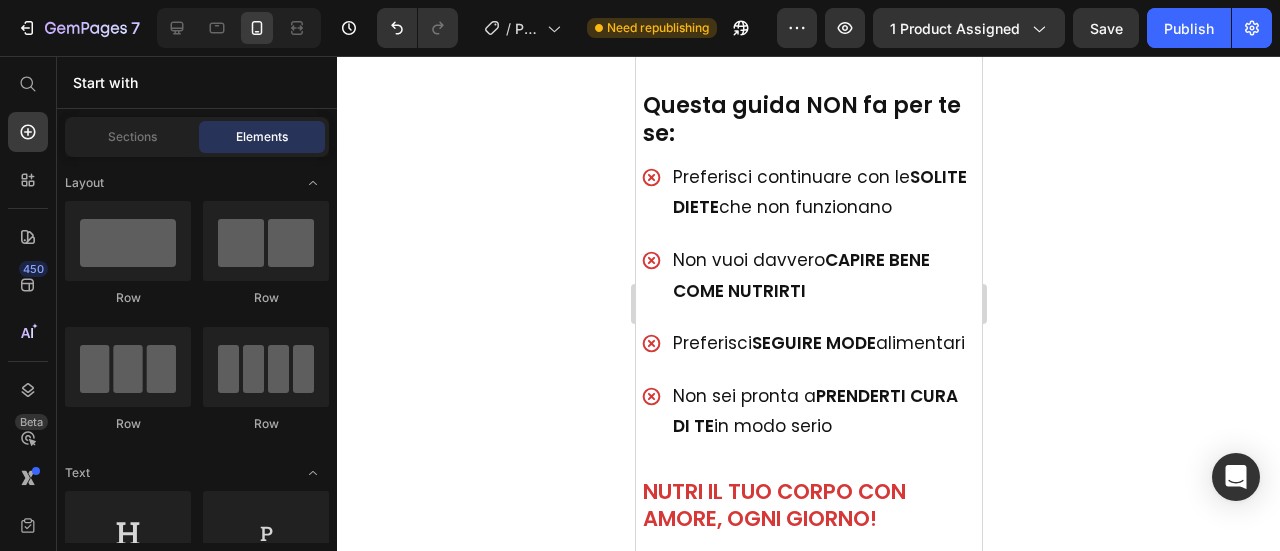 scroll, scrollTop: 1519, scrollLeft: 0, axis: vertical 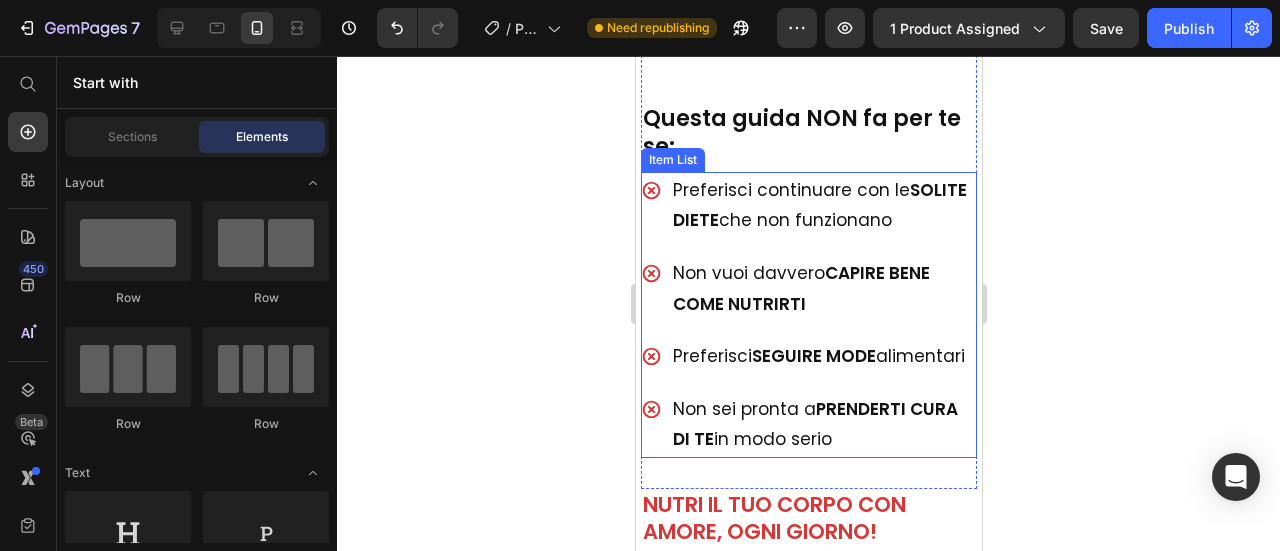 click on "Preferisci  SEGUIRE MODE  alimentari" at bounding box center (822, 356) 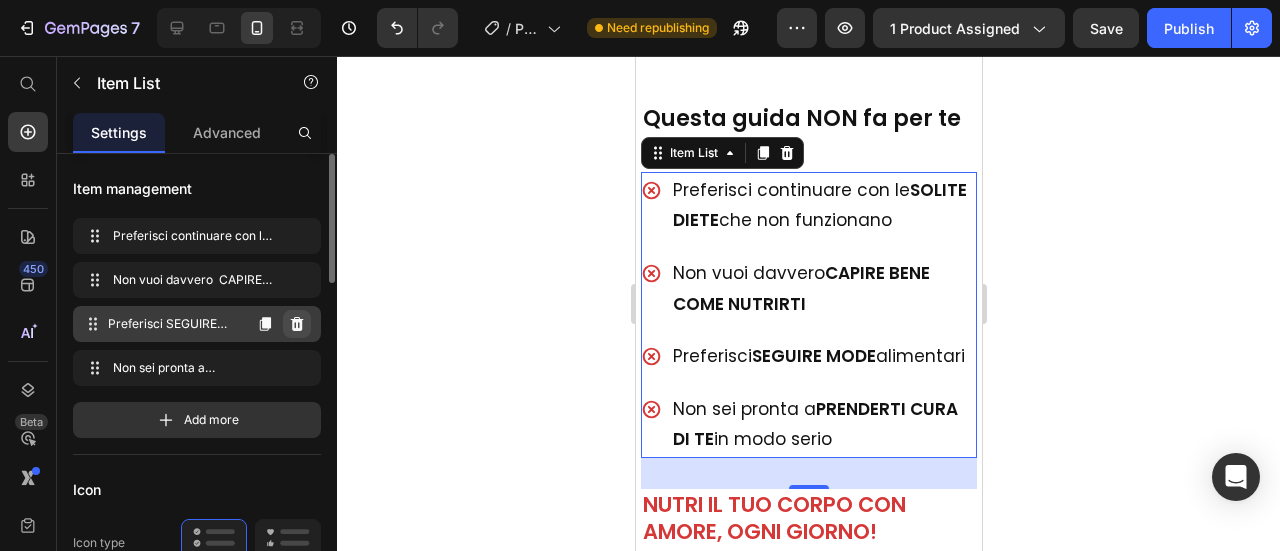 click 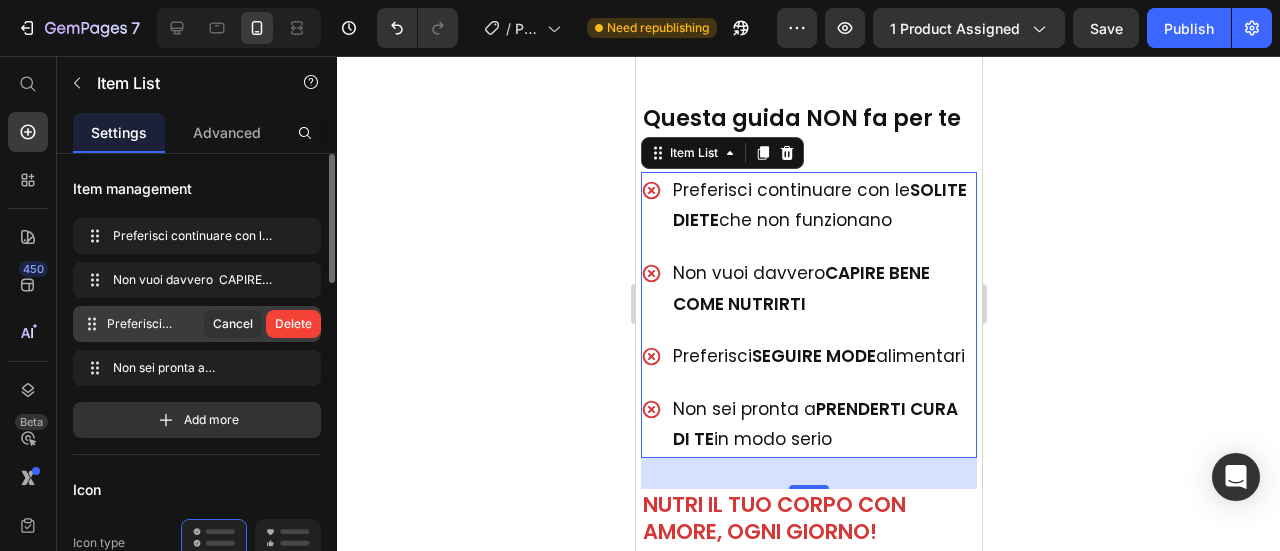 click on "Delete" at bounding box center [293, 324] 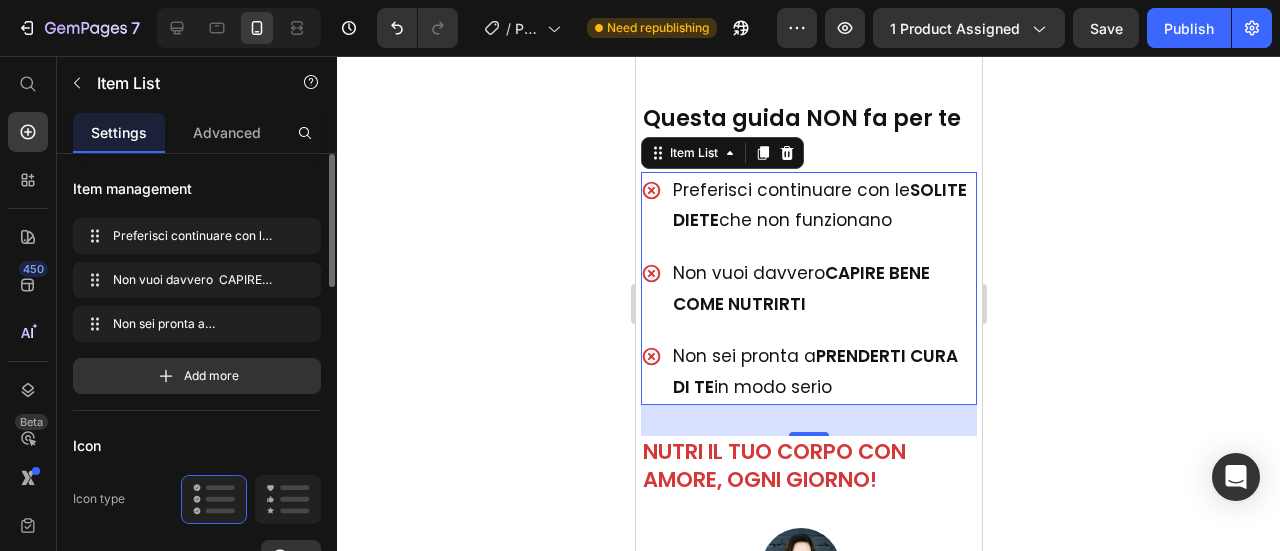 click 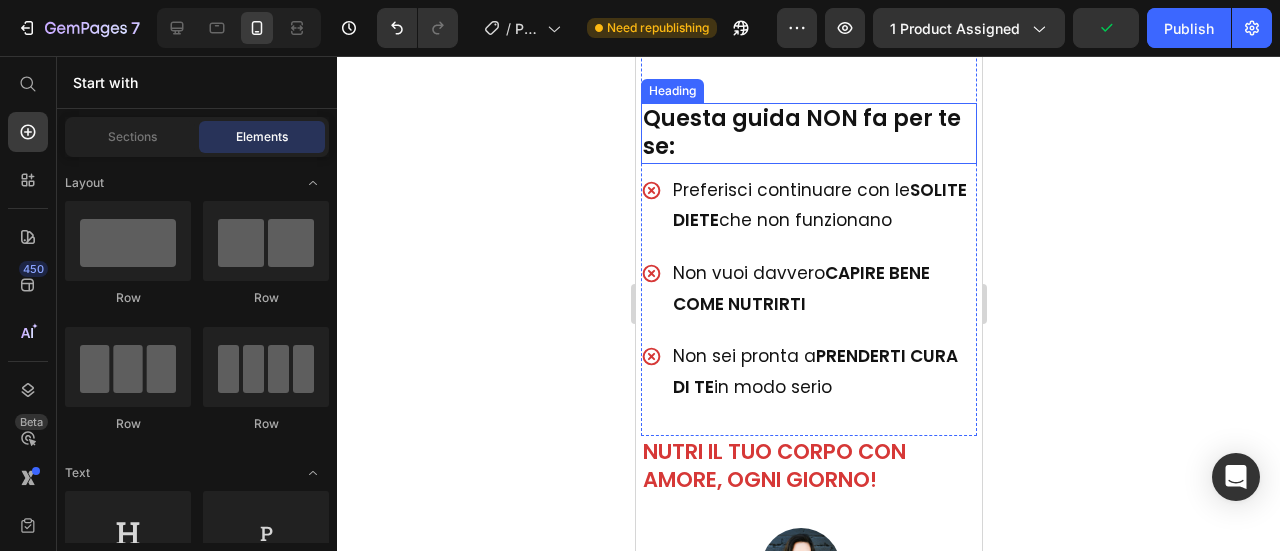 click on "Questa guida NON fa per te se:" at bounding box center (808, 133) 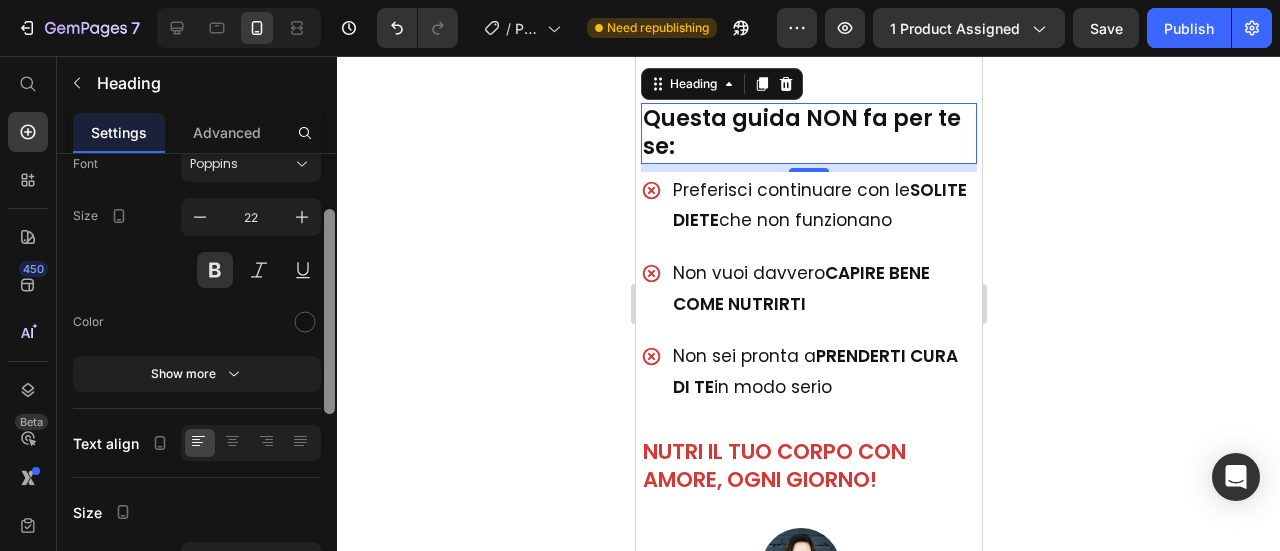 drag, startPoint x: 332, startPoint y: 293, endPoint x: 341, endPoint y: 350, distance: 57.706154 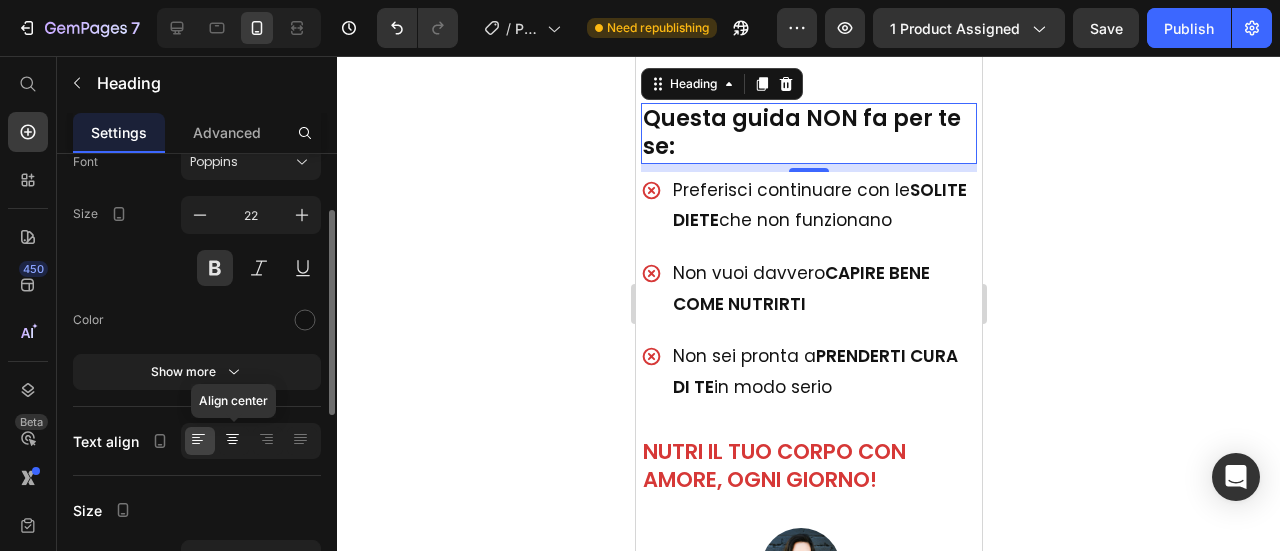 click 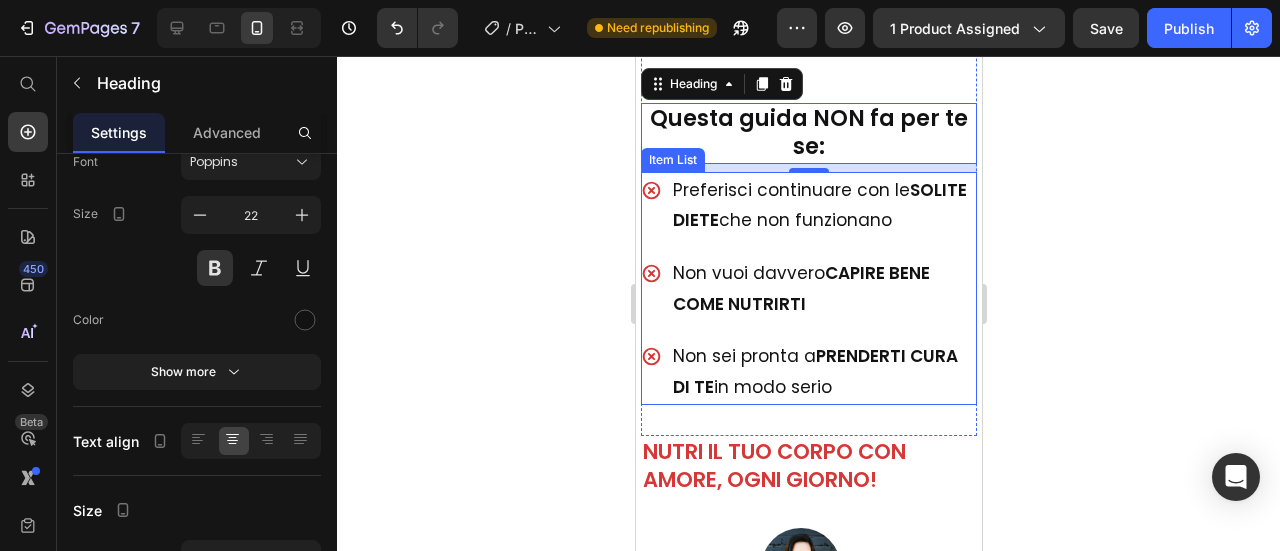 click on "Preferisci continuare con le  SOLITE DIETE  che non funzionano" at bounding box center [822, 205] 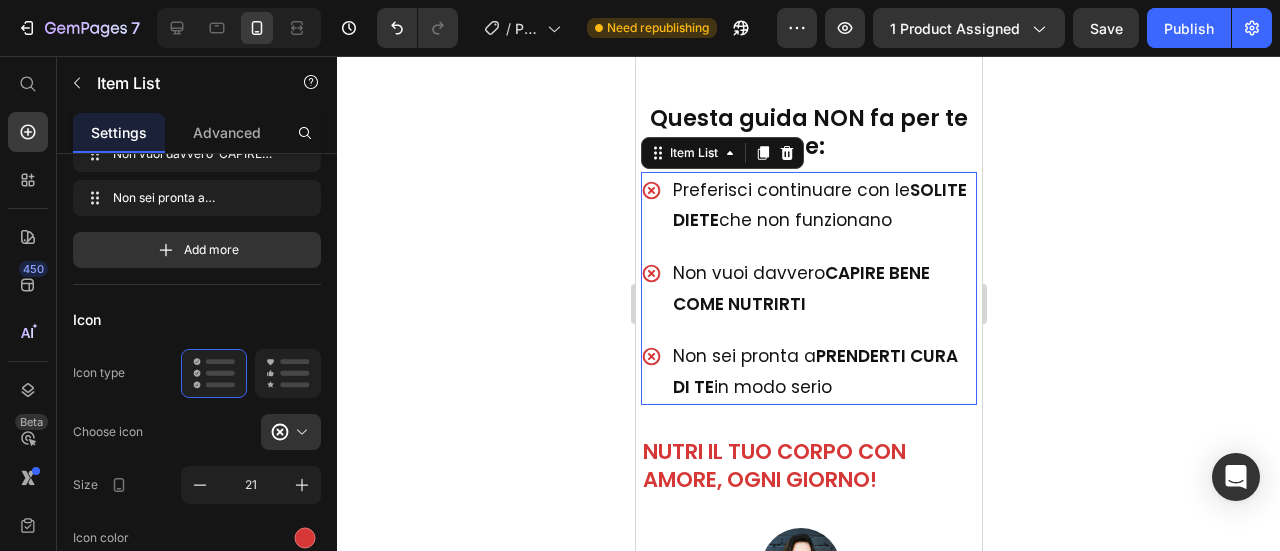 scroll, scrollTop: 0, scrollLeft: 0, axis: both 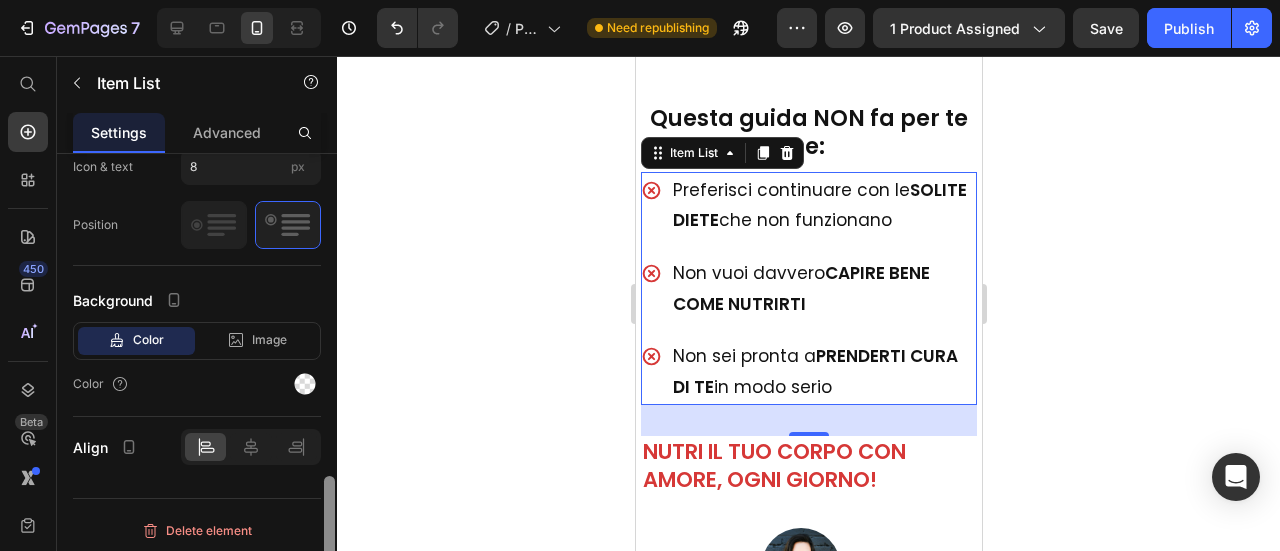 drag, startPoint x: 328, startPoint y: 204, endPoint x: 326, endPoint y: 539, distance: 335.00598 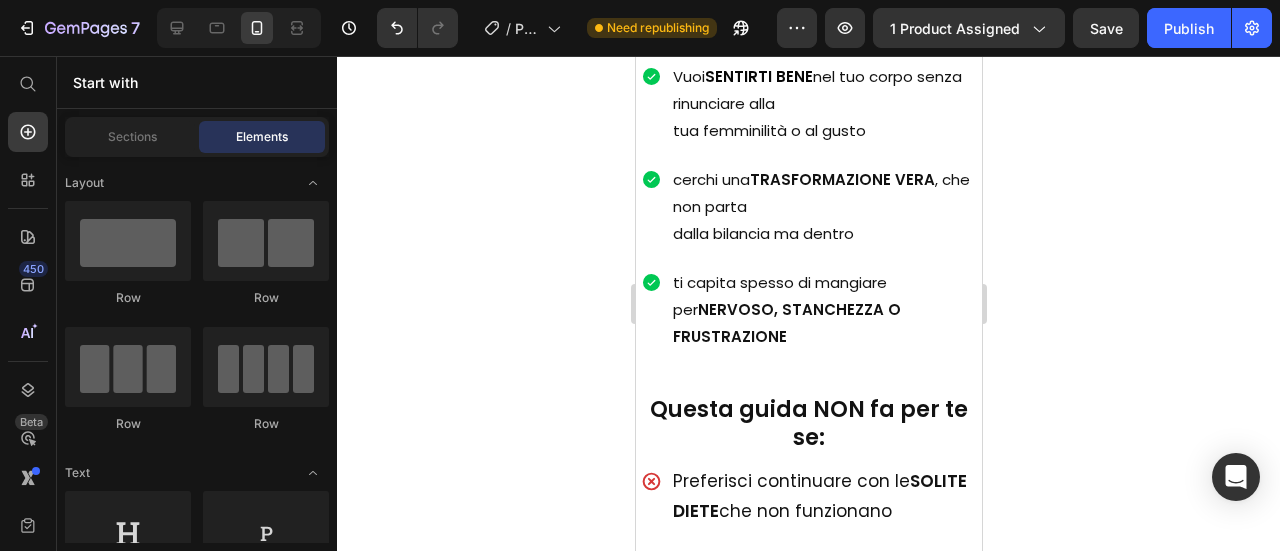 scroll, scrollTop: 1146, scrollLeft: 0, axis: vertical 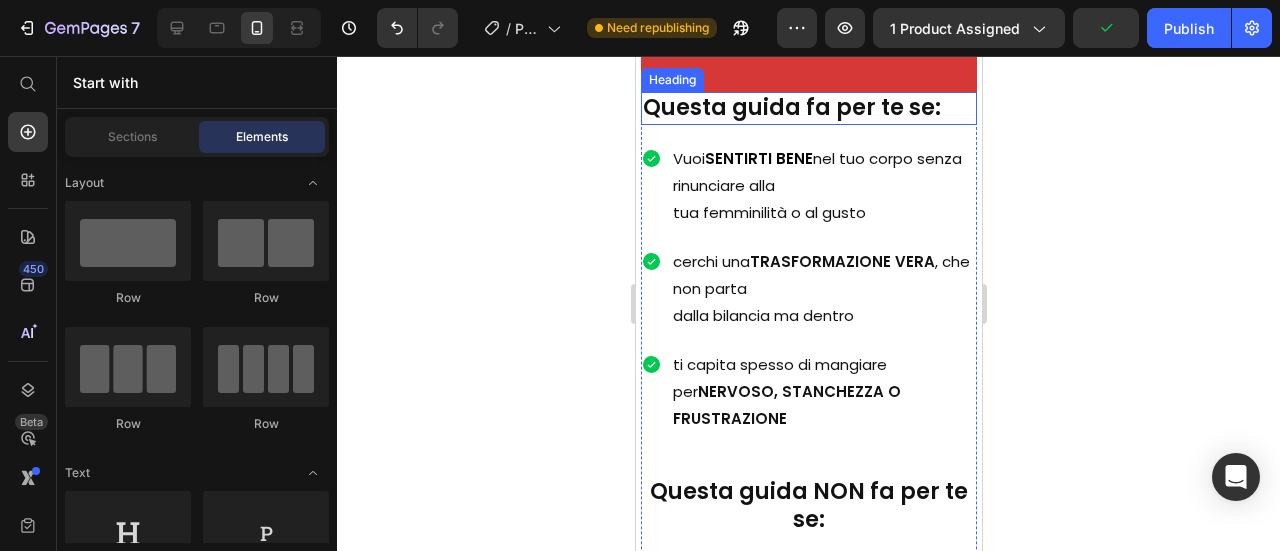 click on "Questa guida fa per te se:" at bounding box center [808, 108] 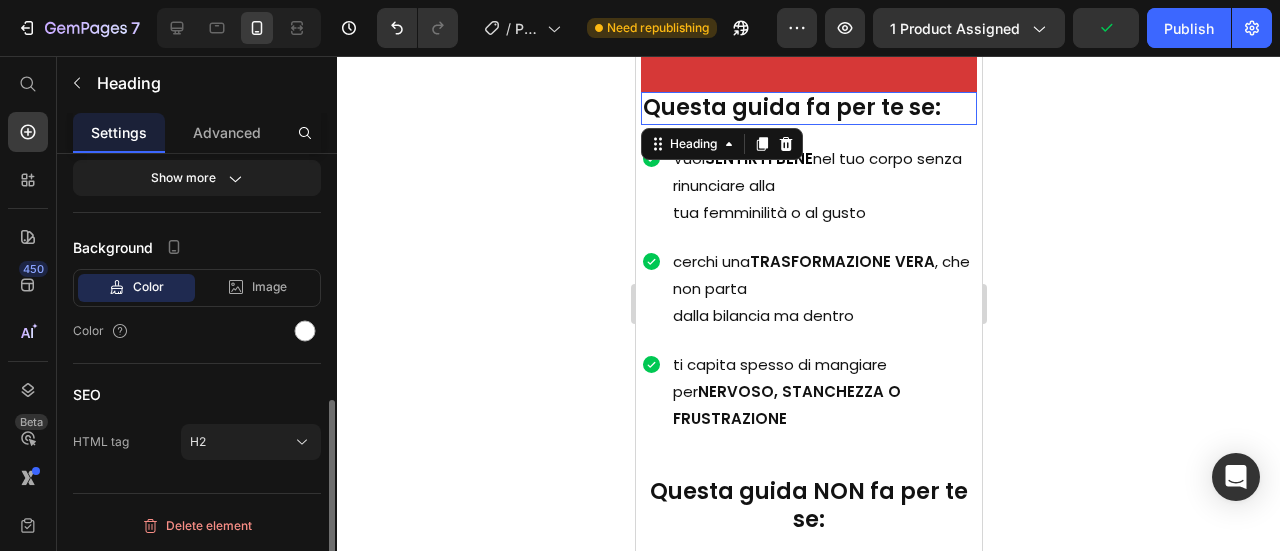scroll, scrollTop: 0, scrollLeft: 0, axis: both 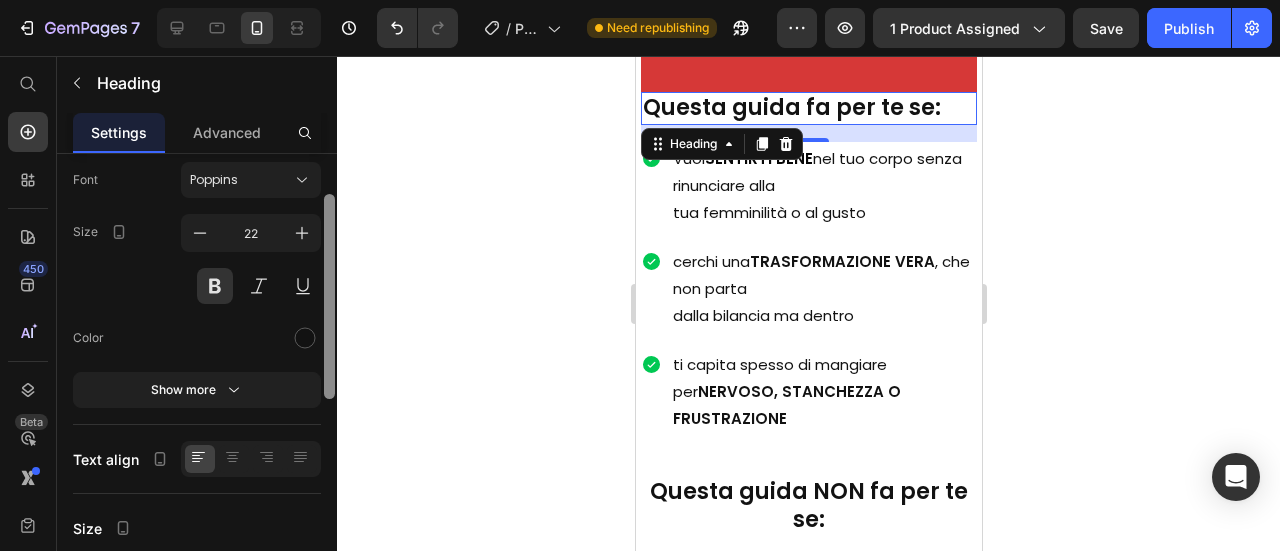 drag, startPoint x: 327, startPoint y: 265, endPoint x: 333, endPoint y: 315, distance: 50.358715 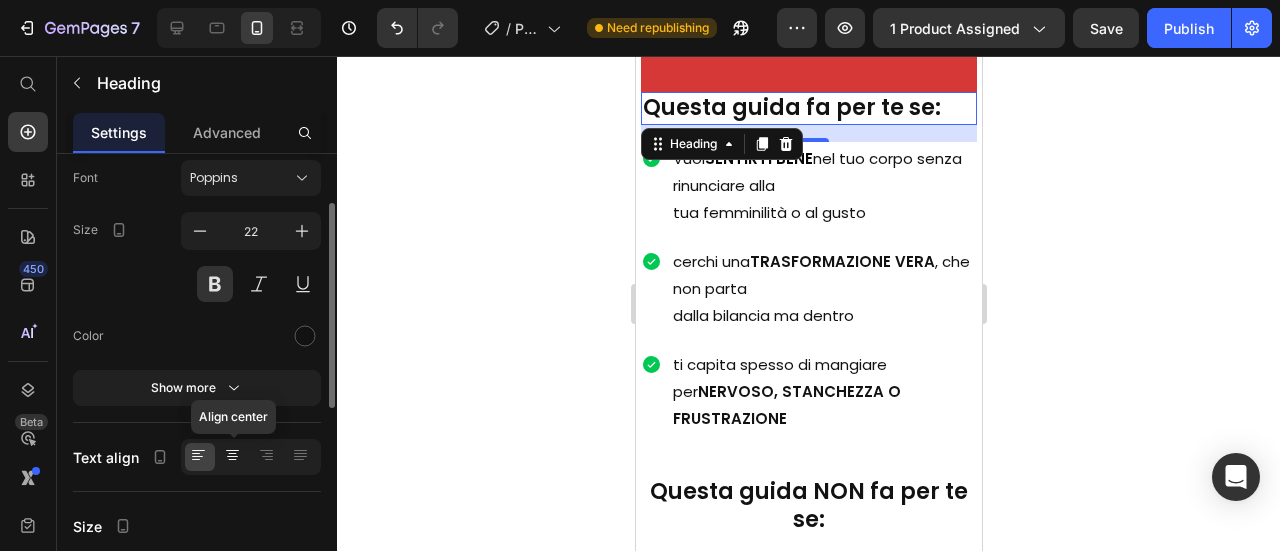 click 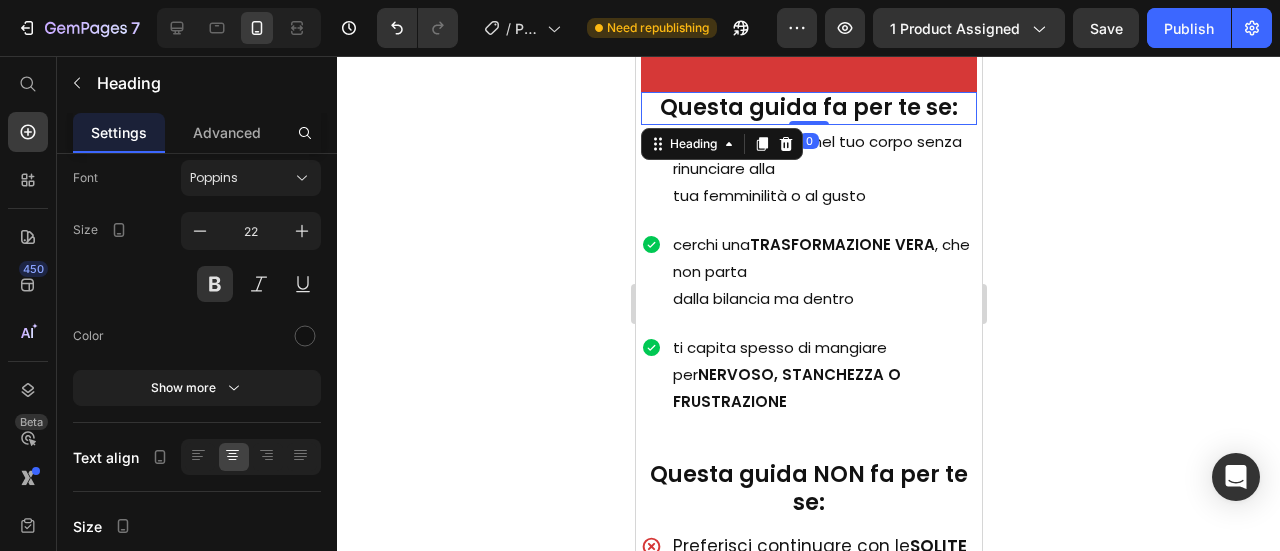 drag, startPoint x: 810, startPoint y: 164, endPoint x: 816, endPoint y: 143, distance: 21.84033 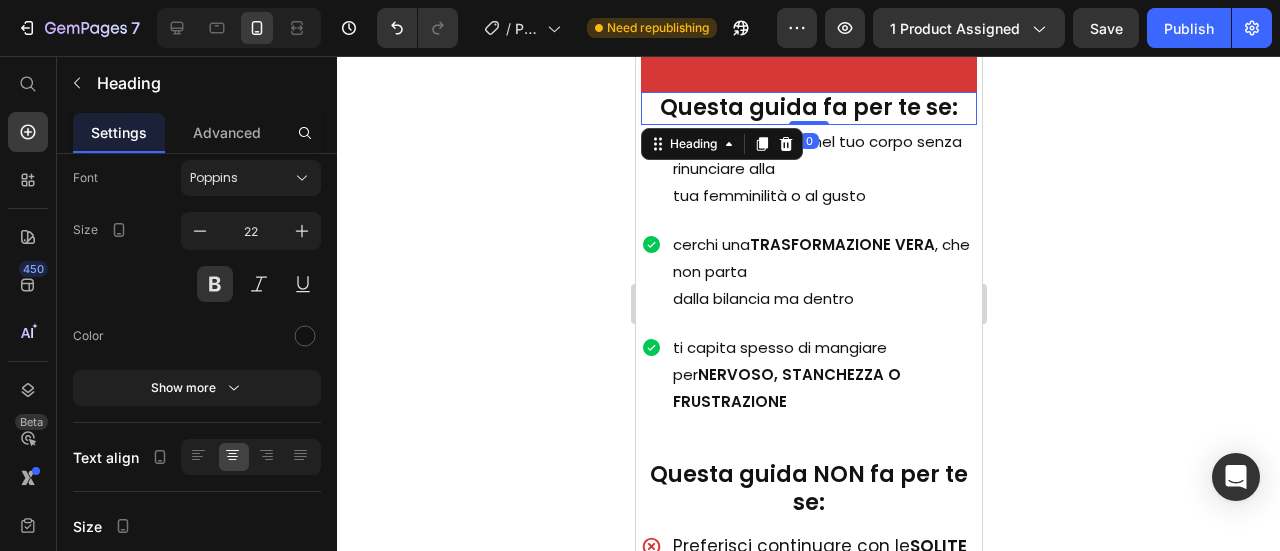 click 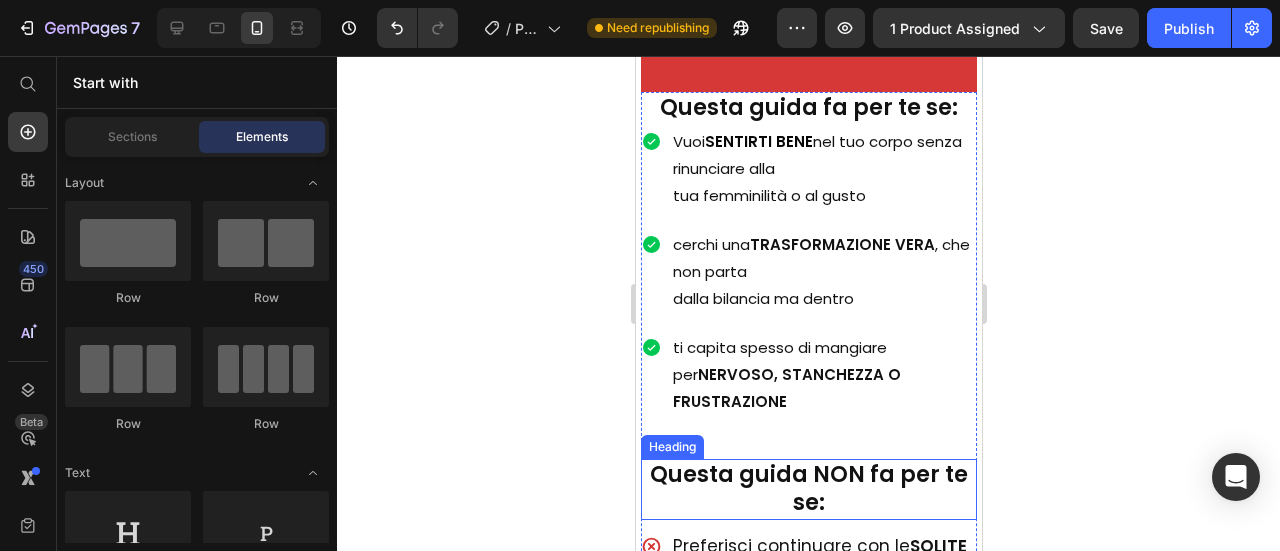 click on "Questa guida NON fa per te se:" at bounding box center (808, 489) 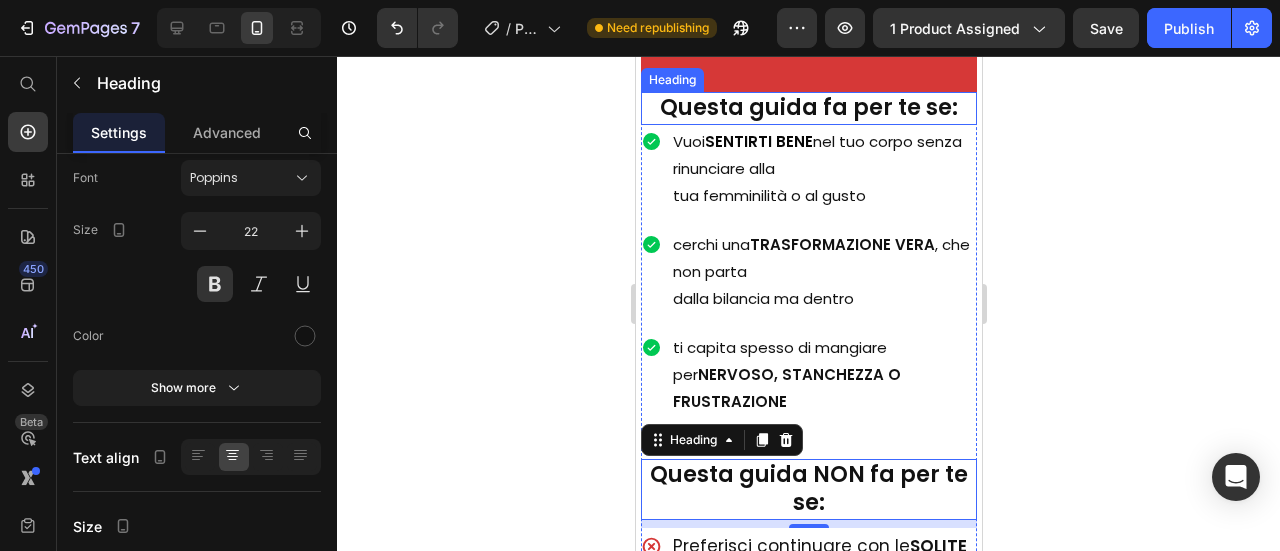 click on "Questa guida fa per te se:" at bounding box center (808, 108) 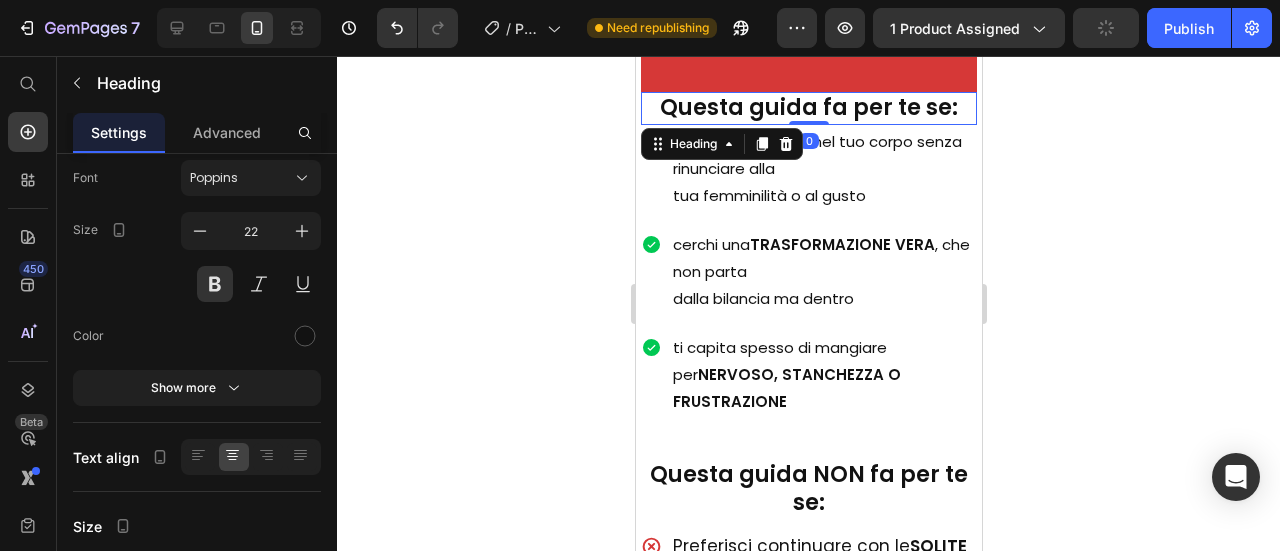 scroll, scrollTop: 110, scrollLeft: 0, axis: vertical 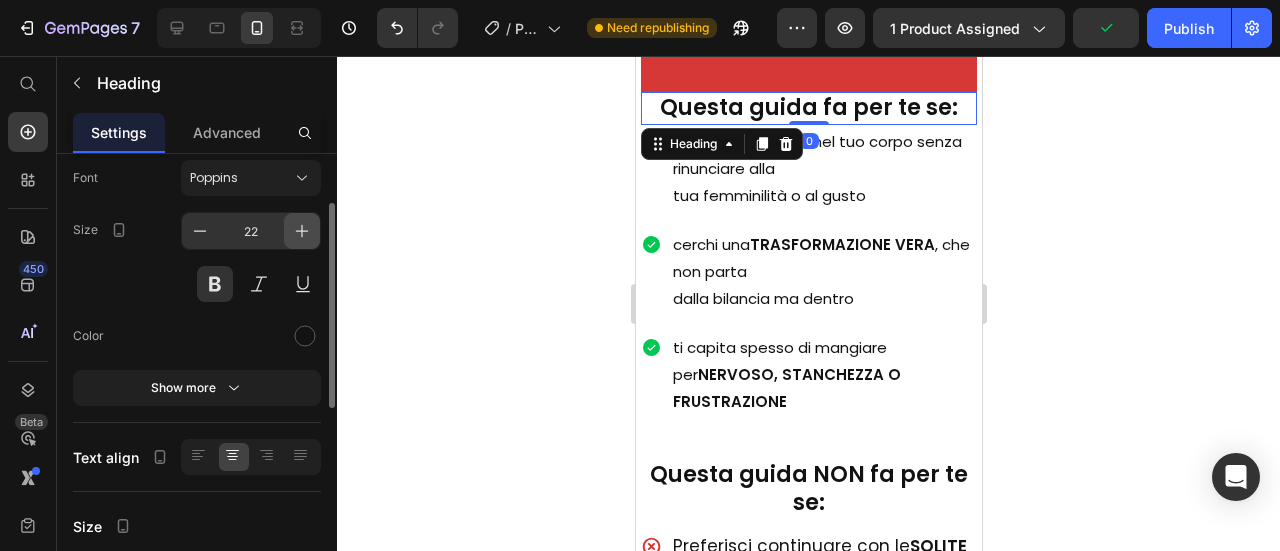 click 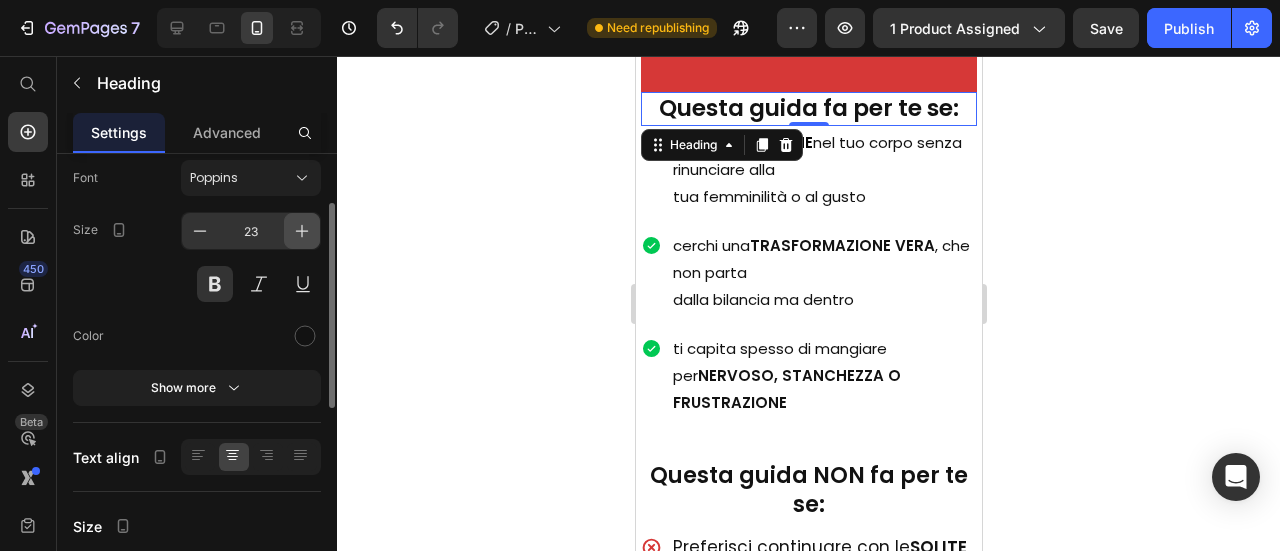 click 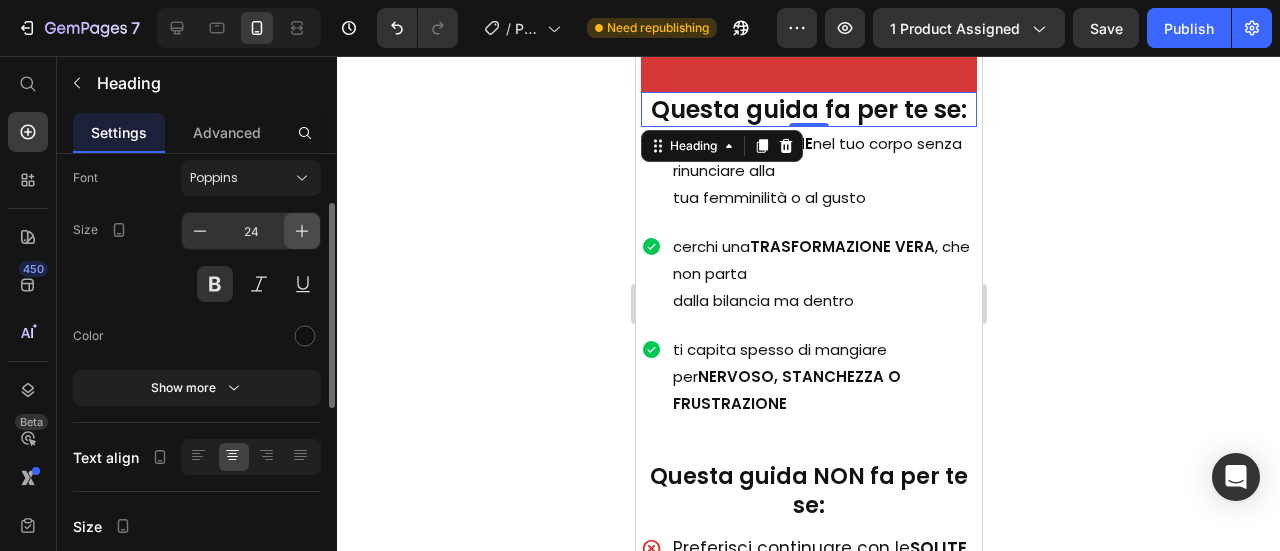 click 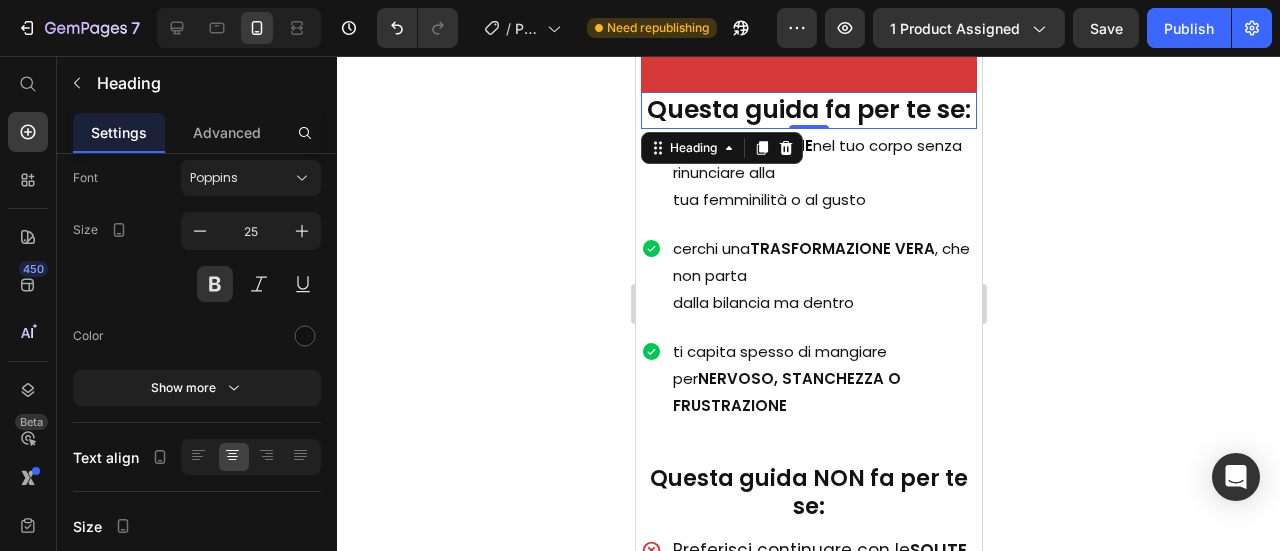 click 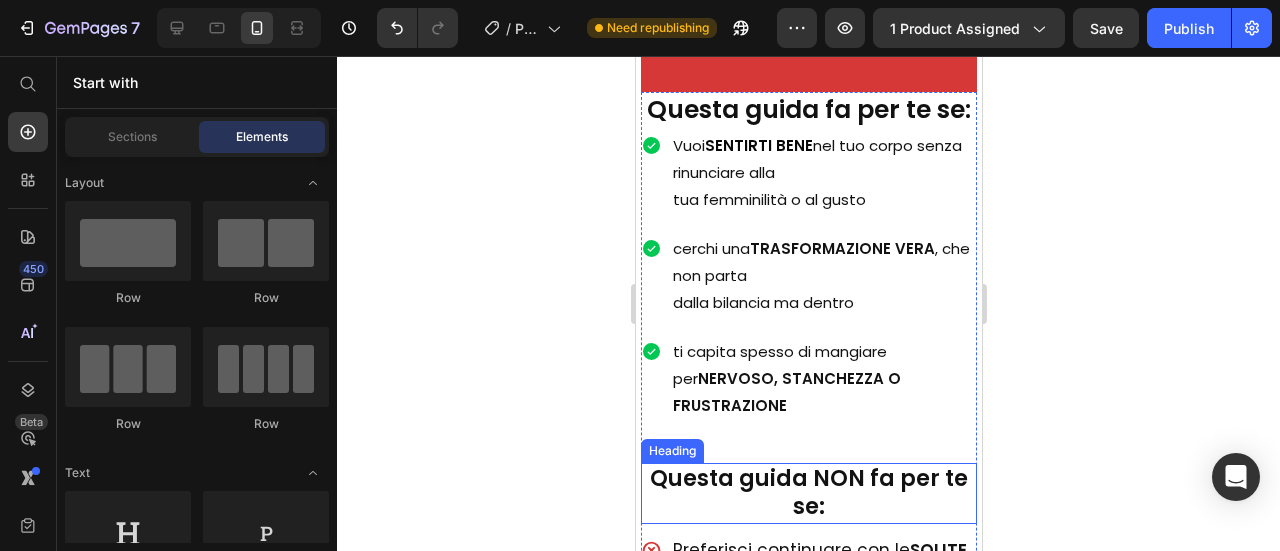 click on "Questa guida NON fa per te se:" at bounding box center (808, 493) 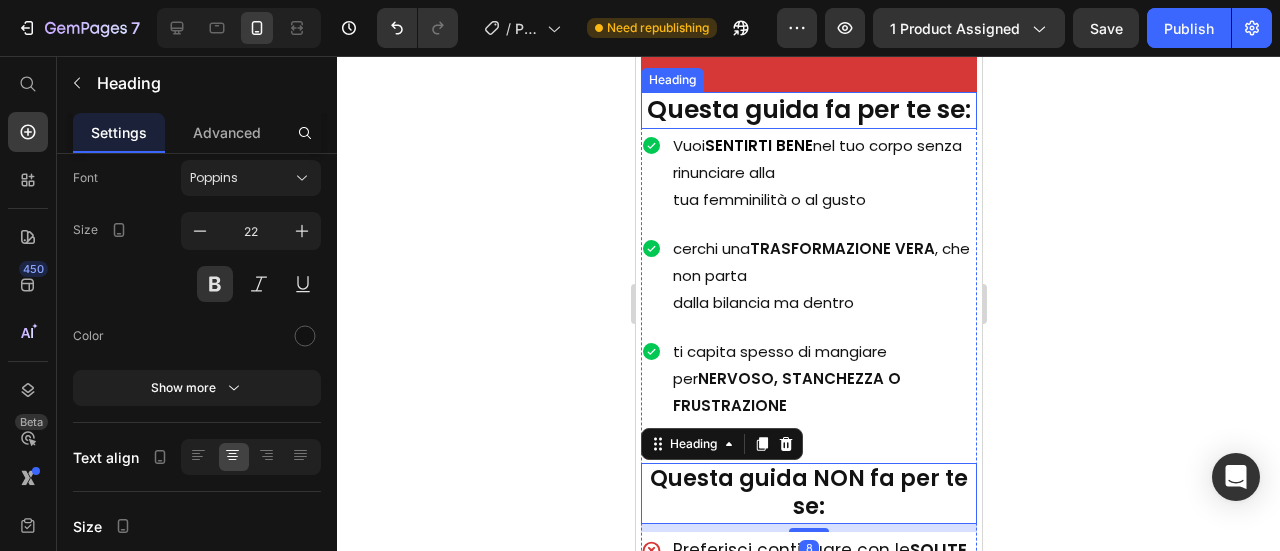 click on "Questa guida fa per te se:" at bounding box center [808, 110] 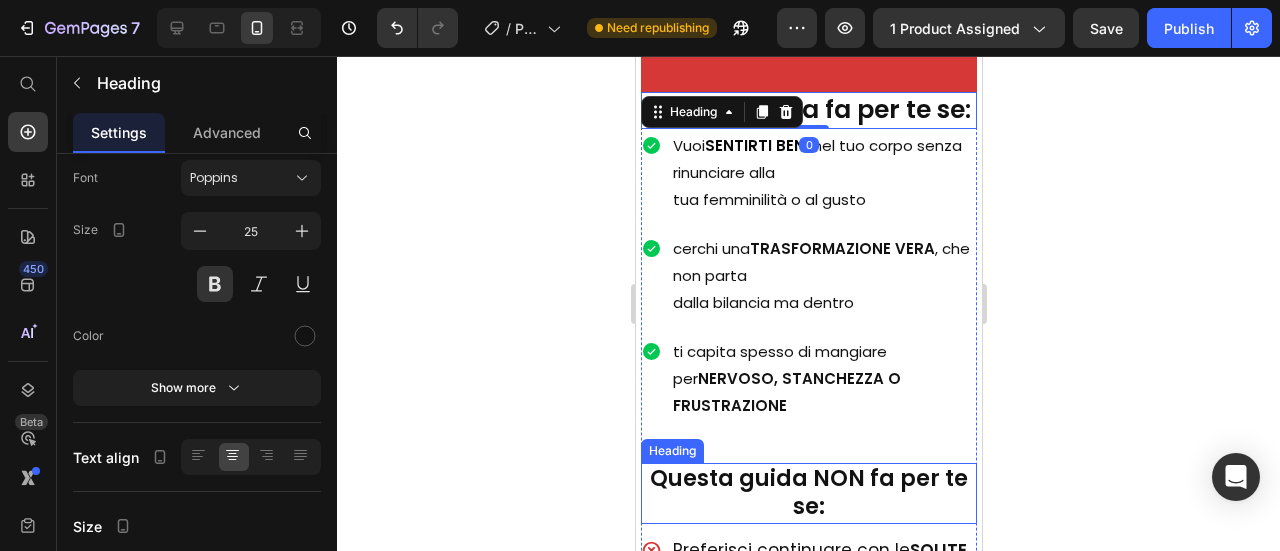click on "Questa guida NON fa per te se:" at bounding box center (808, 493) 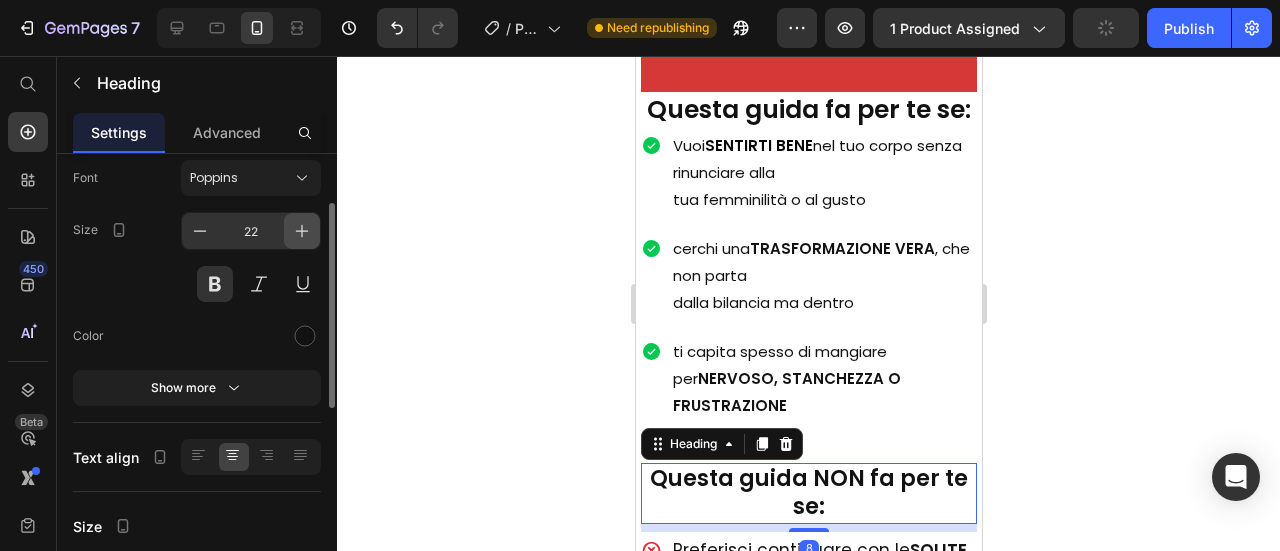 click 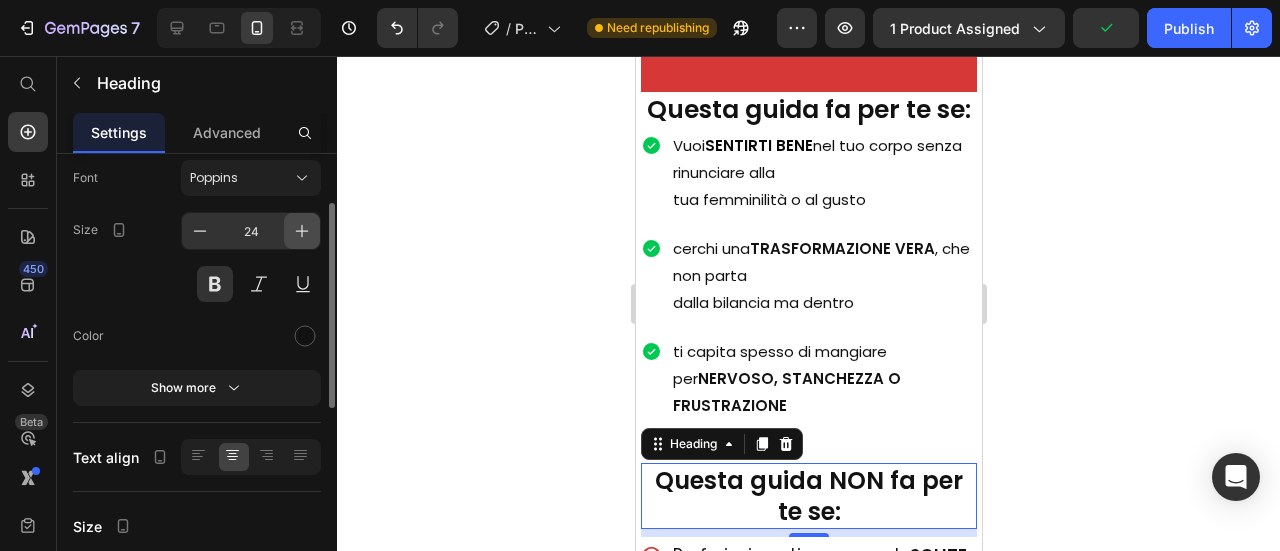 click 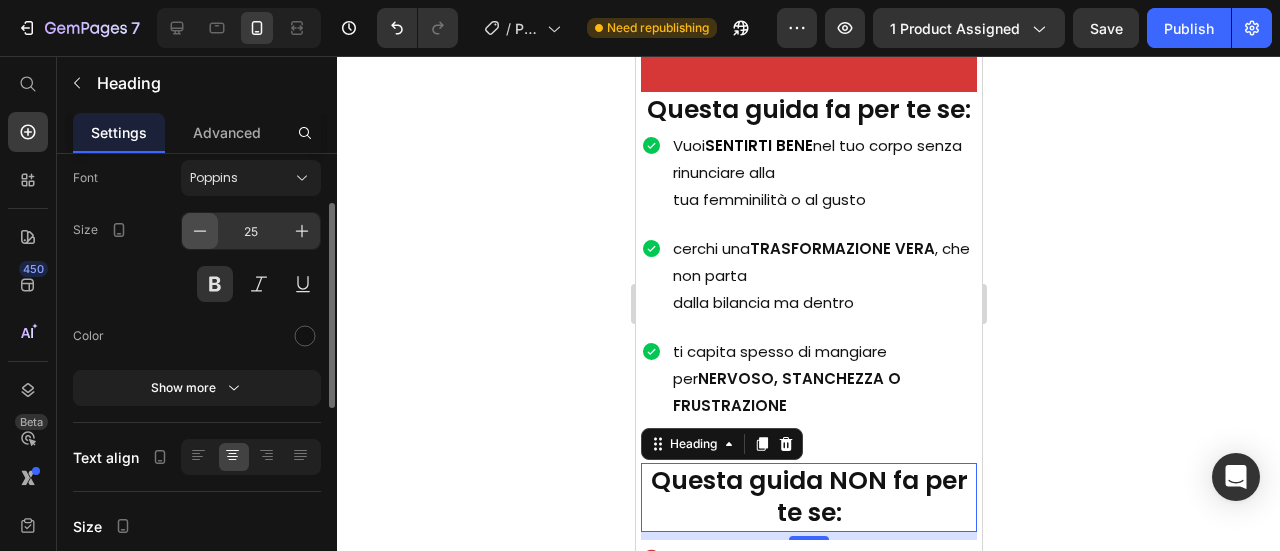 click 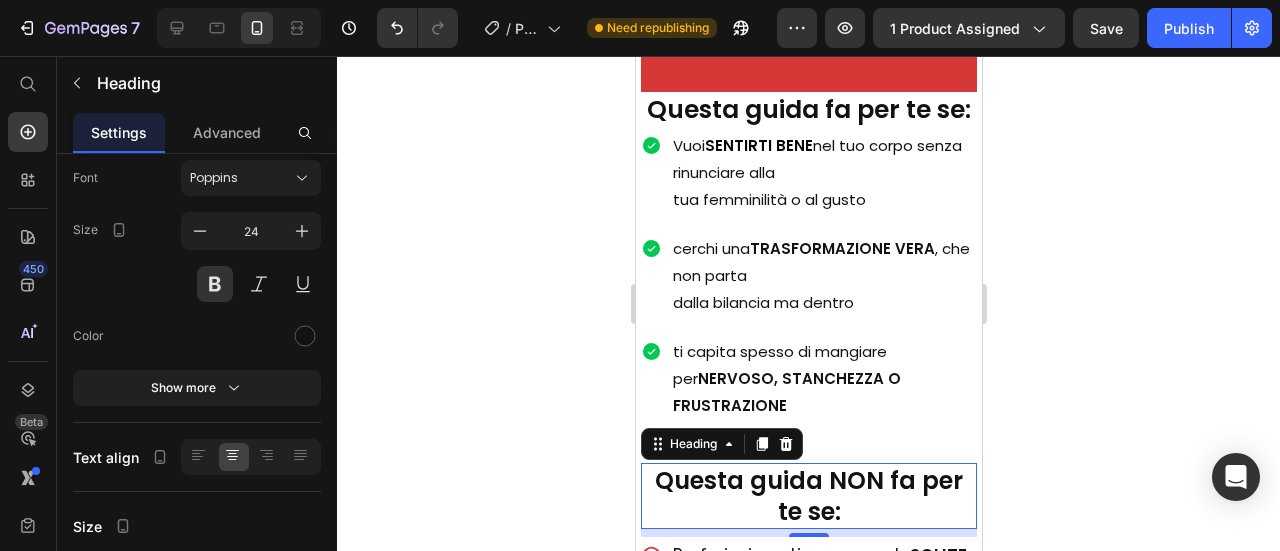 click 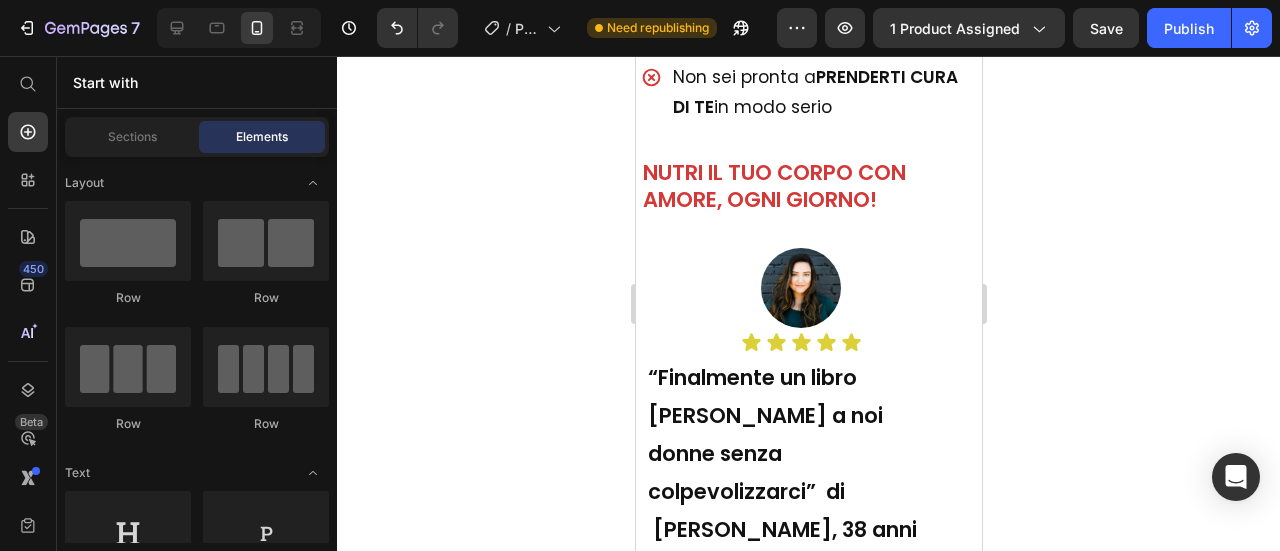 scroll, scrollTop: 1832, scrollLeft: 0, axis: vertical 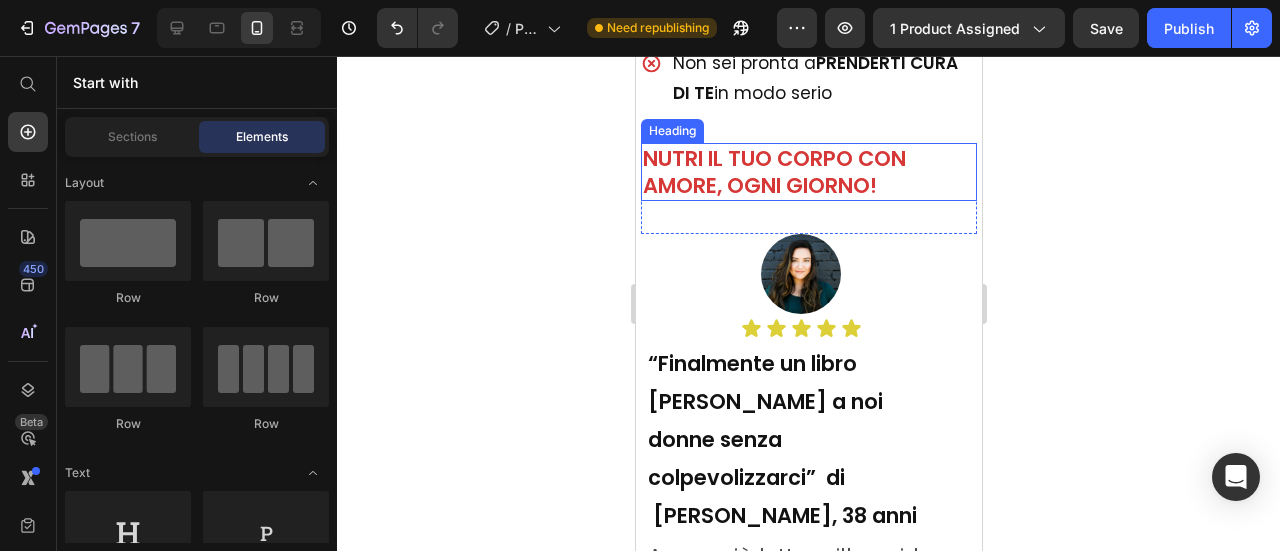 click on "NUTRI IL TUO CORPO CON AMORE, OGNI GIORNO!" at bounding box center (808, 172) 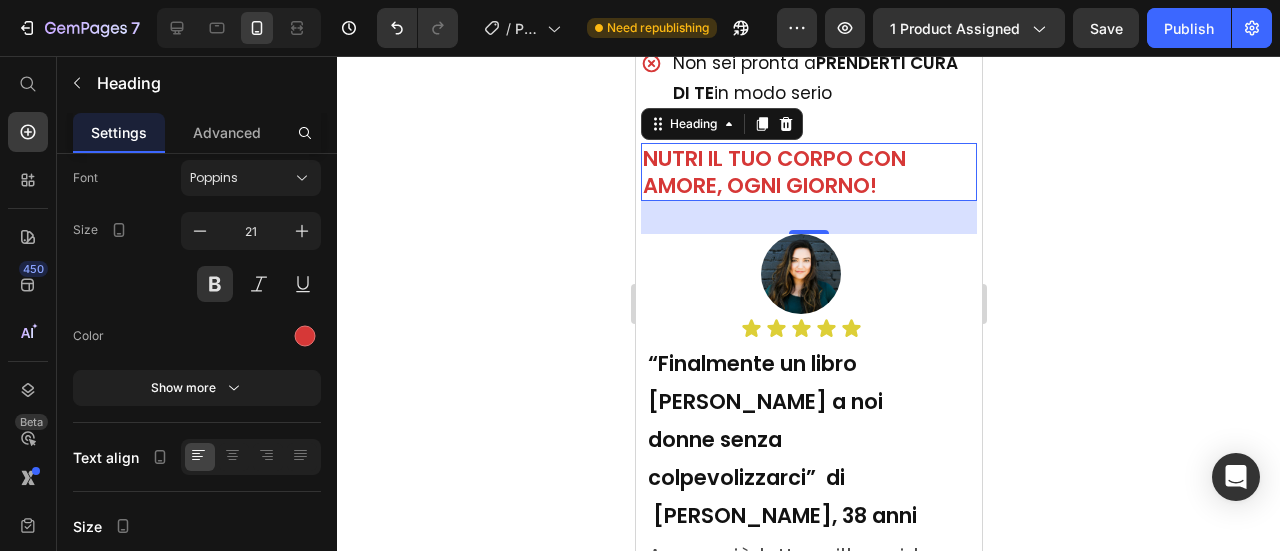 click 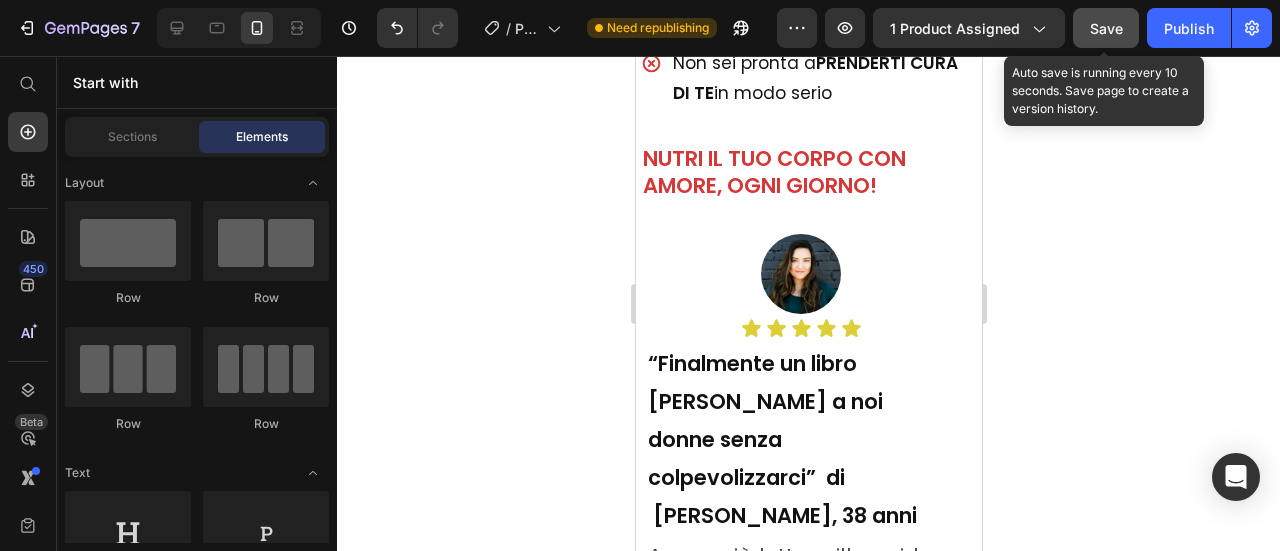 click on "Save" at bounding box center (1106, 28) 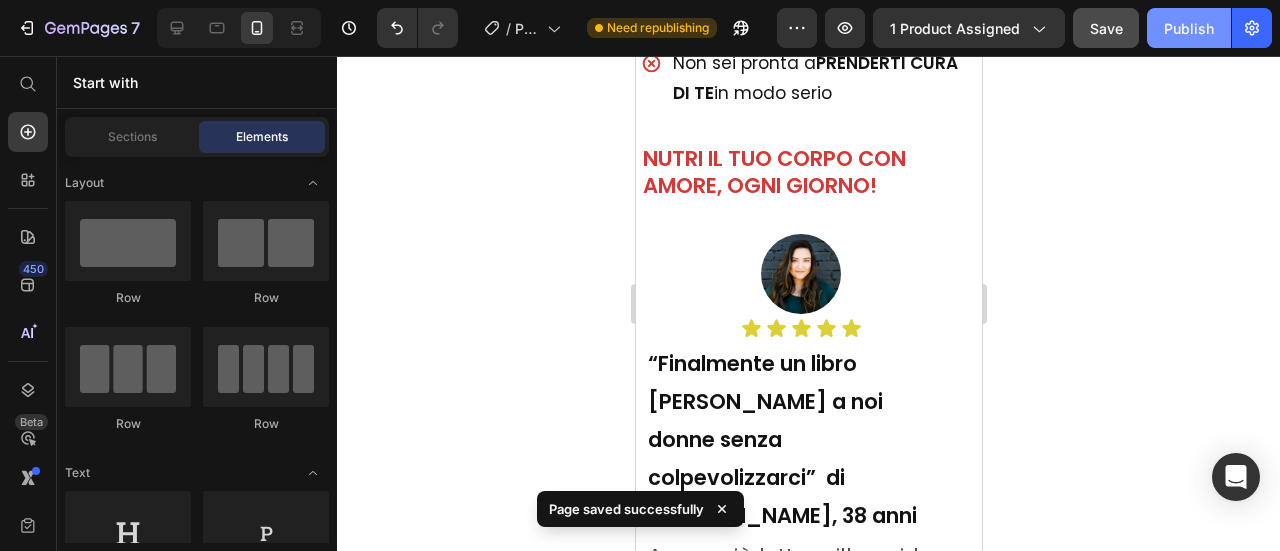click on "Publish" at bounding box center [1189, 28] 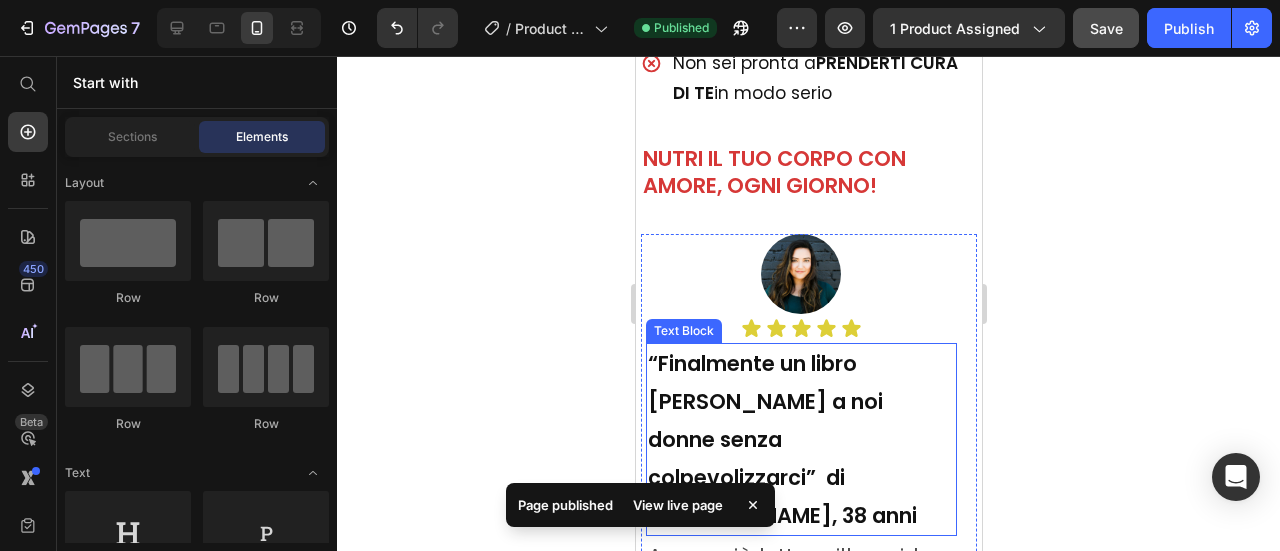 click on "“Finalmente un libro [PERSON_NAME] a noi donne senza colpevolizzarci”  di  [PERSON_NAME], 38 anni" at bounding box center (800, 439) 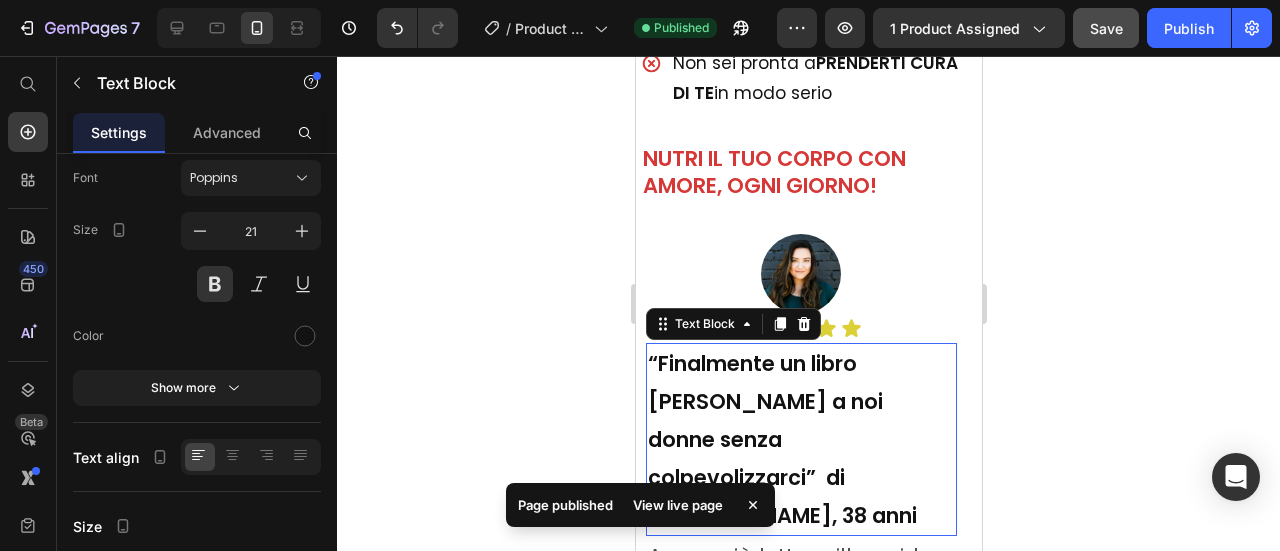 scroll, scrollTop: 0, scrollLeft: 0, axis: both 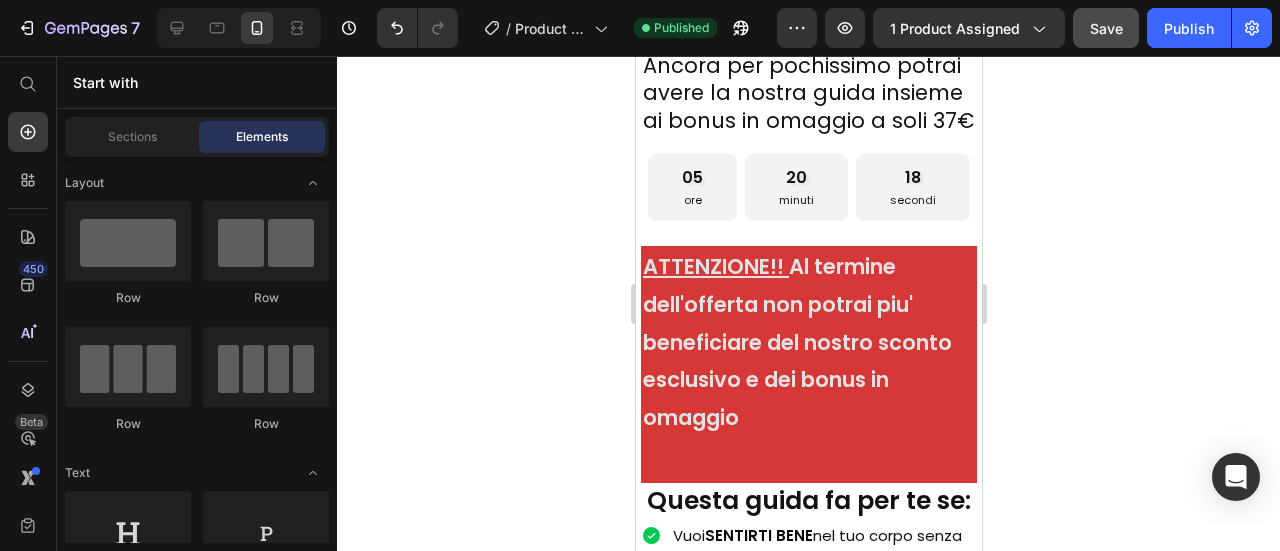 drag, startPoint x: 977, startPoint y: 172, endPoint x: 1619, endPoint y: 176, distance: 642.01245 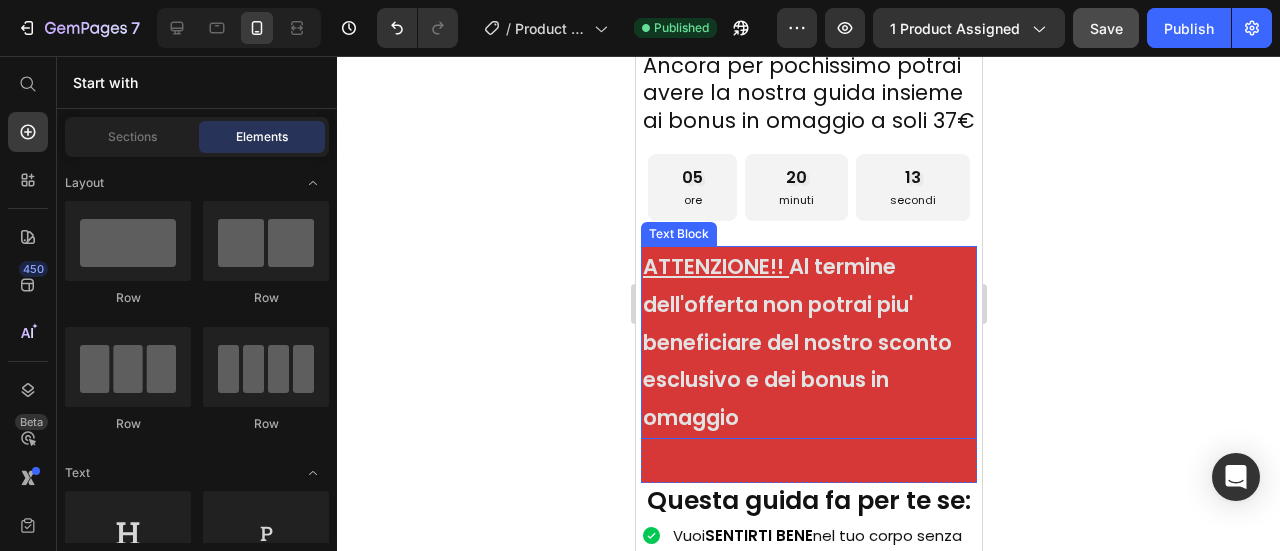 click on "ATTENZIONE!!    Al termine dell'offerta non potrai piu' beneficiare del nostro sconto esclusivo e dei bonus in omaggio" at bounding box center [808, 342] 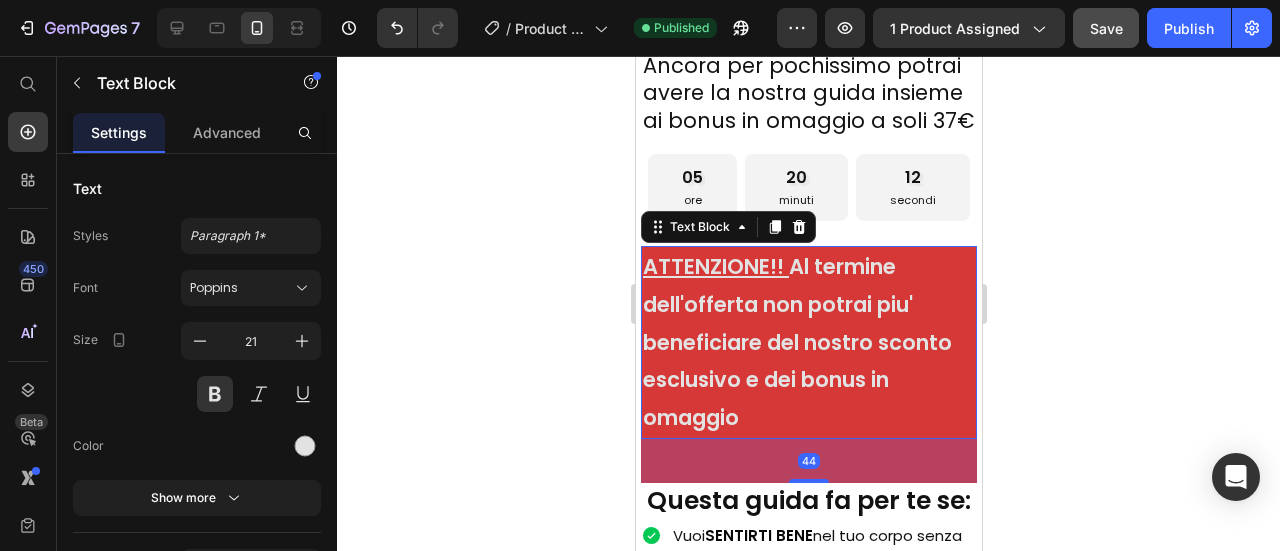 click on "44" at bounding box center [808, 461] 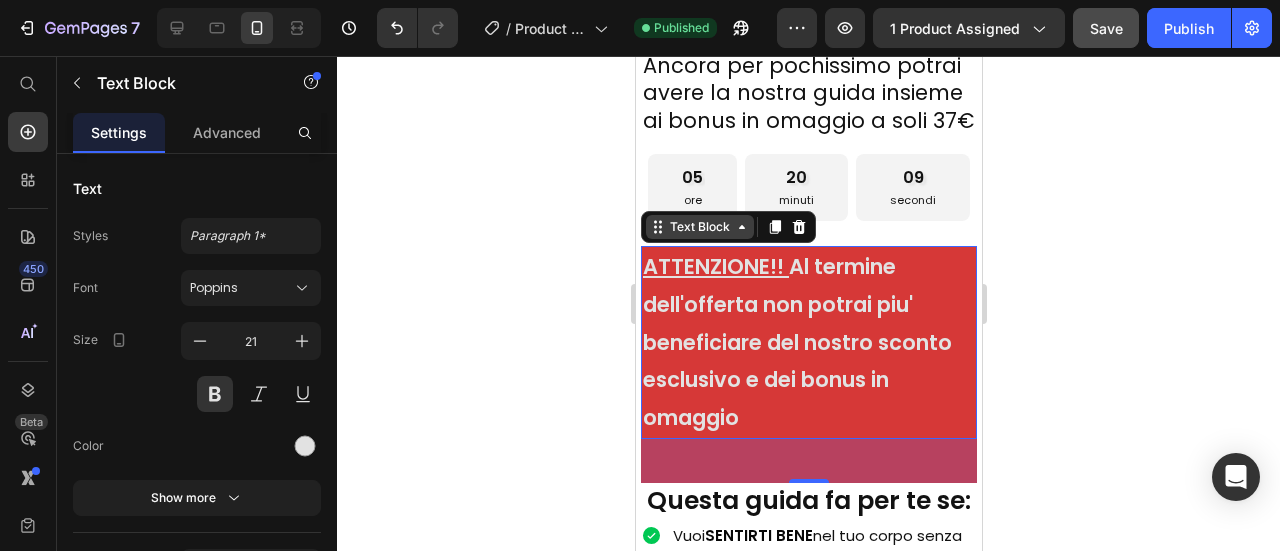 click on "Text Block" at bounding box center (699, 227) 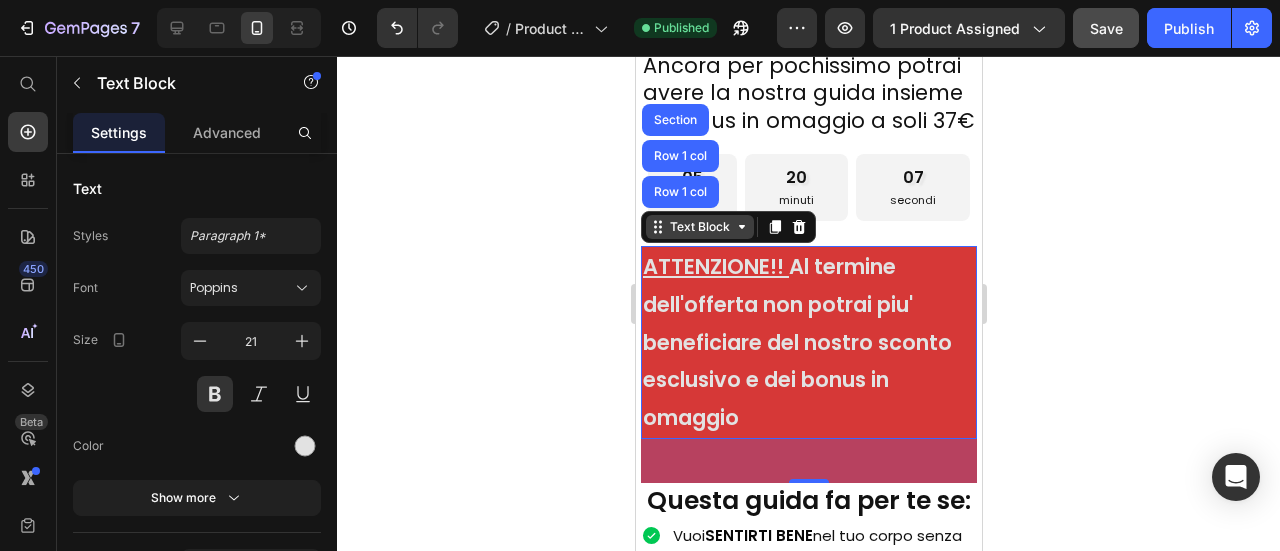 click on "Text Block" at bounding box center (699, 227) 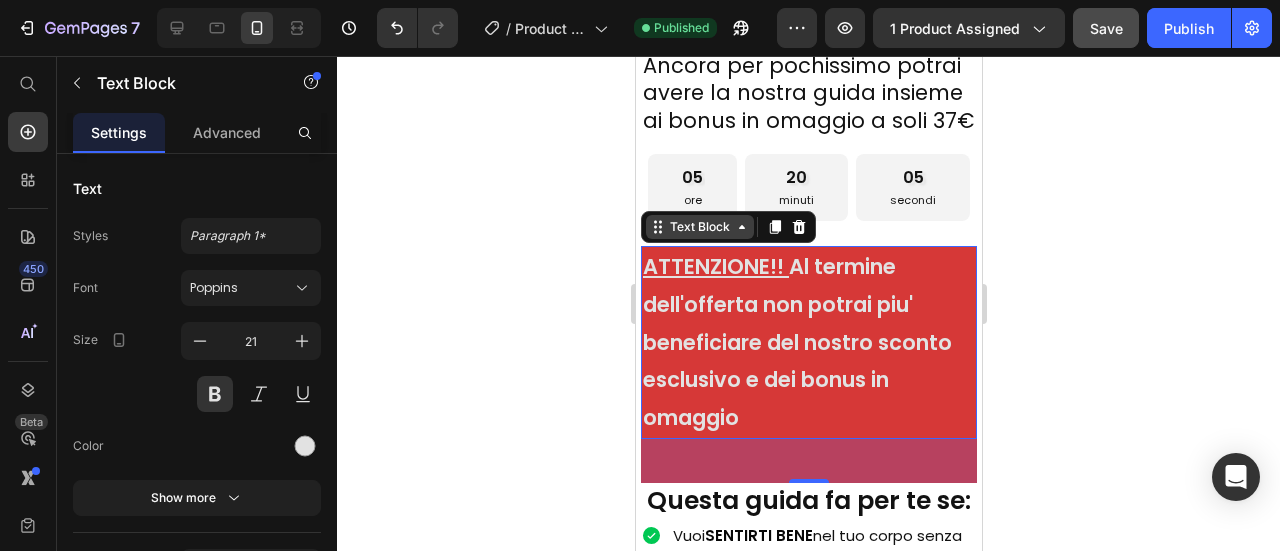 click 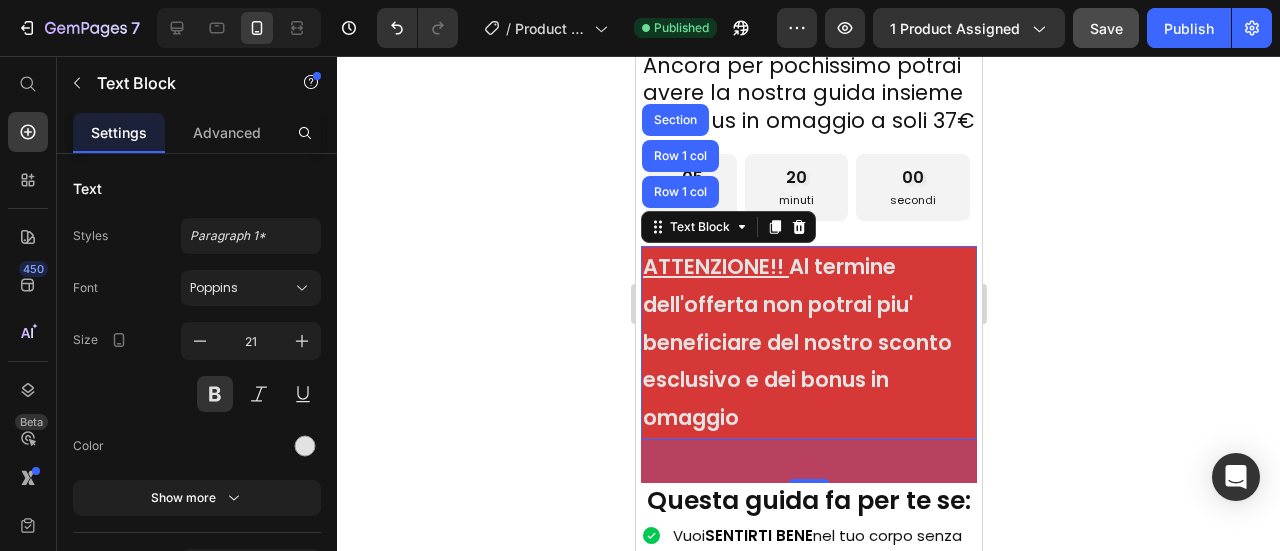 click 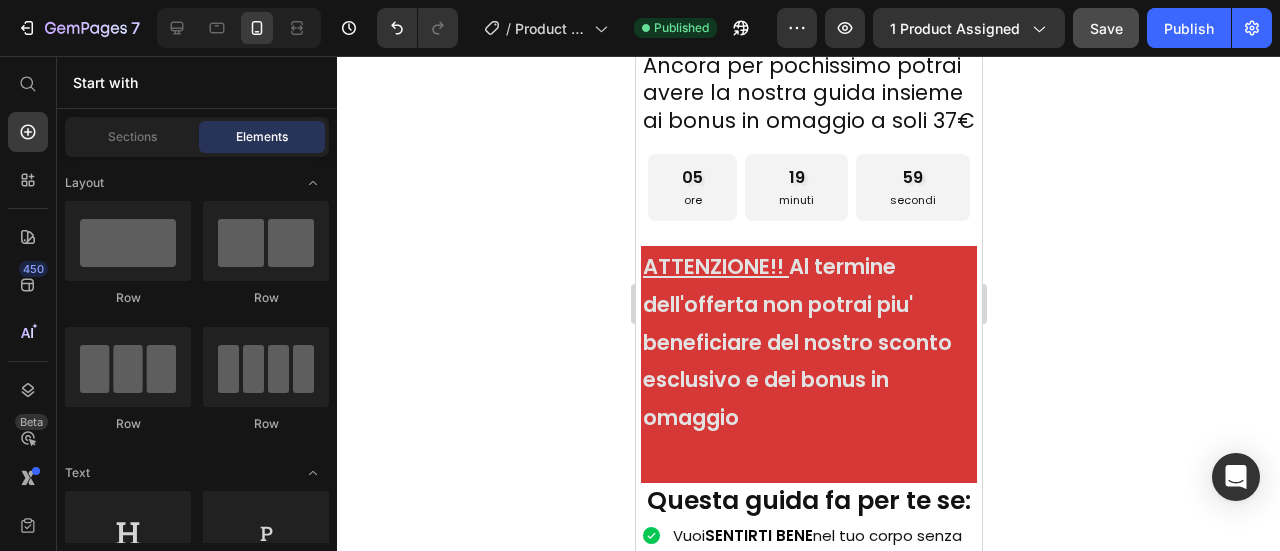 click 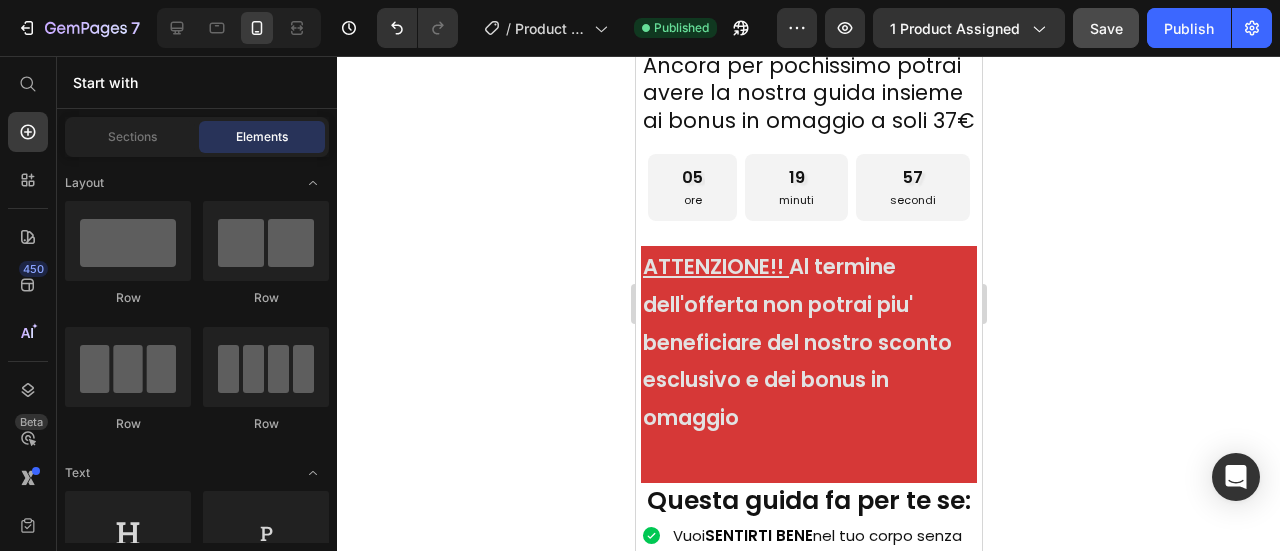 scroll, scrollTop: 0, scrollLeft: 0, axis: both 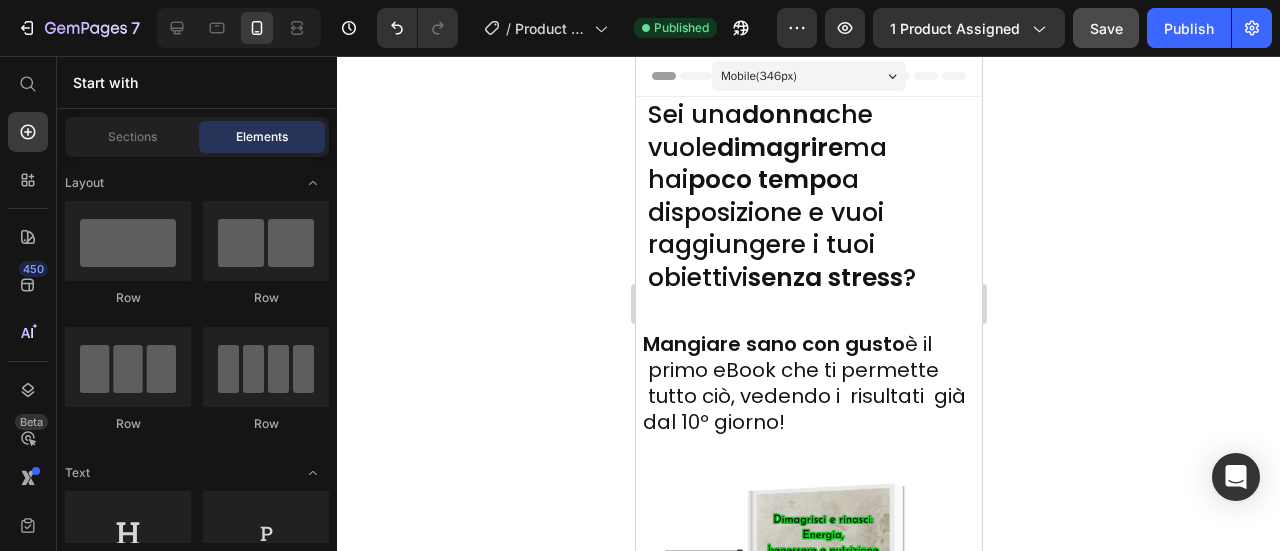 drag, startPoint x: 974, startPoint y: 127, endPoint x: 1625, endPoint y: 87, distance: 652.2277 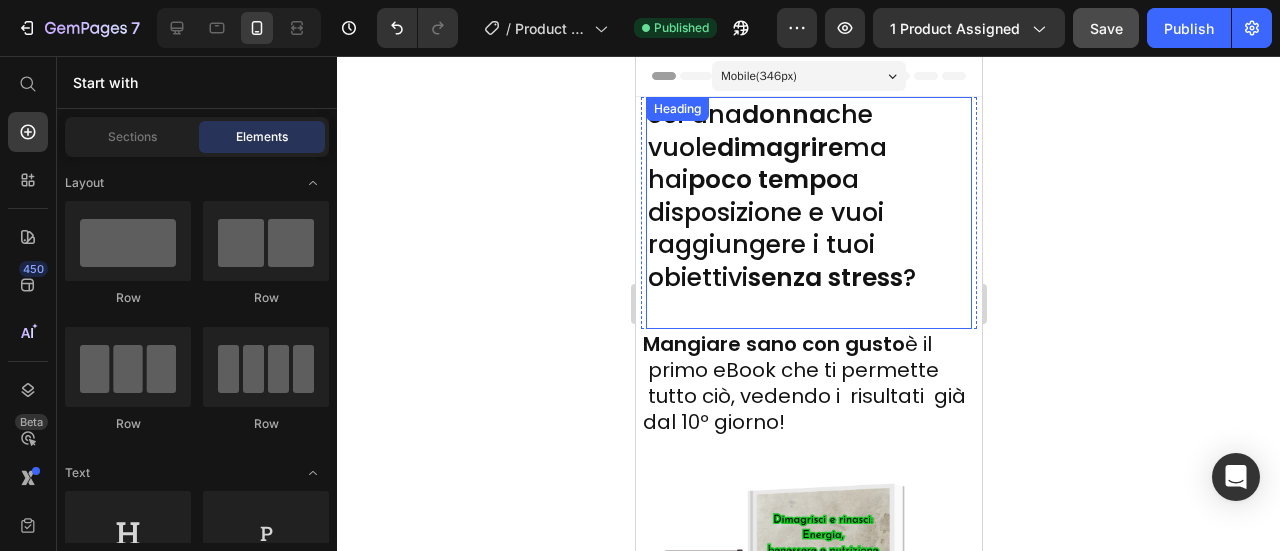 click on "poco tempo" at bounding box center [764, 179] 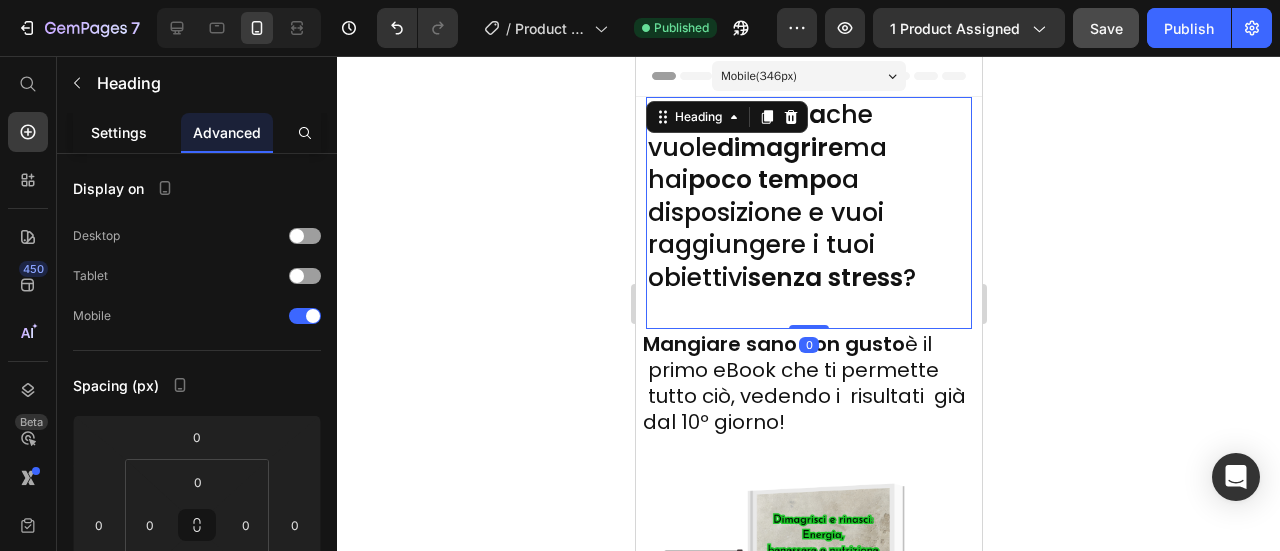 click on "Settings" at bounding box center [119, 132] 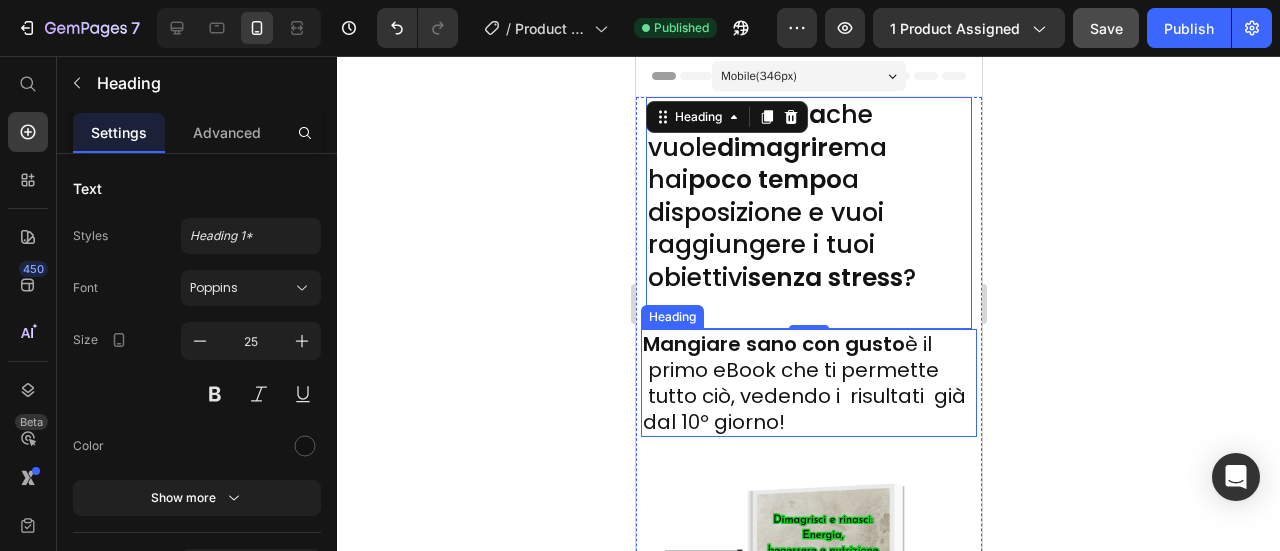 click on "[PERSON_NAME] sano con gusto  è il  primo eBook che ti permette  tutto ciò, vedendo i  risultati  già dal 10º giorno!" at bounding box center [808, 383] 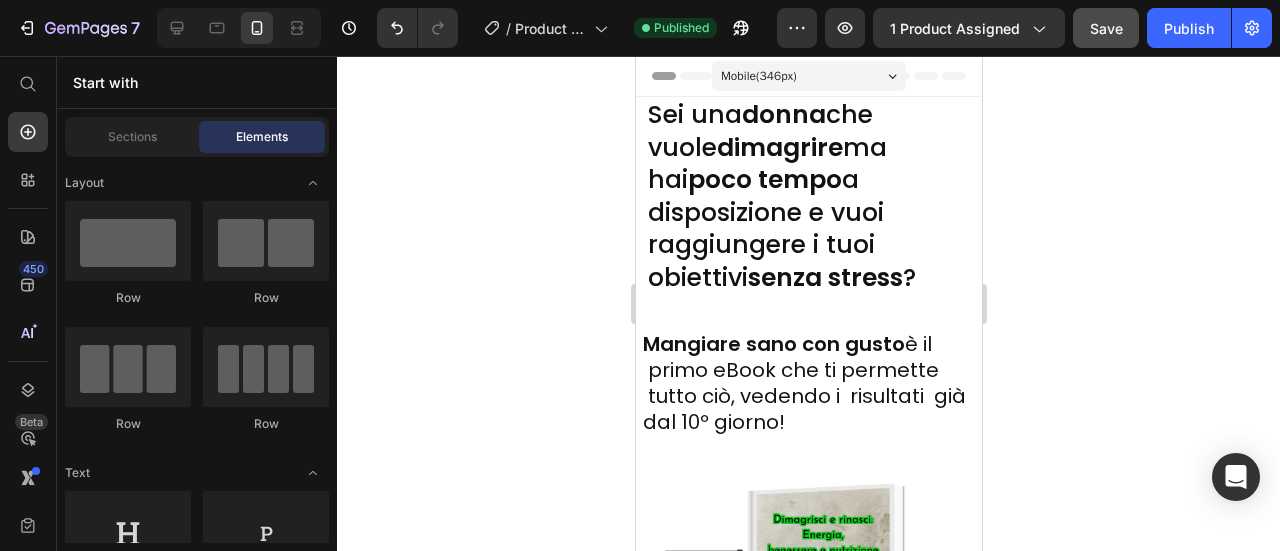 scroll, scrollTop: 834, scrollLeft: 0, axis: vertical 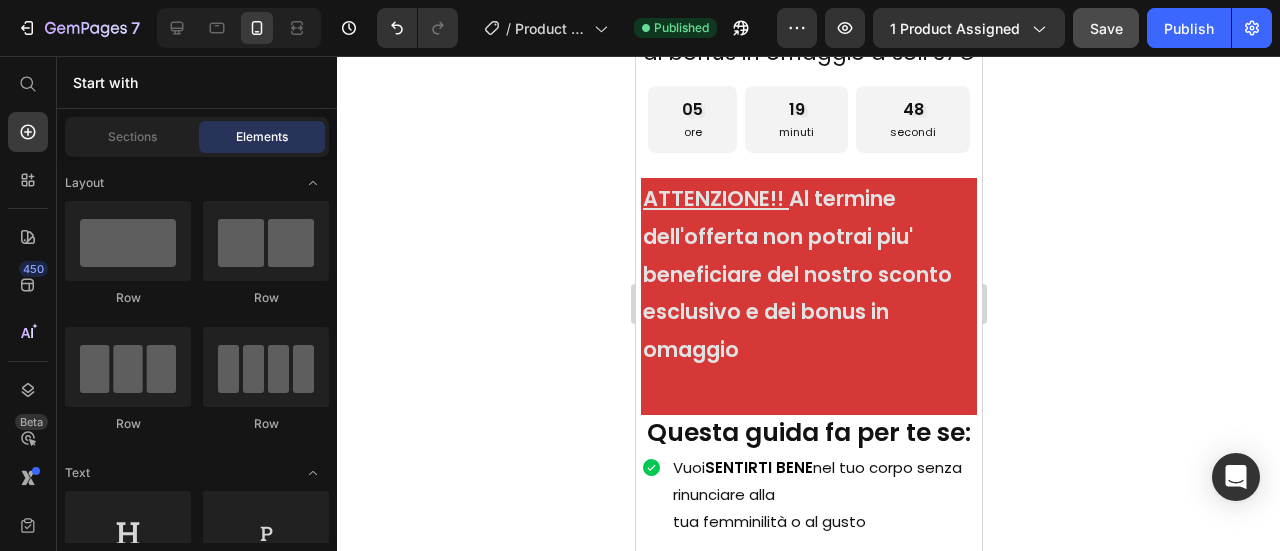 drag, startPoint x: 973, startPoint y: 132, endPoint x: 1617, endPoint y: 285, distance: 661.92523 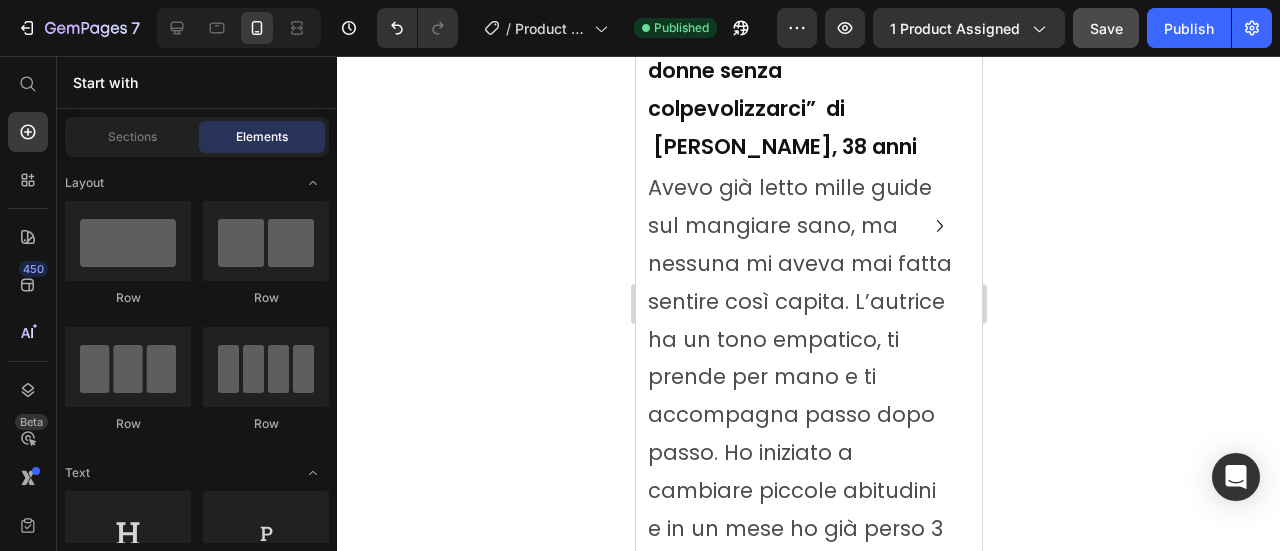 scroll, scrollTop: 2299, scrollLeft: 0, axis: vertical 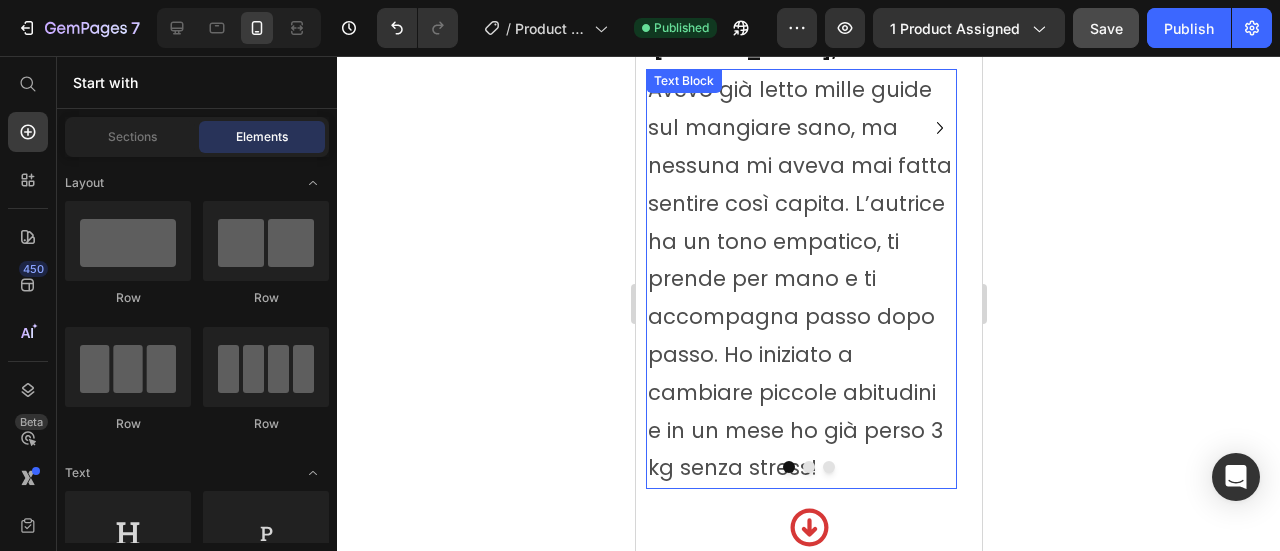 click on "Avevo già letto mille guide sul mangiare sano, ma nessuna mi aveva mai fatta sentire così capita. L’autrice ha un tono empatico, ti prende per mano e ti accompagna passo dopo passo. Ho iniziato a cambiare piccole abitudini e in un mese ho già perso 3 kg senza stress!" at bounding box center (800, 279) 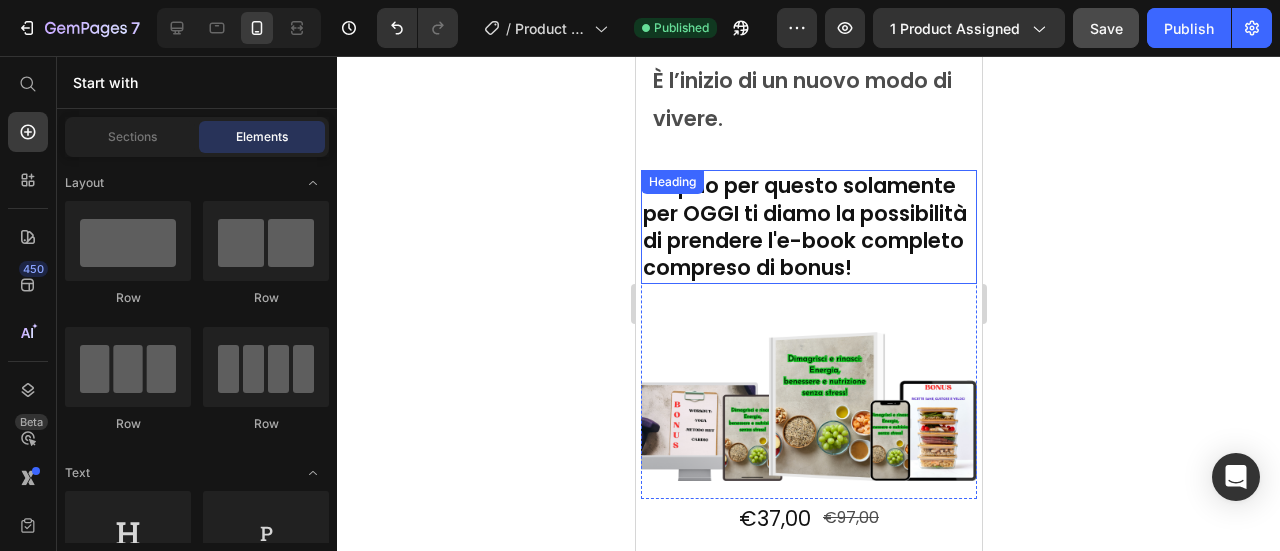 scroll, scrollTop: 6812, scrollLeft: 0, axis: vertical 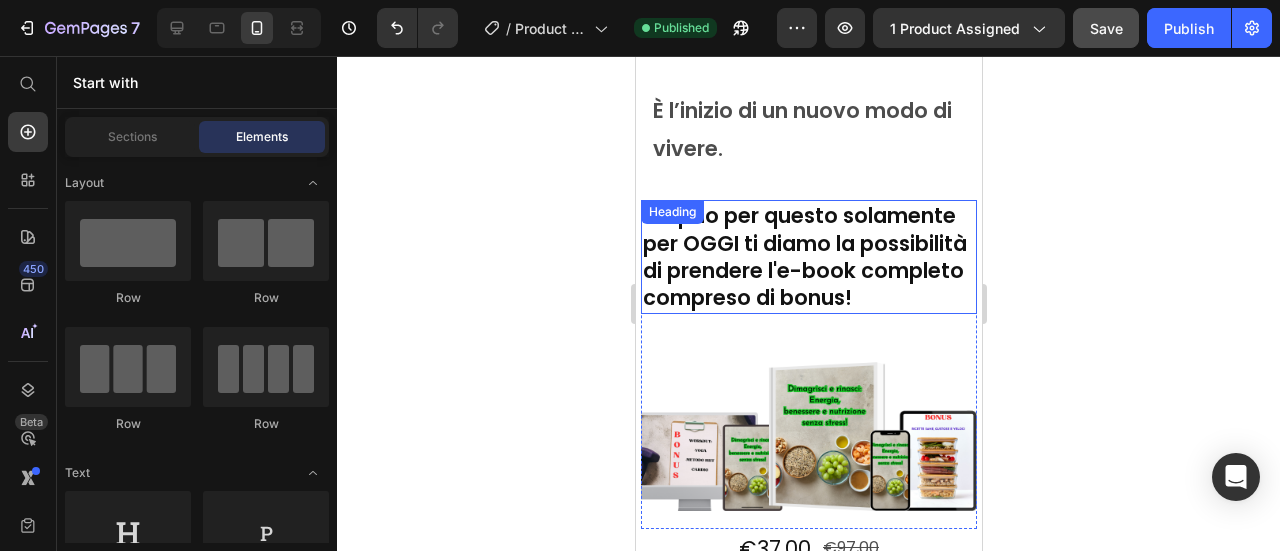 click on "Proprio per questo solamente per OGGI ti diamo la possibilità di prendere l'e-book completo compreso di bonus!" at bounding box center (808, 256) 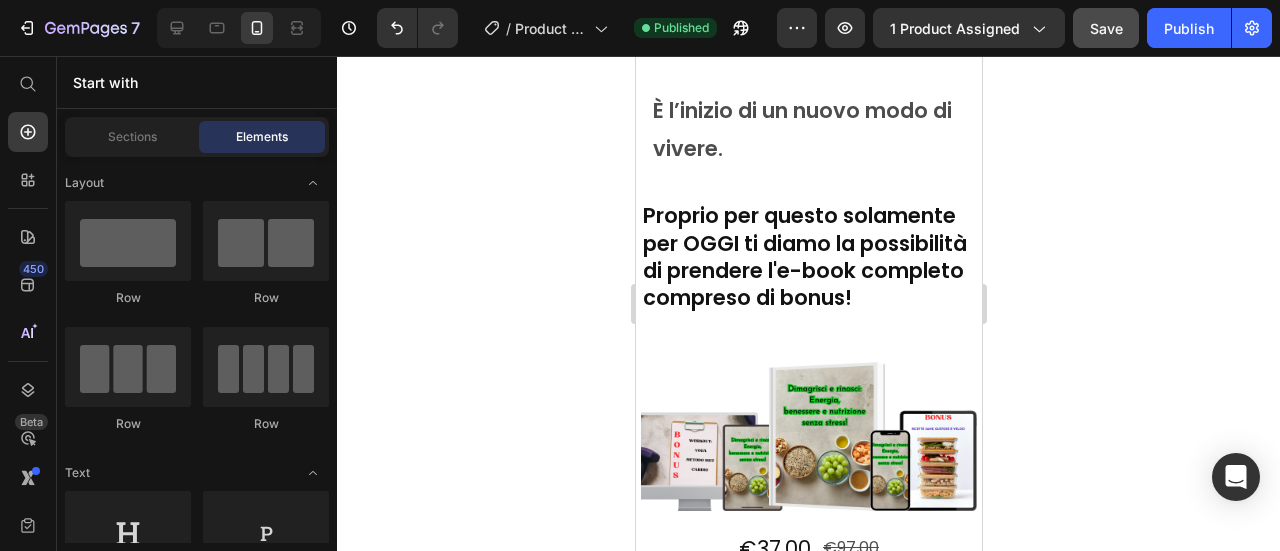 click on "[PERSON_NAME] il tuo E-book!" at bounding box center [821, 622] 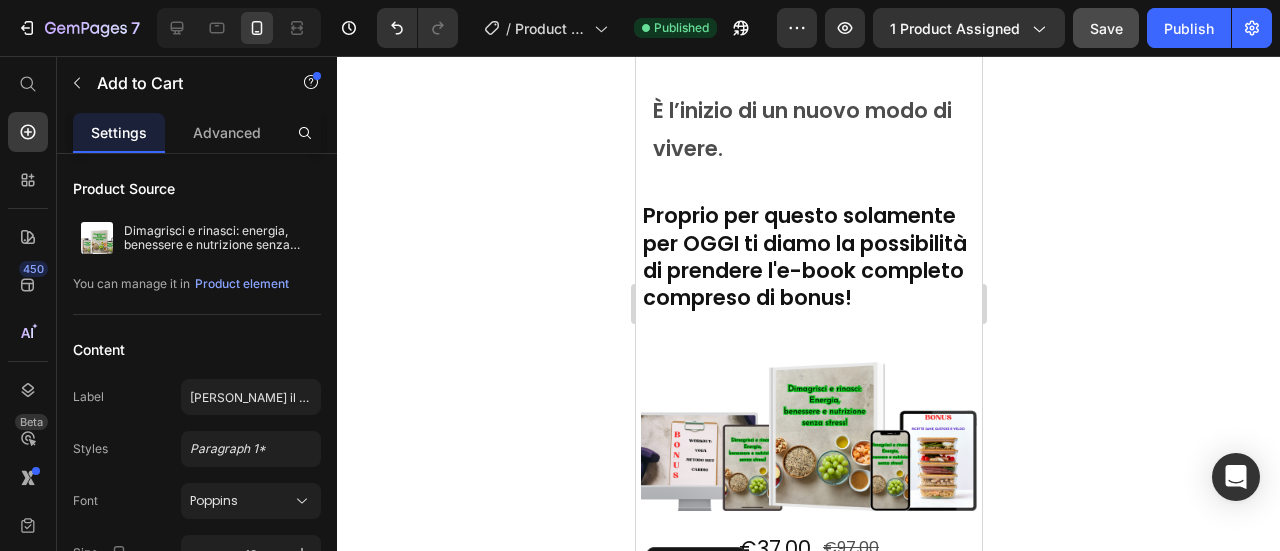 click on "[PERSON_NAME] il tuo E-book!" at bounding box center (821, 622) 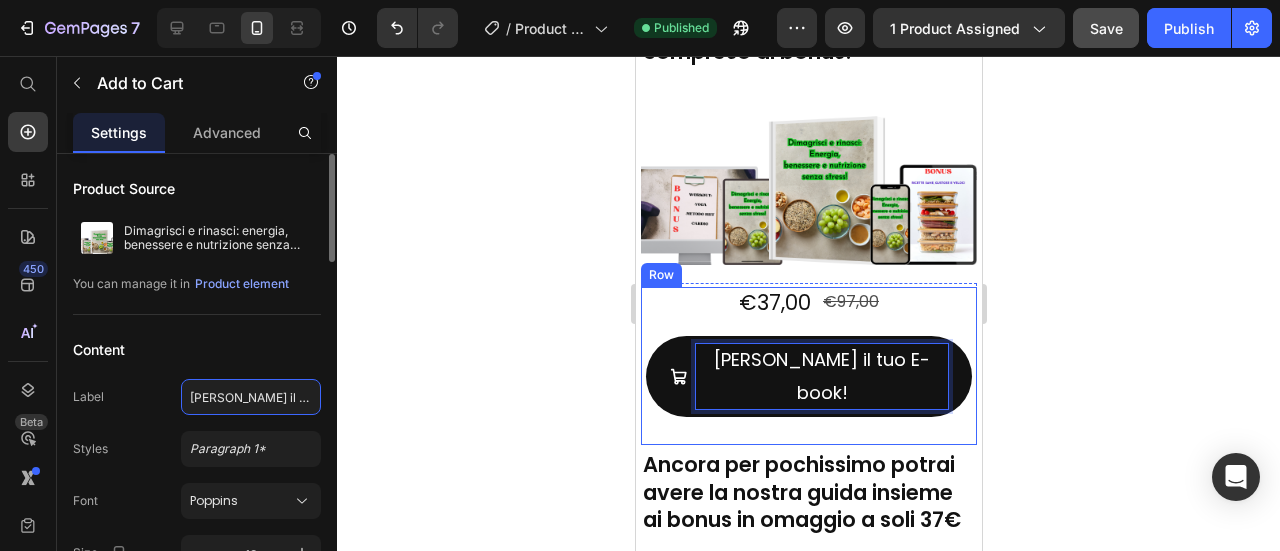 click on "[PERSON_NAME] il tuo E-book!" 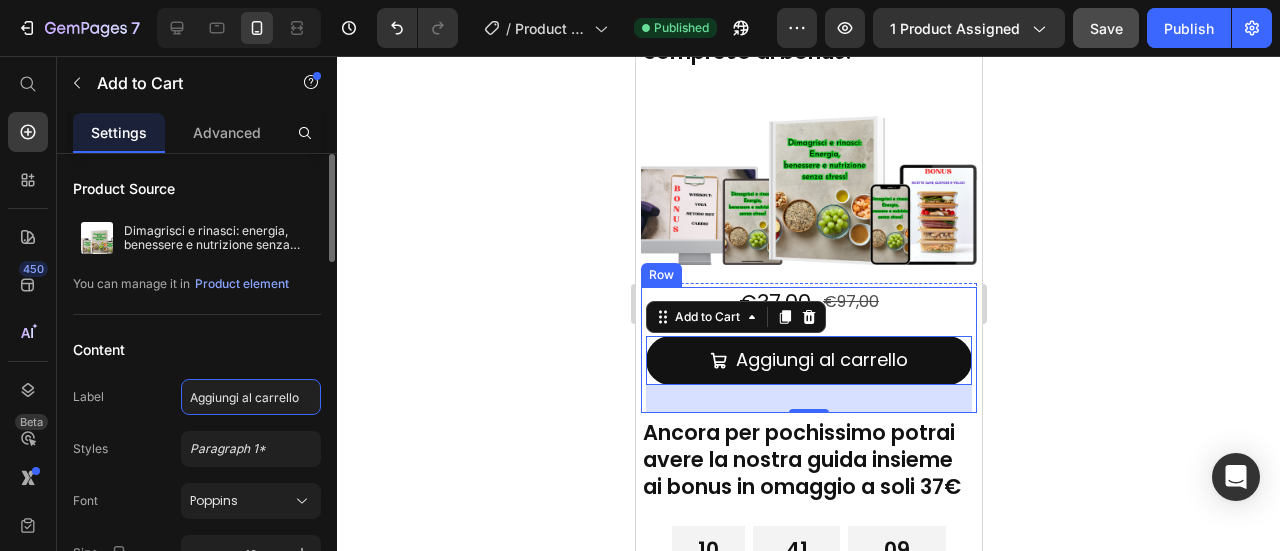 type on "Aggiungi al carrello!" 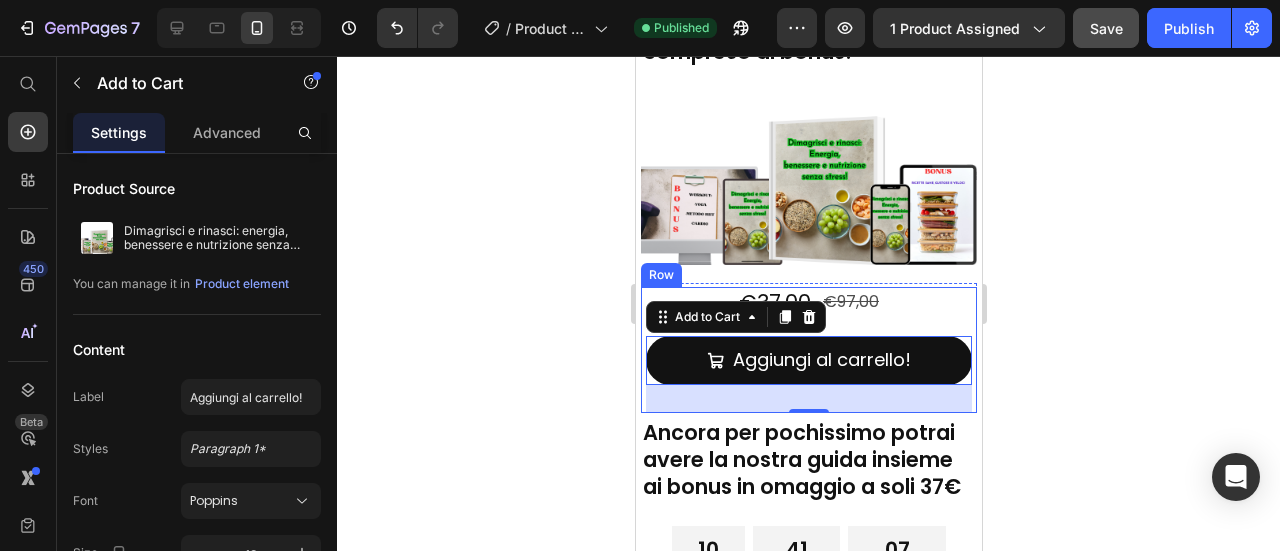 click 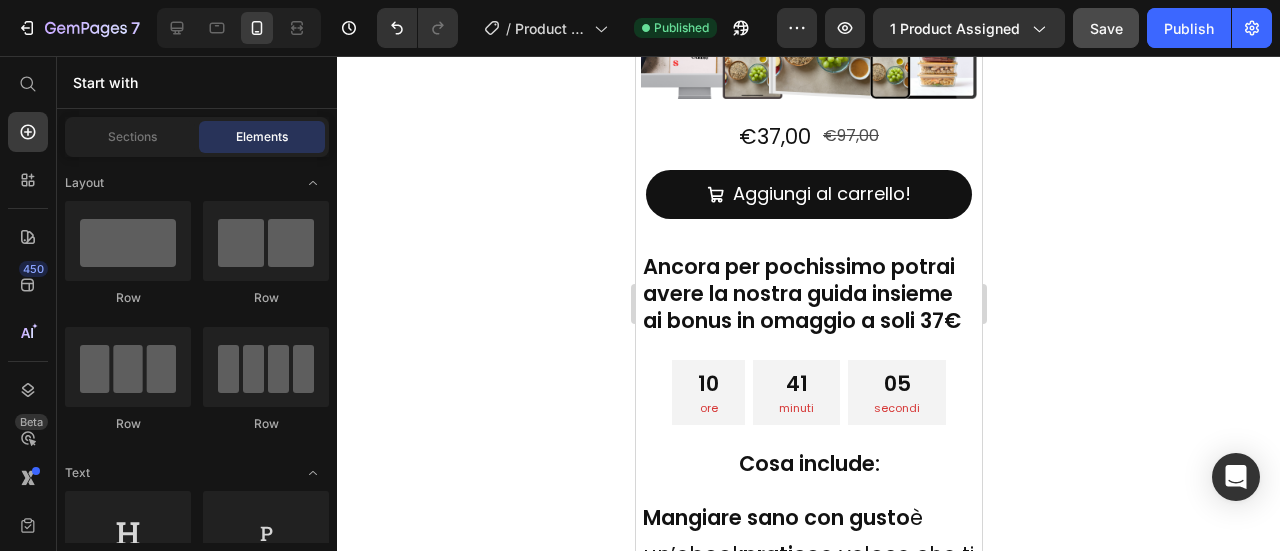 scroll, scrollTop: 7287, scrollLeft: 0, axis: vertical 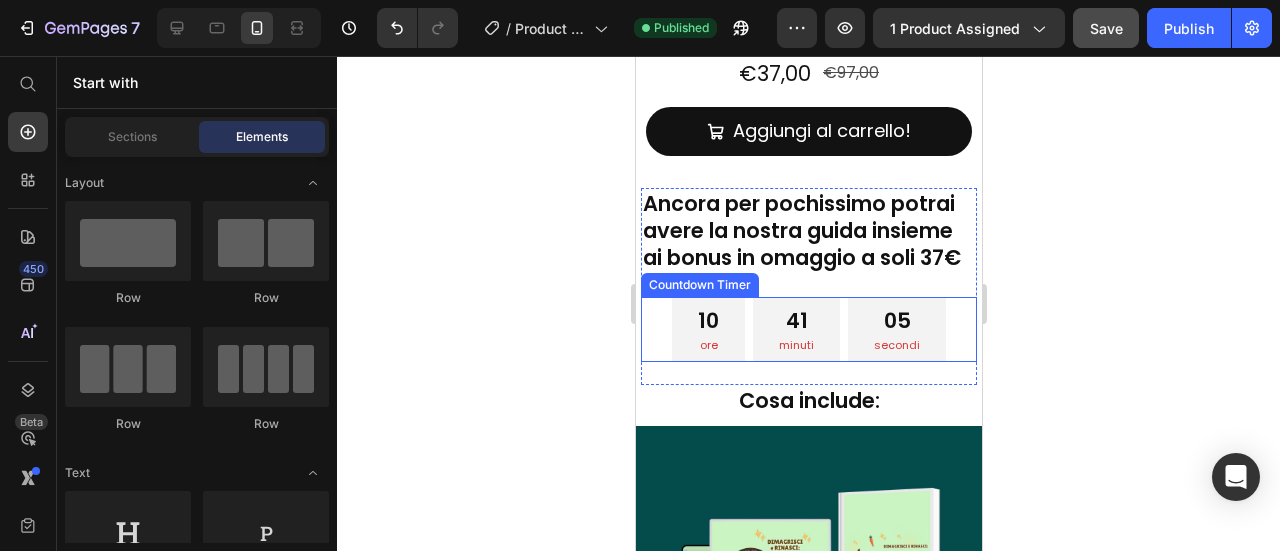 click on "ore" at bounding box center [707, 345] 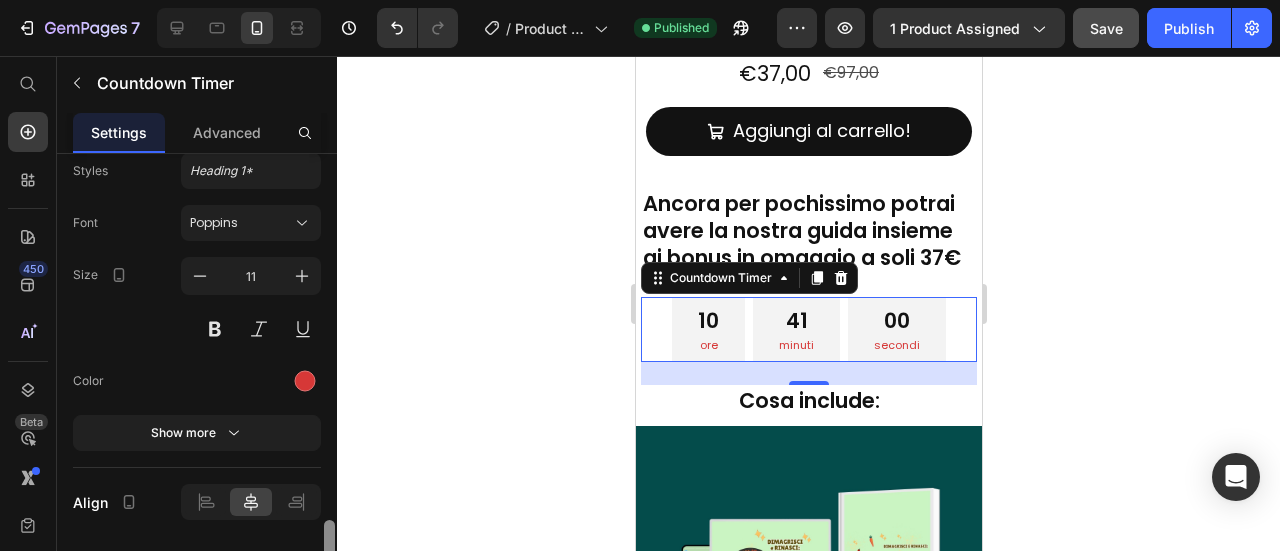 scroll, scrollTop: 1944, scrollLeft: 0, axis: vertical 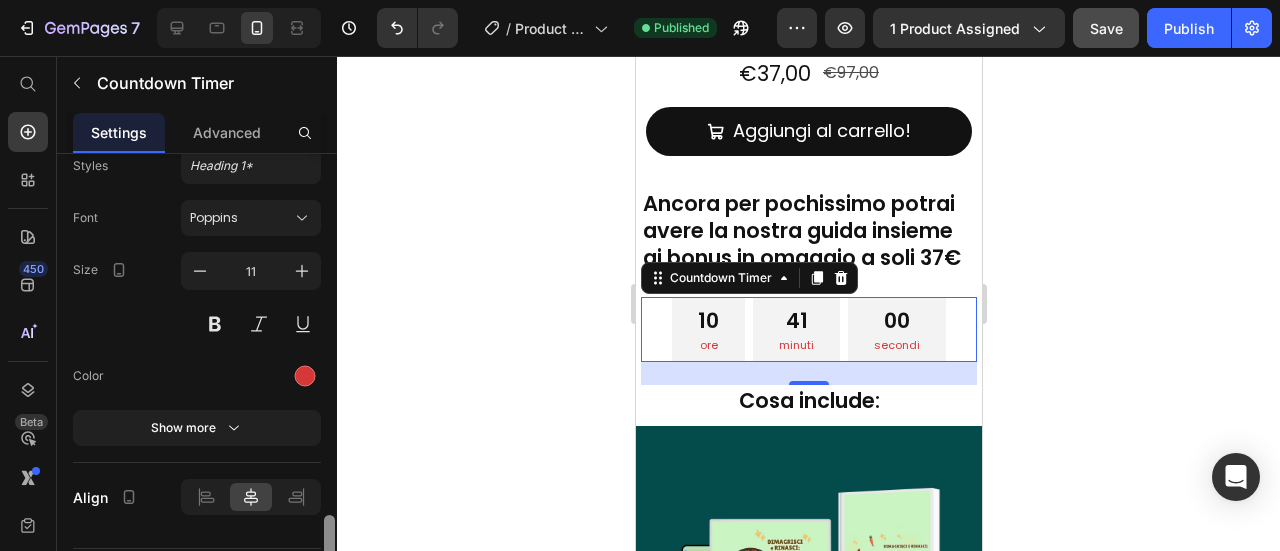 drag, startPoint x: 330, startPoint y: 215, endPoint x: 355, endPoint y: 577, distance: 362.86224 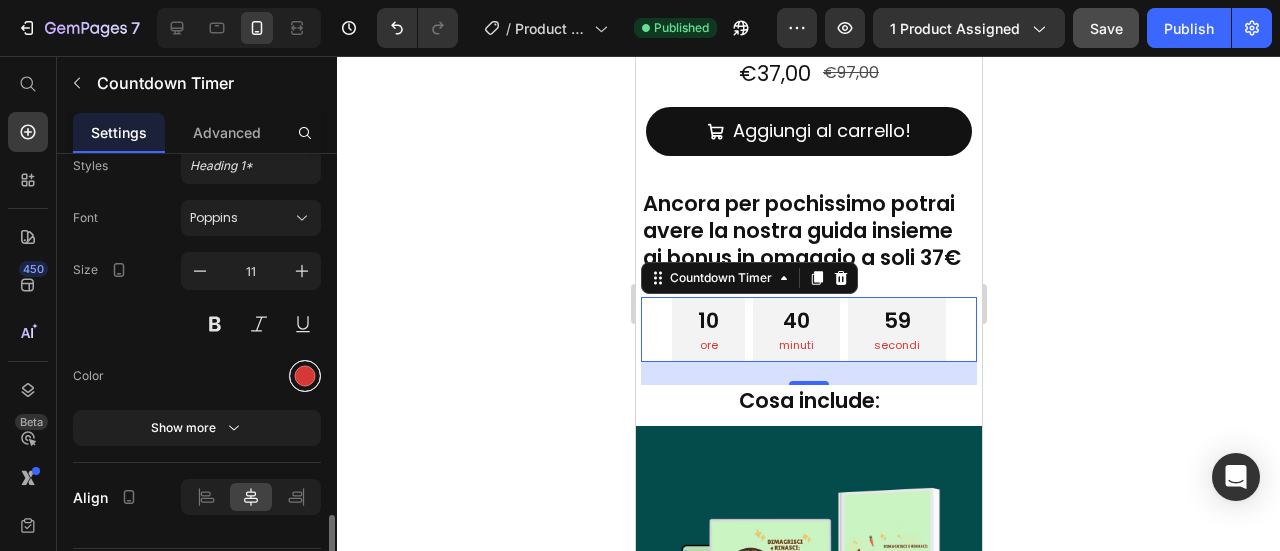 click at bounding box center (305, 376) 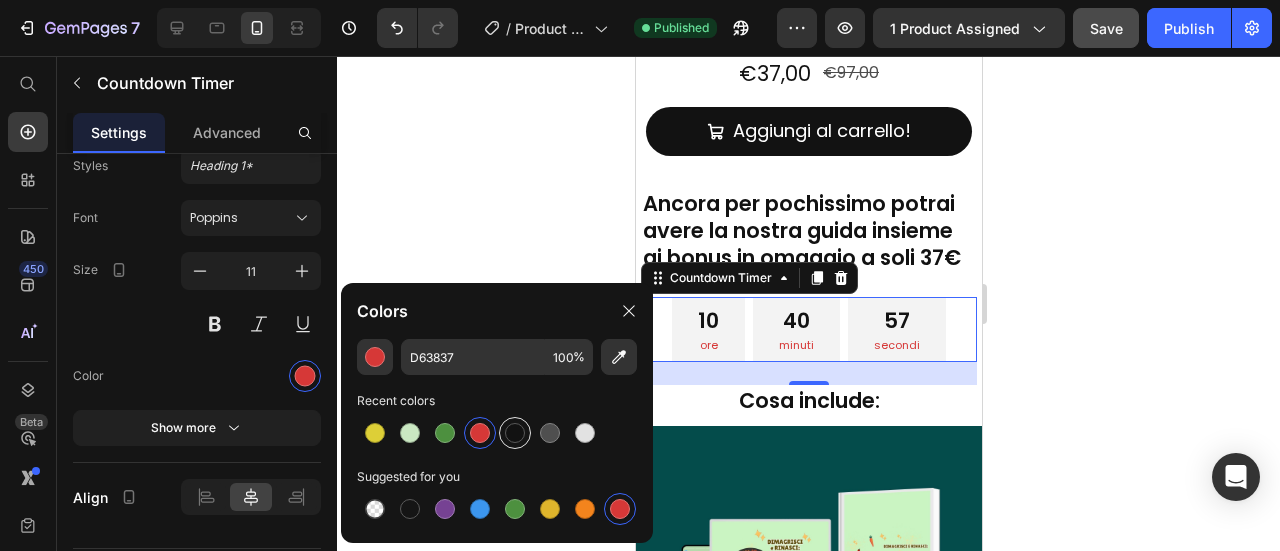 click at bounding box center (515, 433) 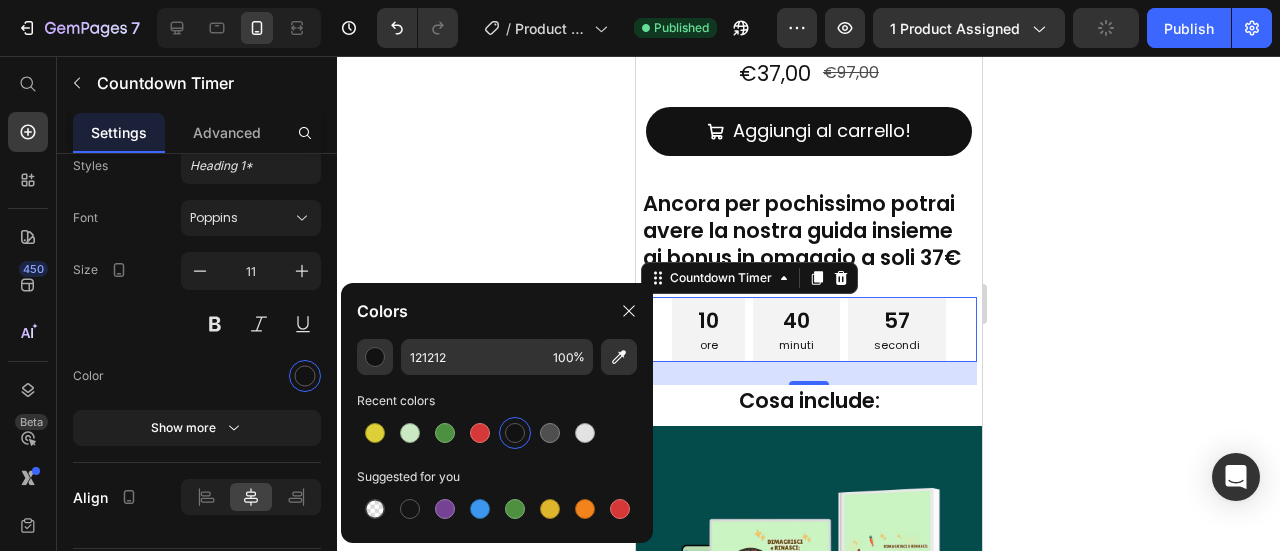 click 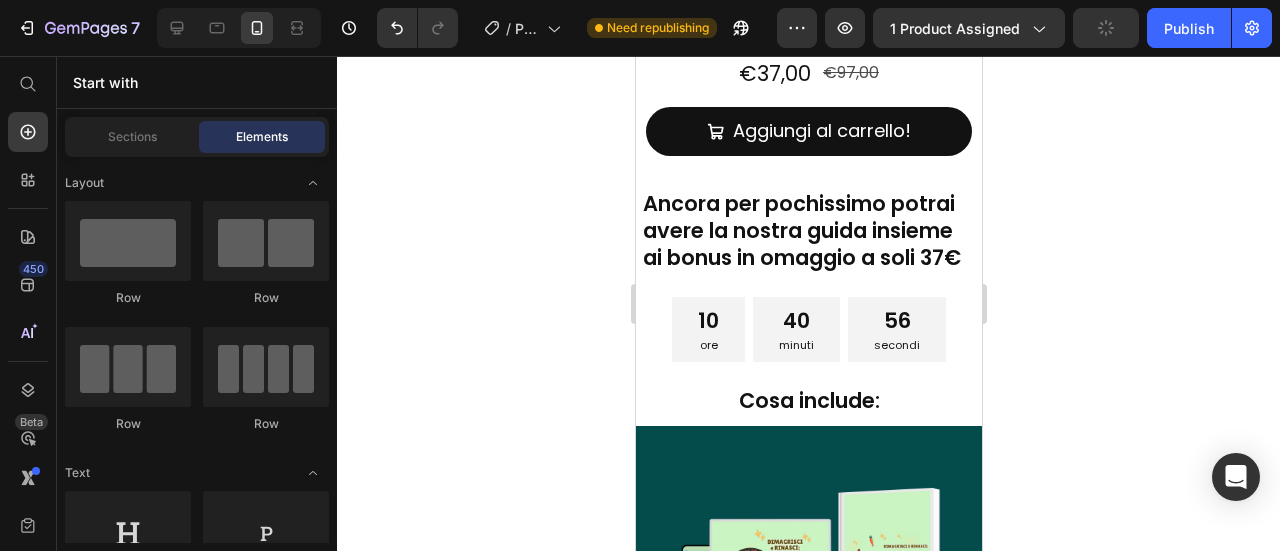 click 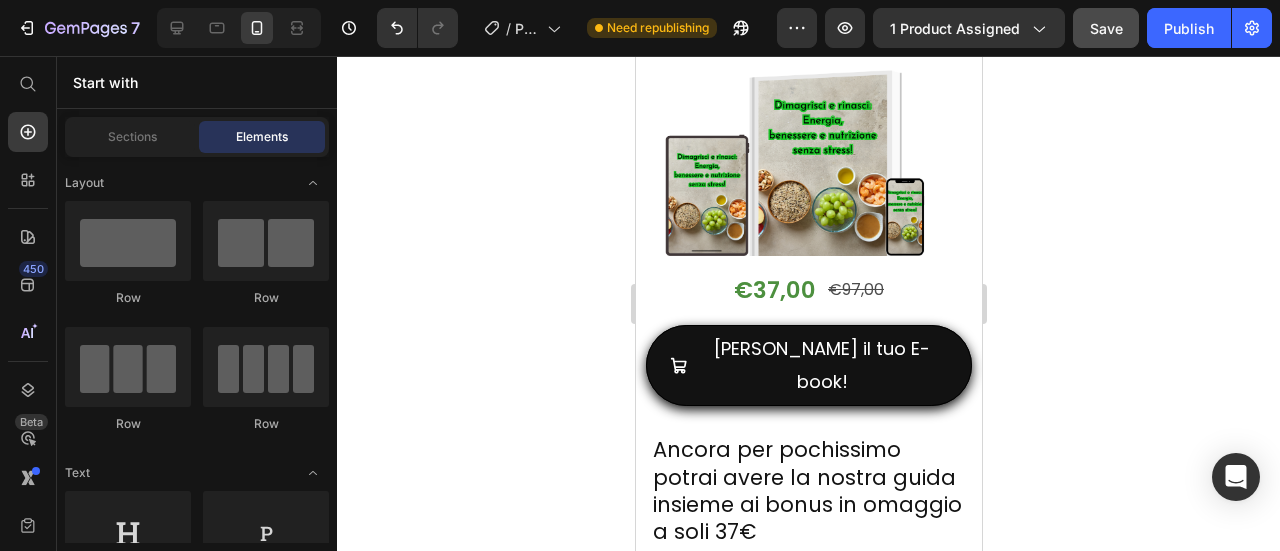 scroll, scrollTop: 11426, scrollLeft: 0, axis: vertical 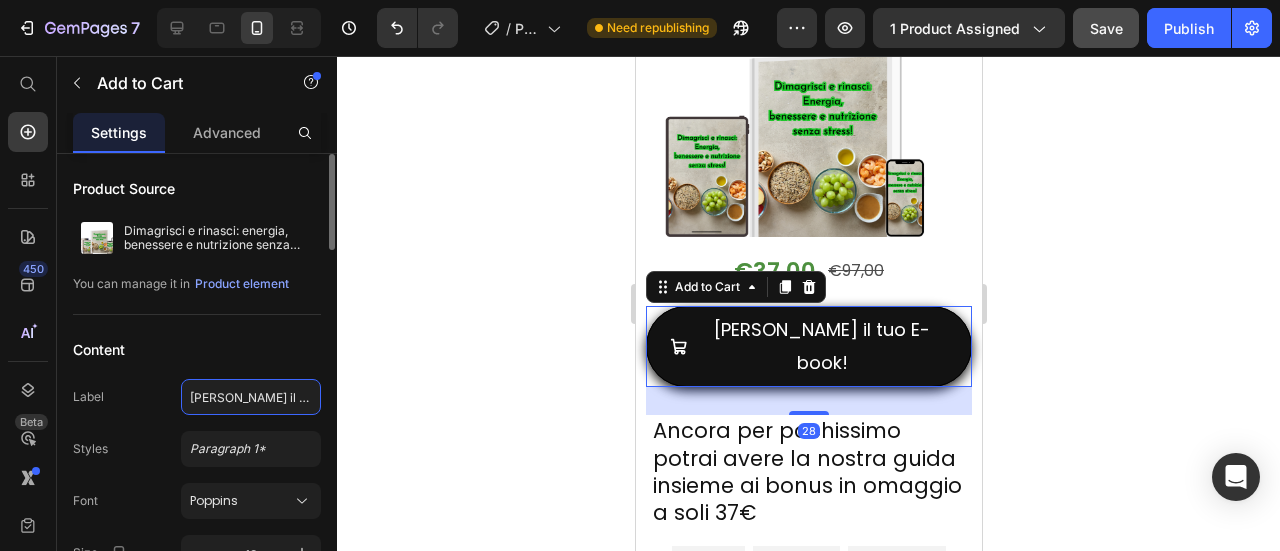 click on "[PERSON_NAME] il tuo E-book!" 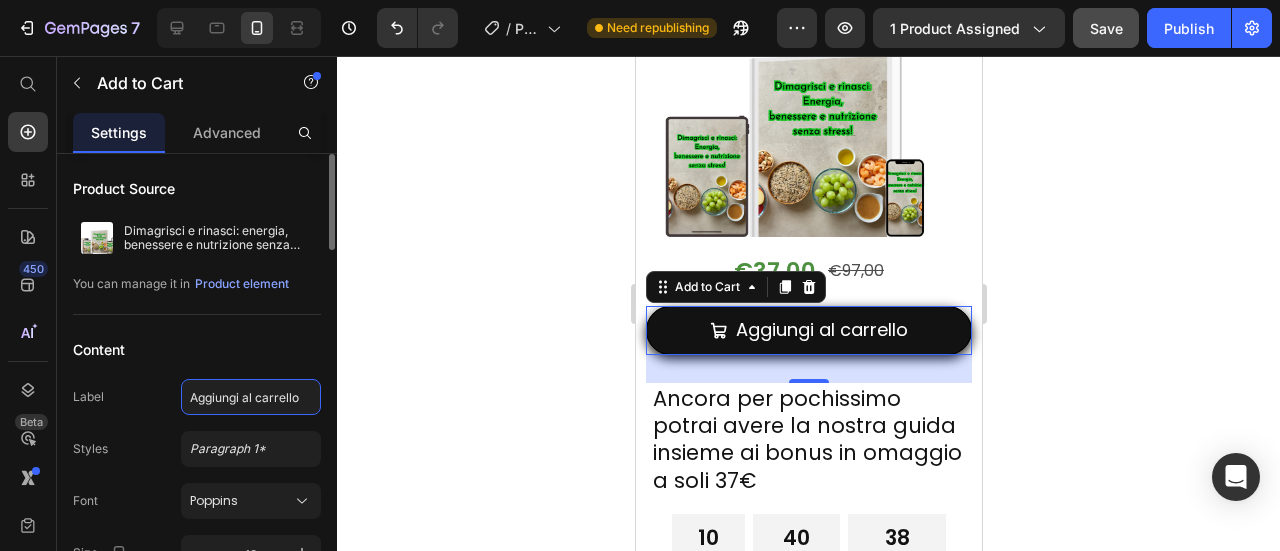 type on "Aggiungi al carrello!" 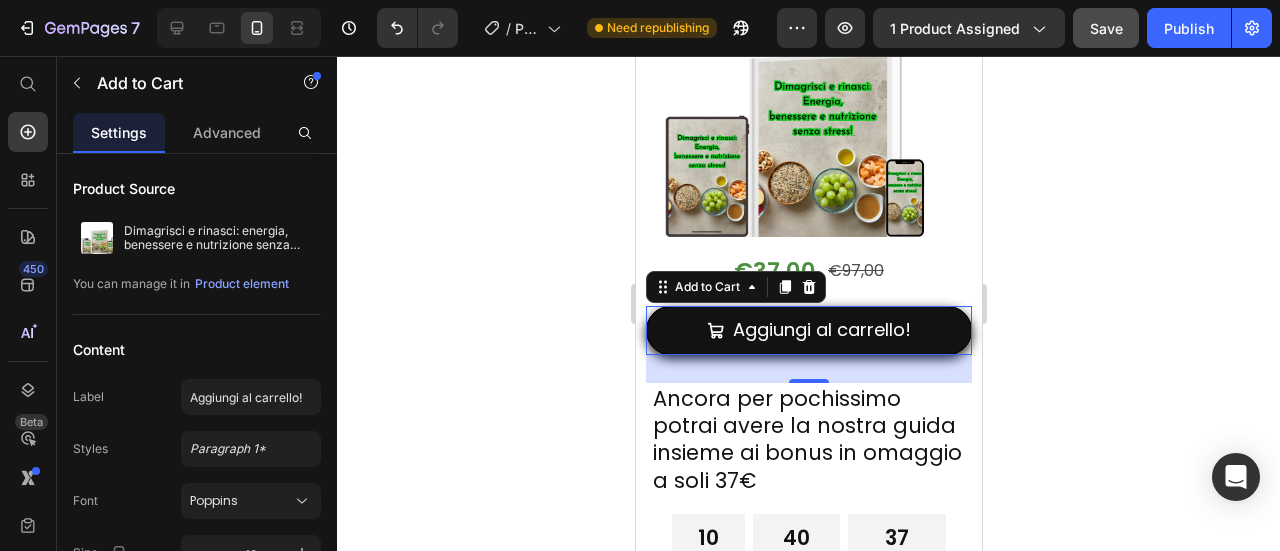 click 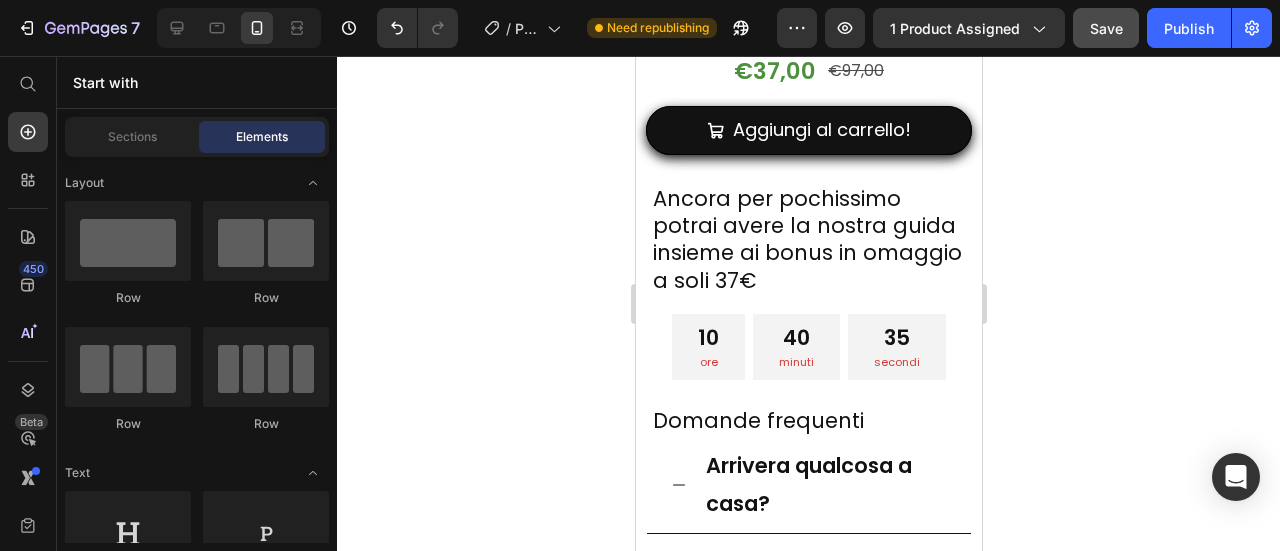 scroll, scrollTop: 11646, scrollLeft: 0, axis: vertical 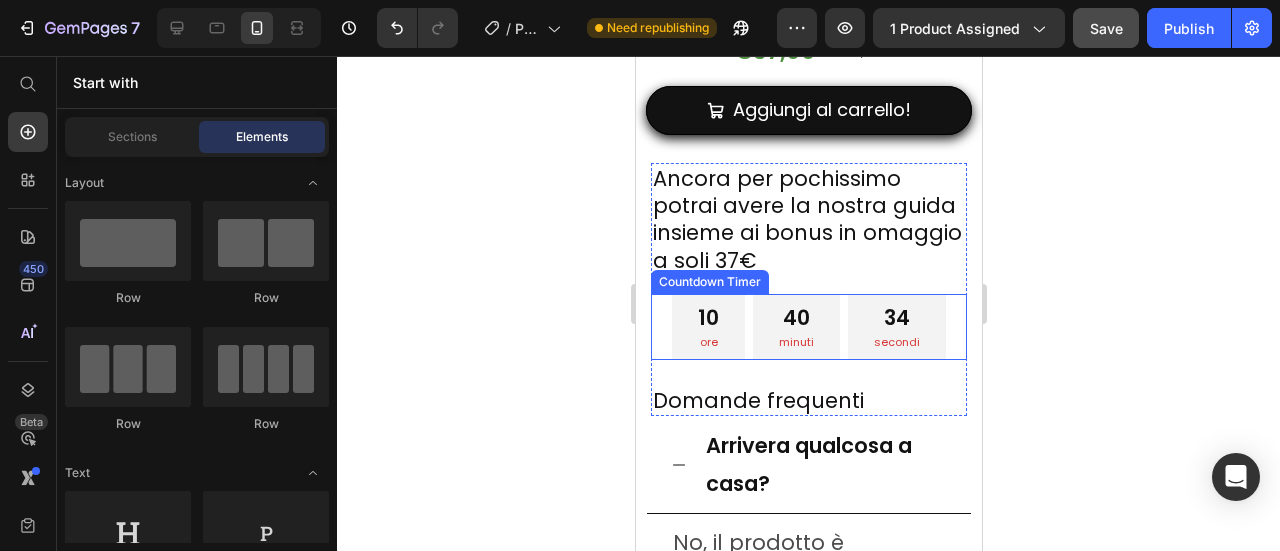 click on "10" at bounding box center [707, 317] 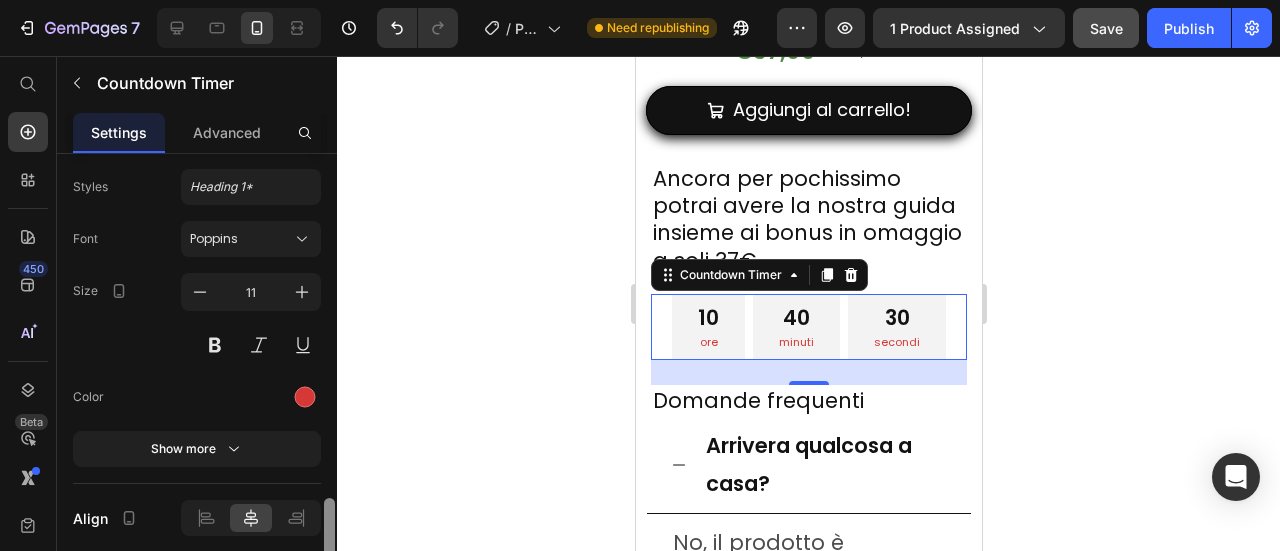 drag, startPoint x: 329, startPoint y: 216, endPoint x: 342, endPoint y: 573, distance: 357.2366 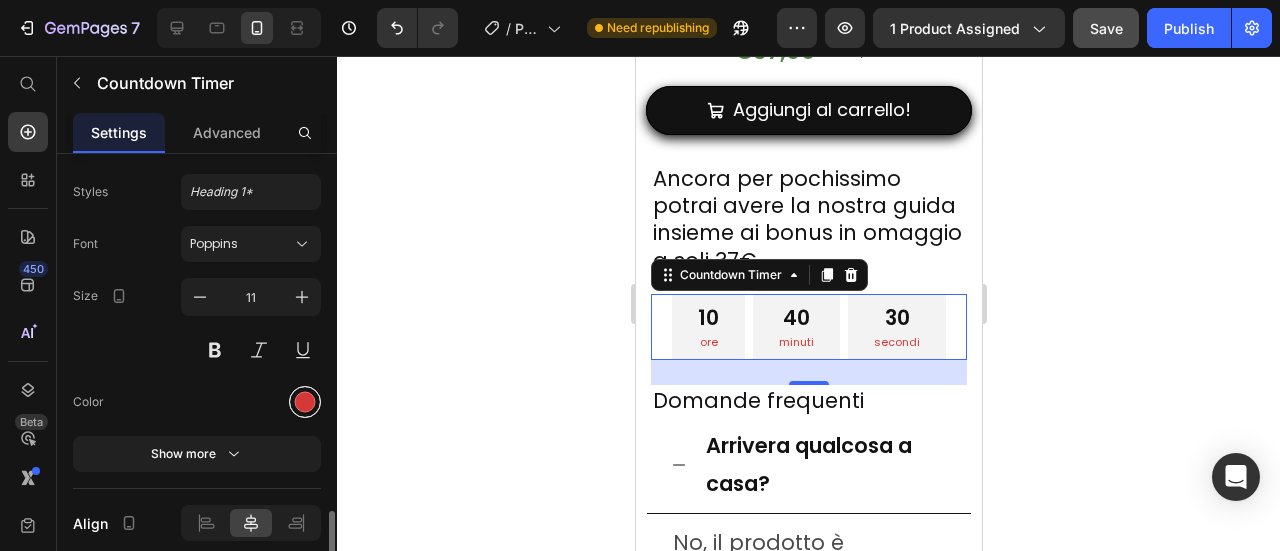 click at bounding box center [305, 402] 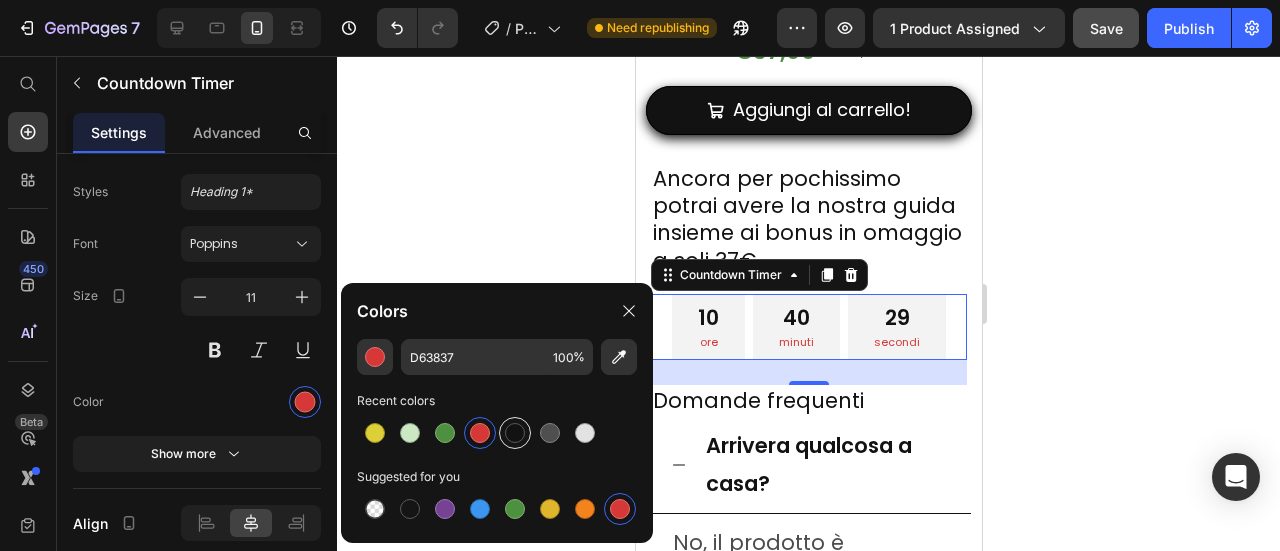 click at bounding box center (515, 433) 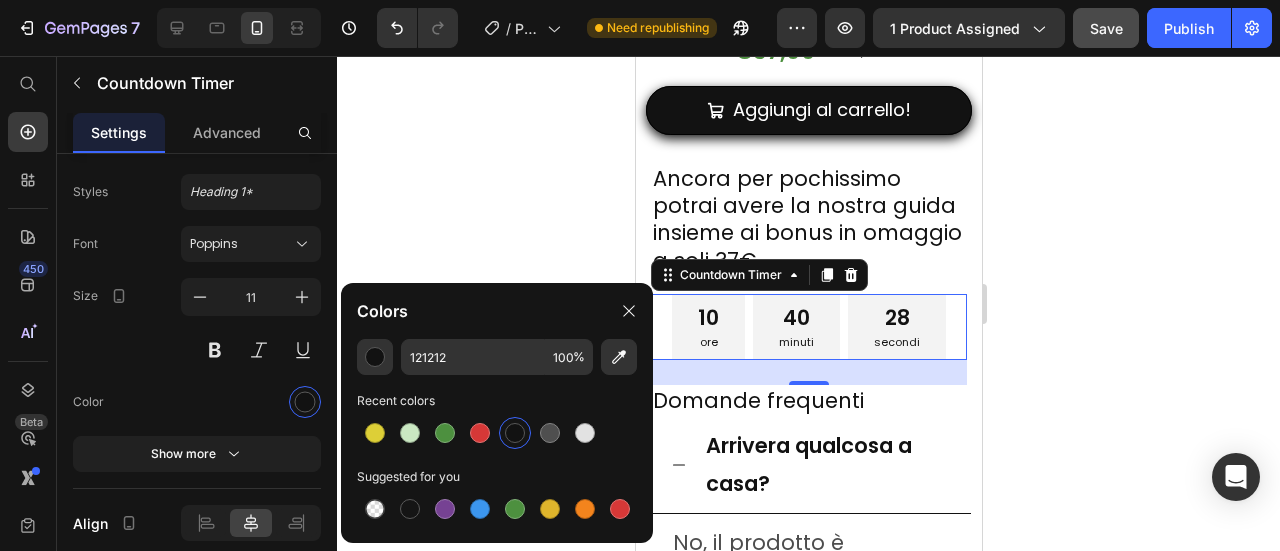 click 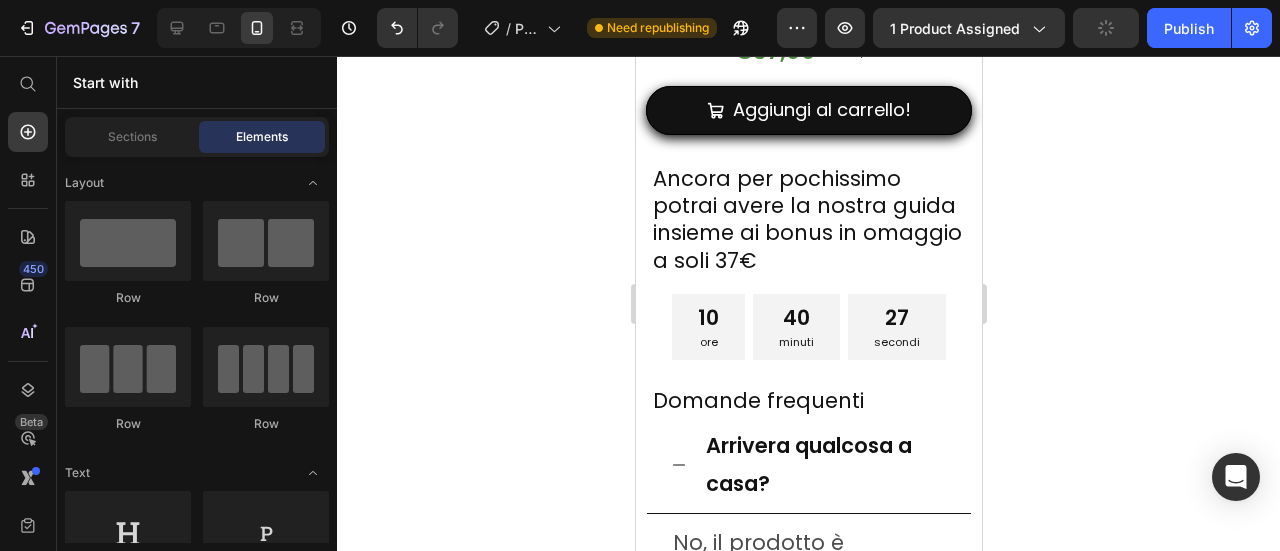 scroll, scrollTop: 12646, scrollLeft: 0, axis: vertical 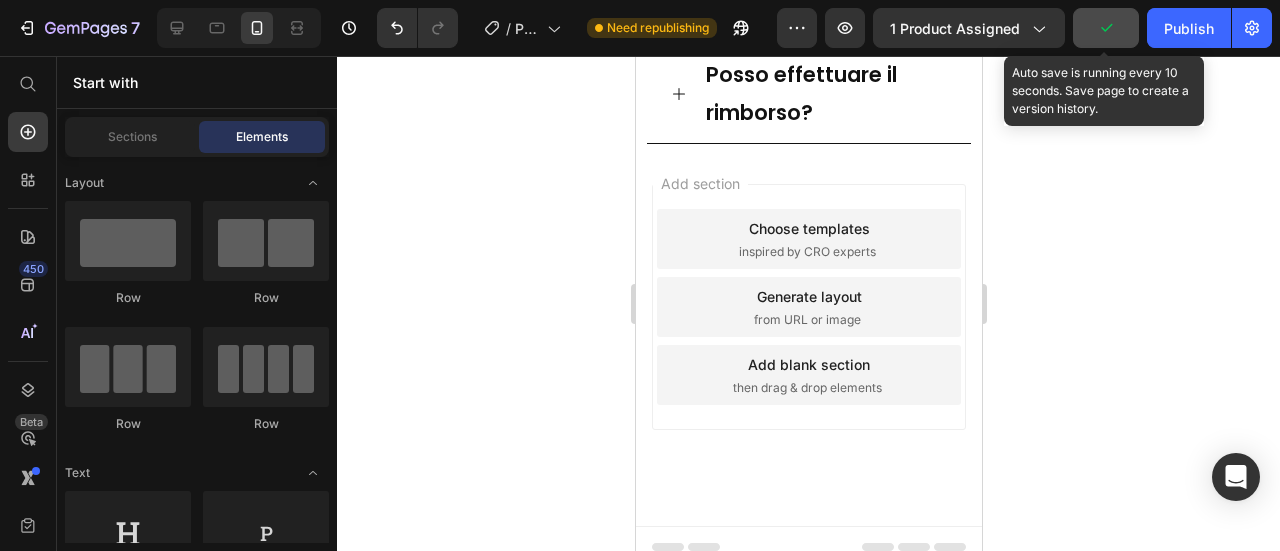 click 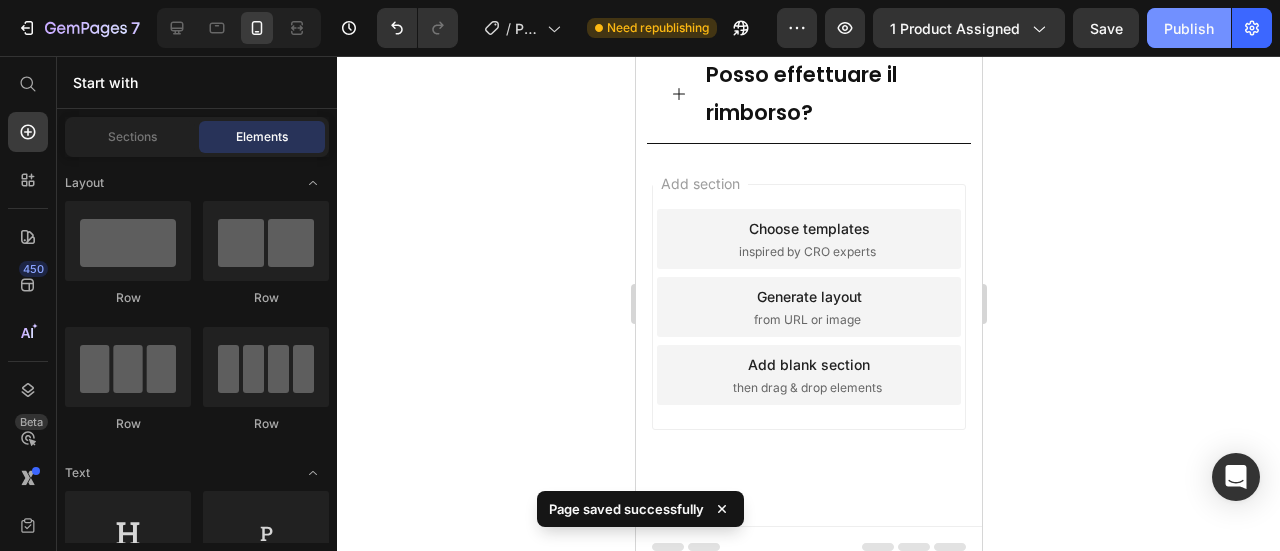 click on "Publish" at bounding box center [1189, 28] 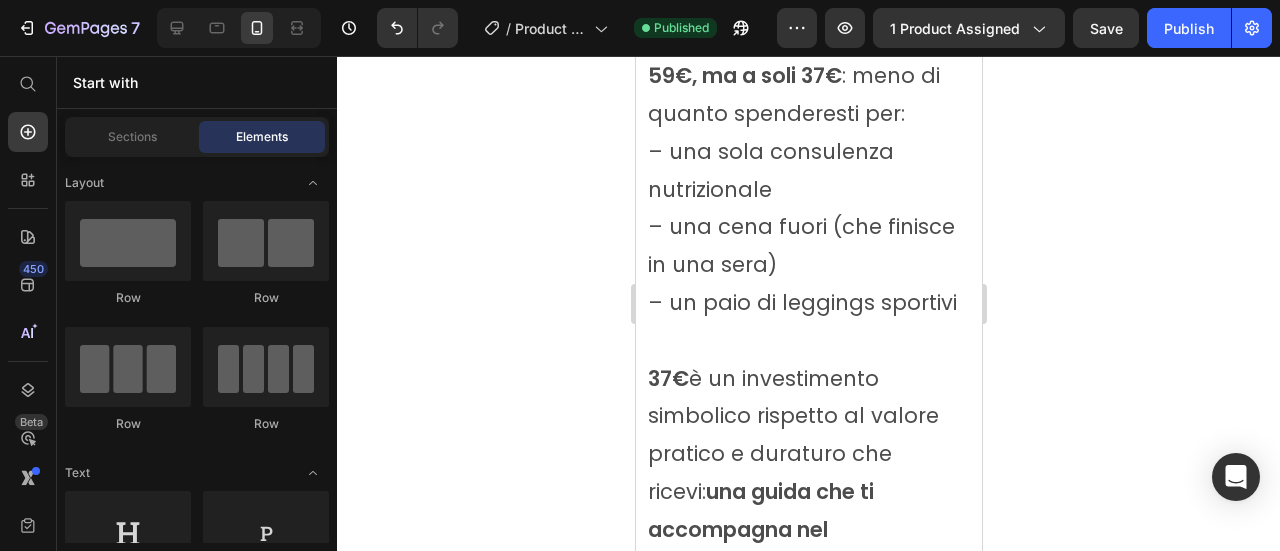 scroll, scrollTop: 9902, scrollLeft: 0, axis: vertical 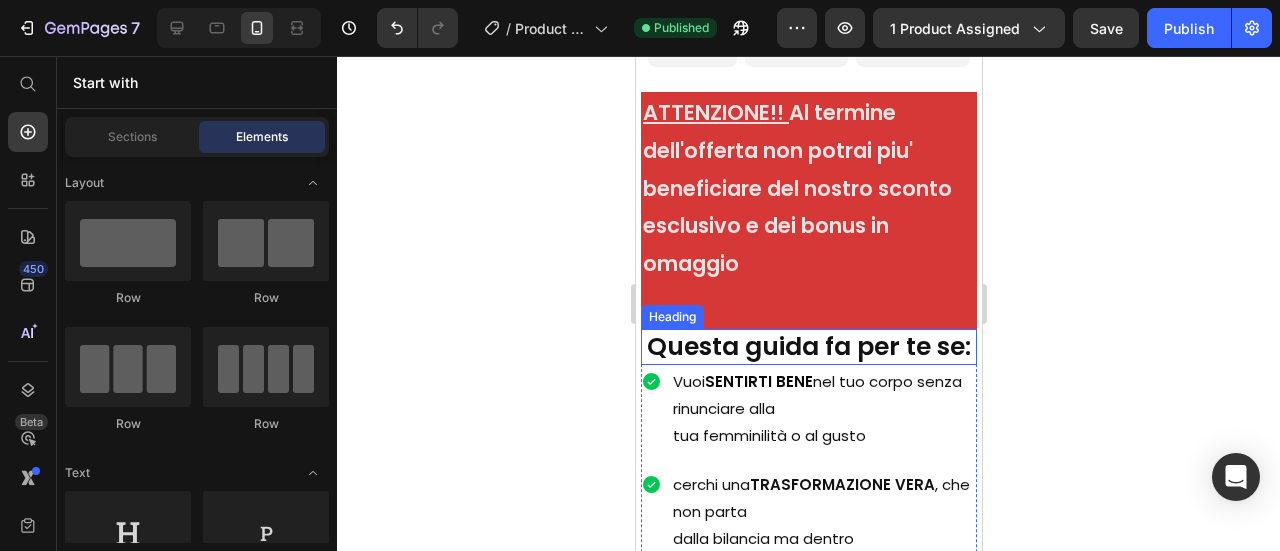 click on "Questa guida fa per te se:" at bounding box center [808, 347] 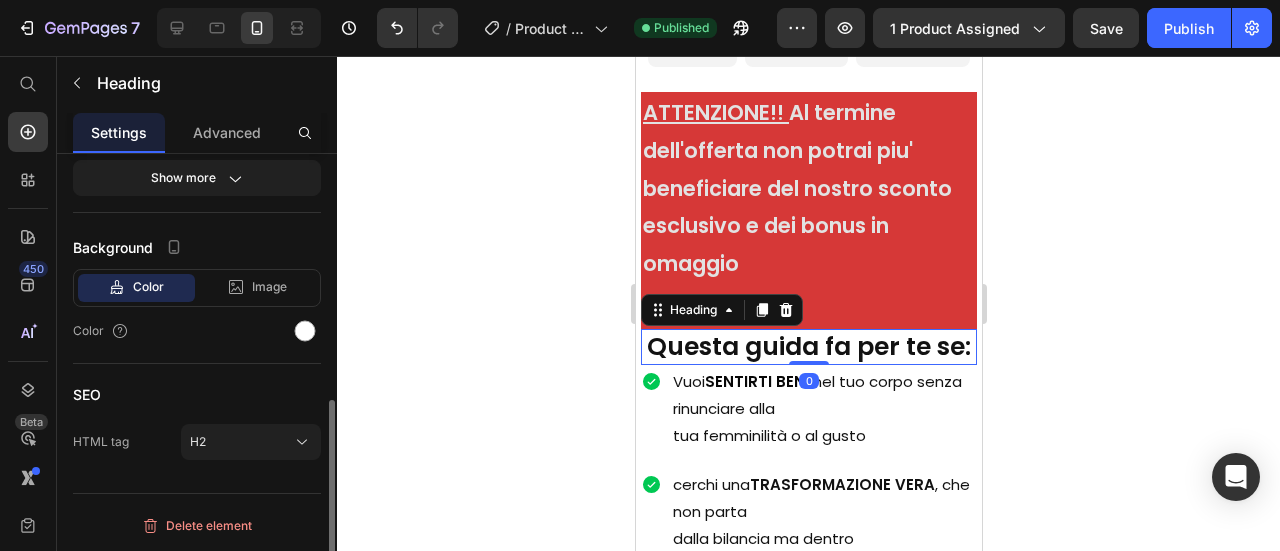 scroll, scrollTop: 0, scrollLeft: 0, axis: both 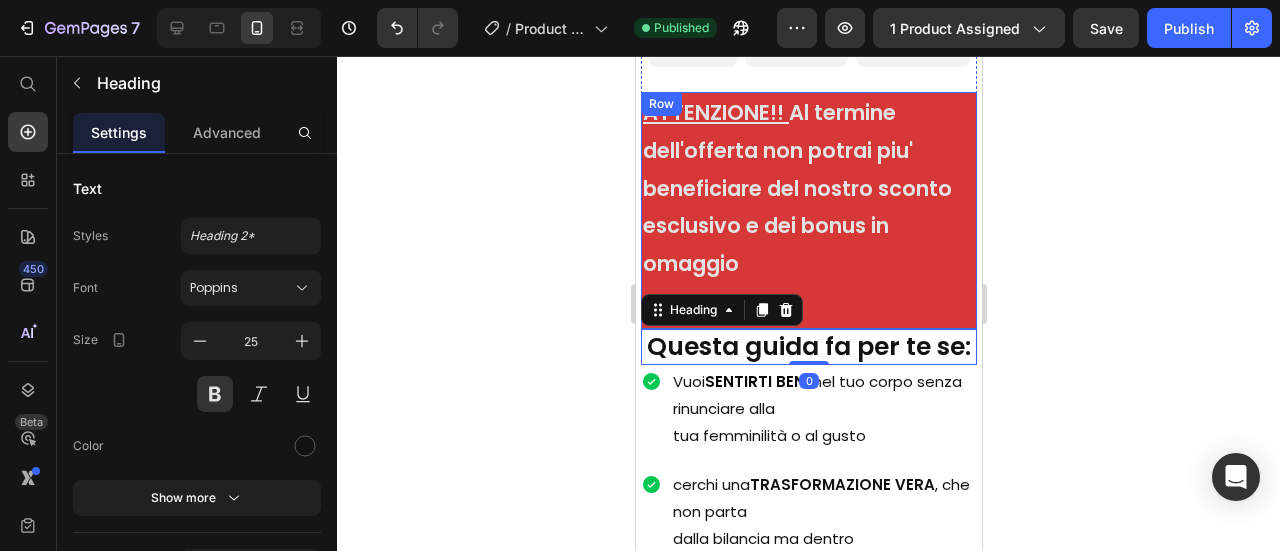 click on "ATTENZIONE!!    Al termine dell'offerta non potrai piu' beneficiare del nostro sconto esclusivo e dei bonus in omaggio Text Block" at bounding box center [808, 210] 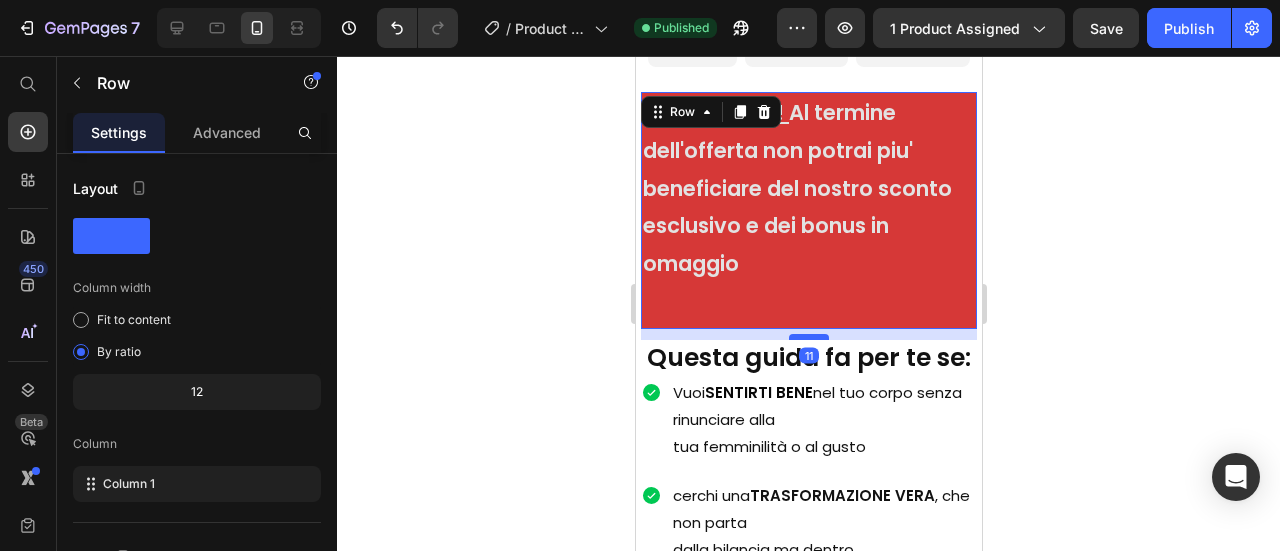drag, startPoint x: 806, startPoint y: 342, endPoint x: 806, endPoint y: 355, distance: 13 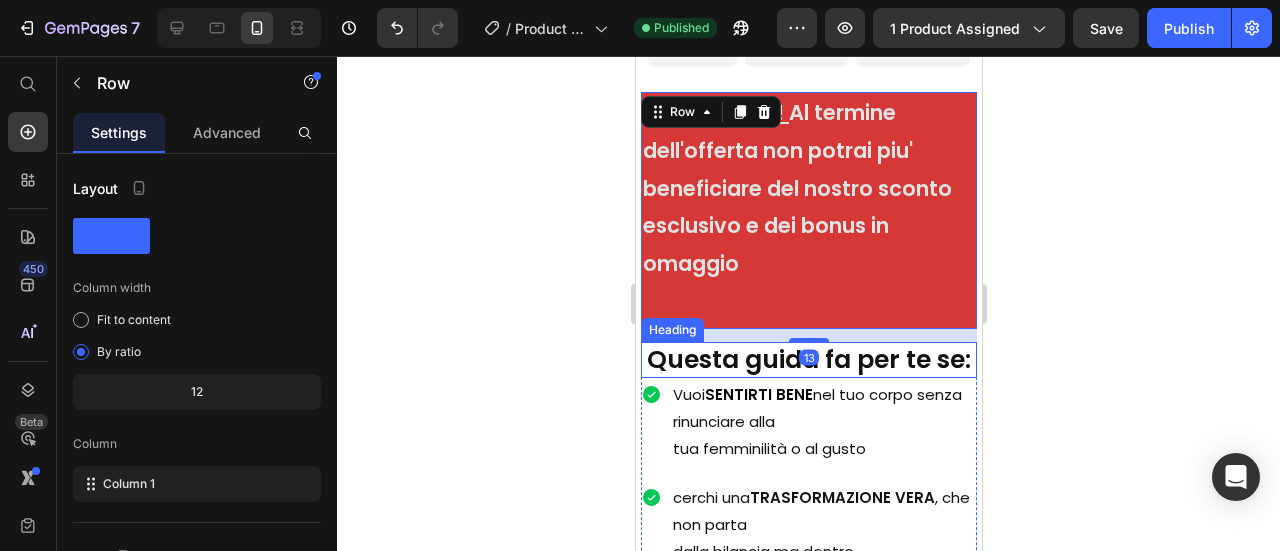 click on "Questa guida fa per te se:" at bounding box center (808, 360) 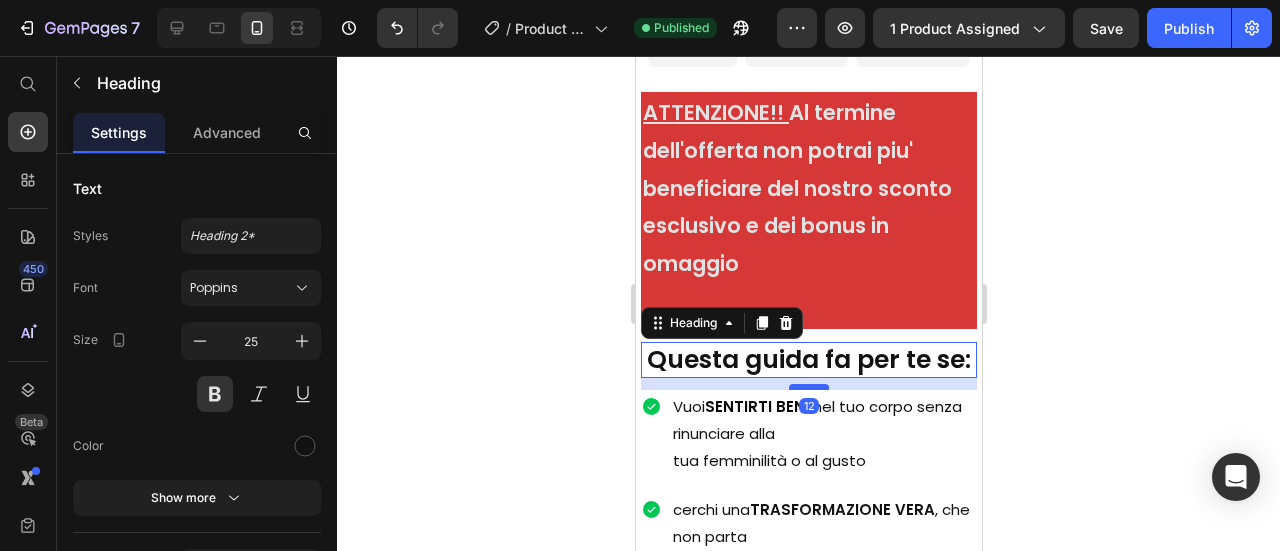 drag, startPoint x: 799, startPoint y: 422, endPoint x: 799, endPoint y: 437, distance: 15 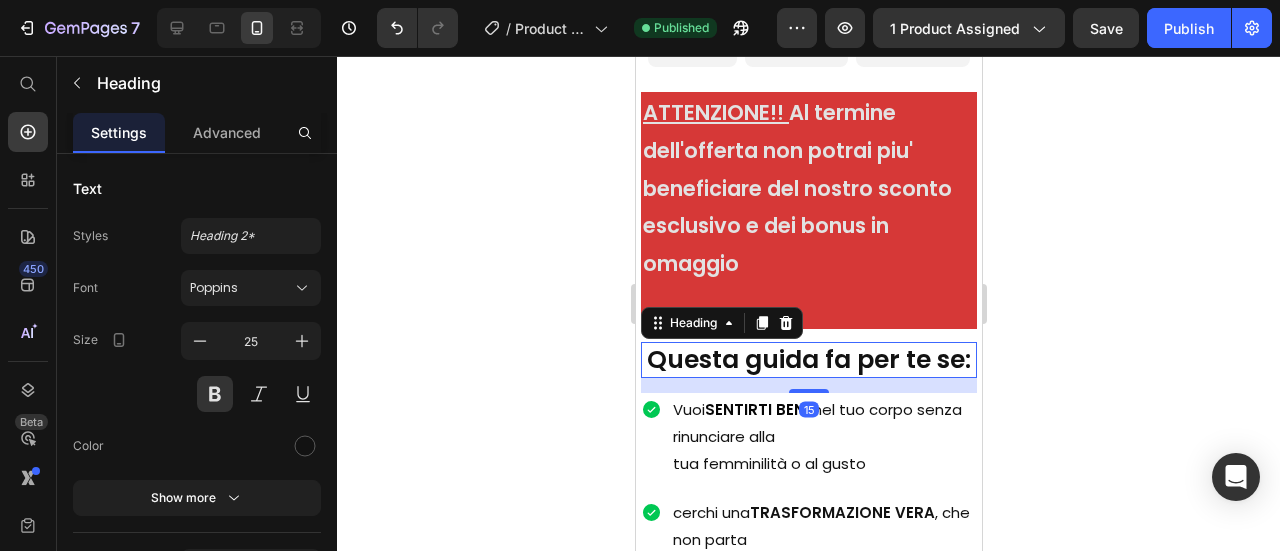 click 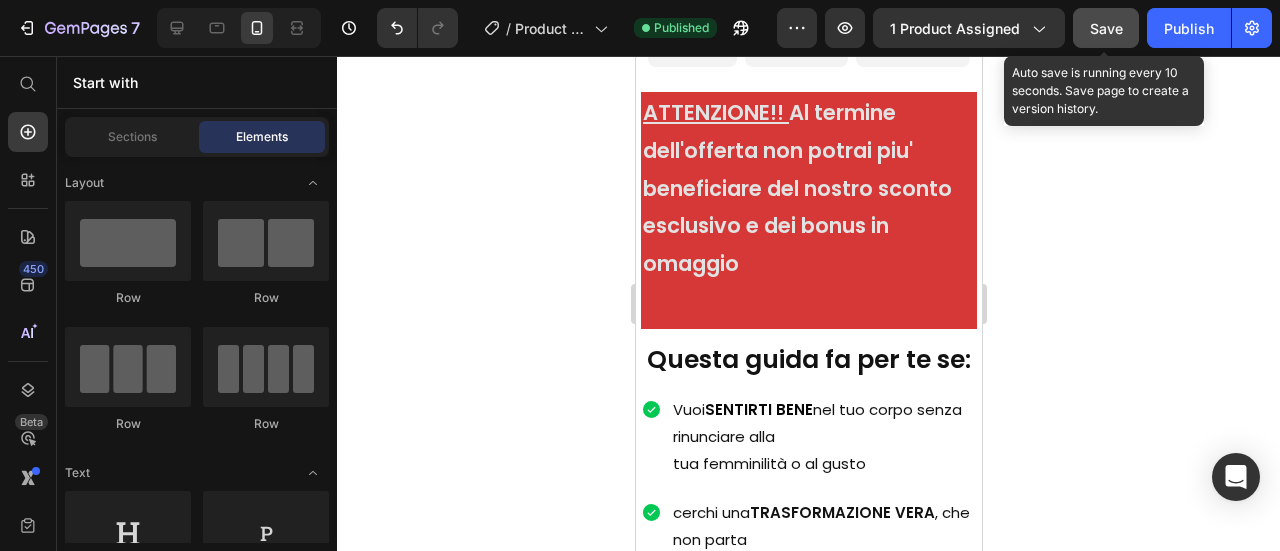 click on "Save" 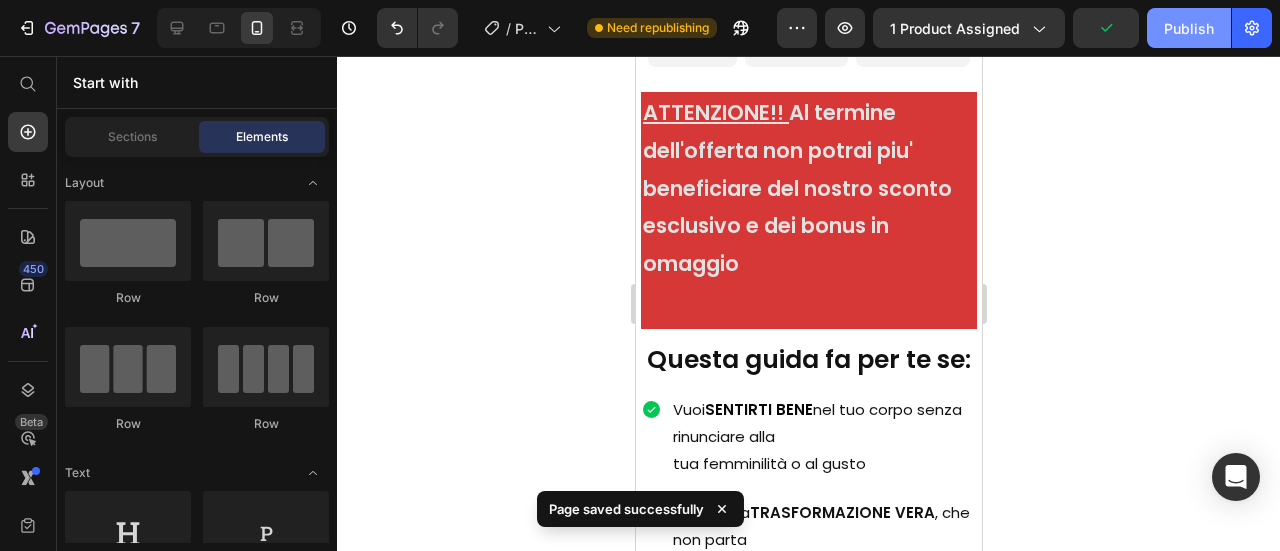 click on "Publish" at bounding box center (1189, 28) 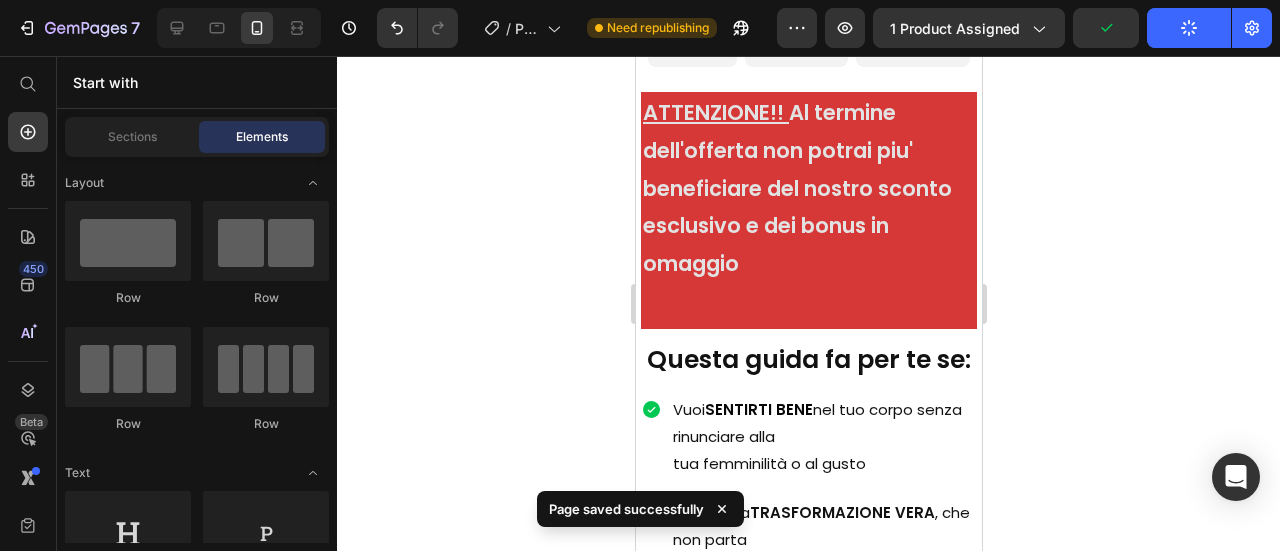 click 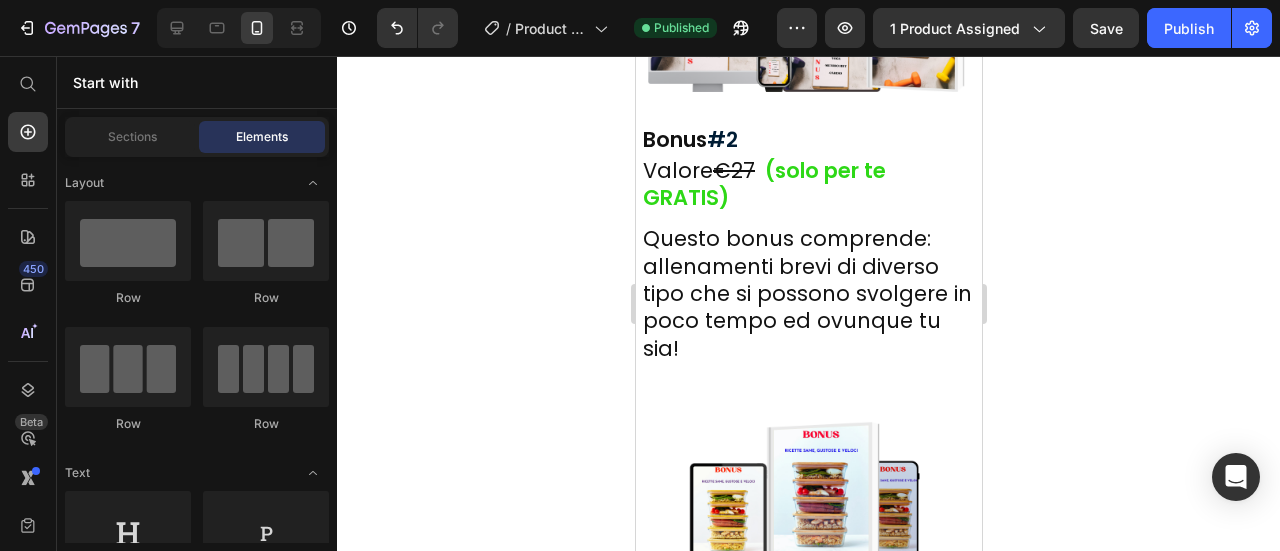 scroll, scrollTop: 8328, scrollLeft: 0, axis: vertical 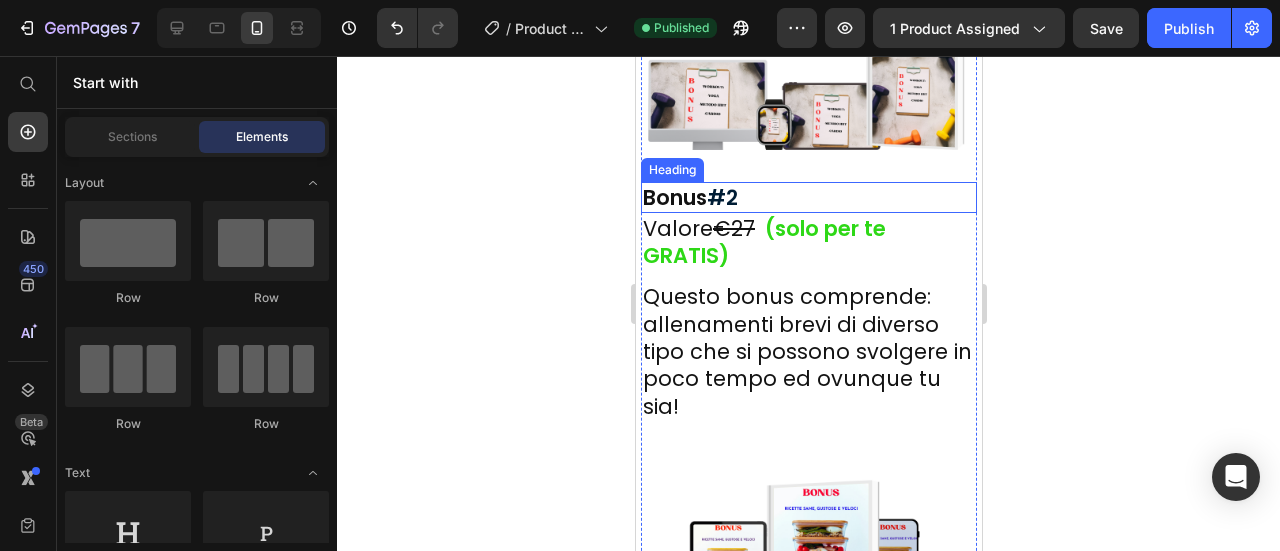 click on "Bonus  #2" at bounding box center [808, 197] 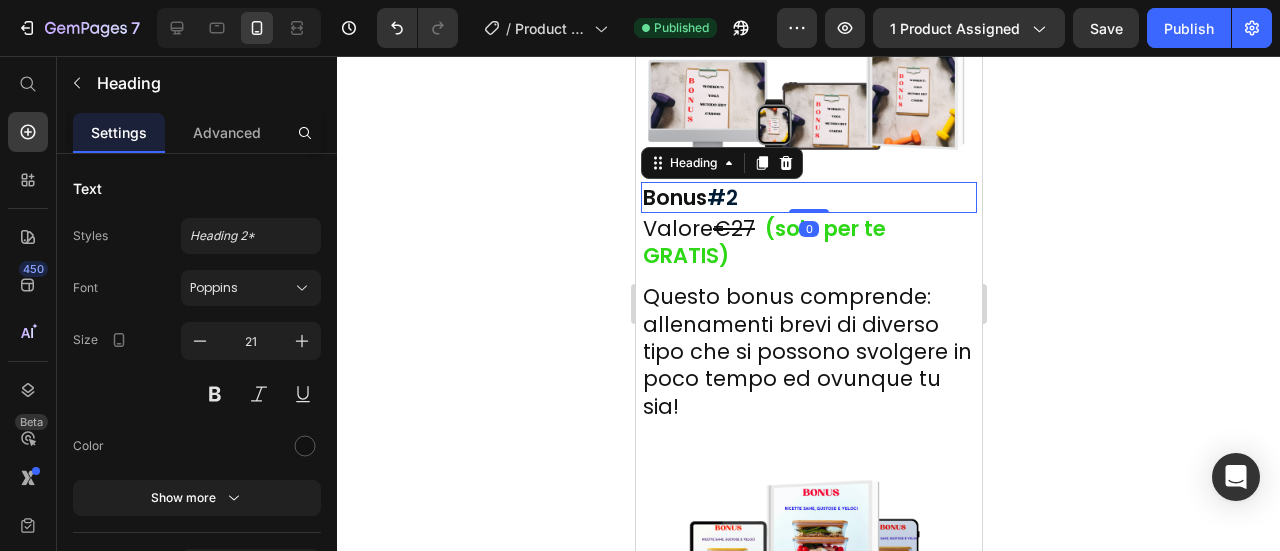 click on "Bonus  #2" at bounding box center [808, 197] 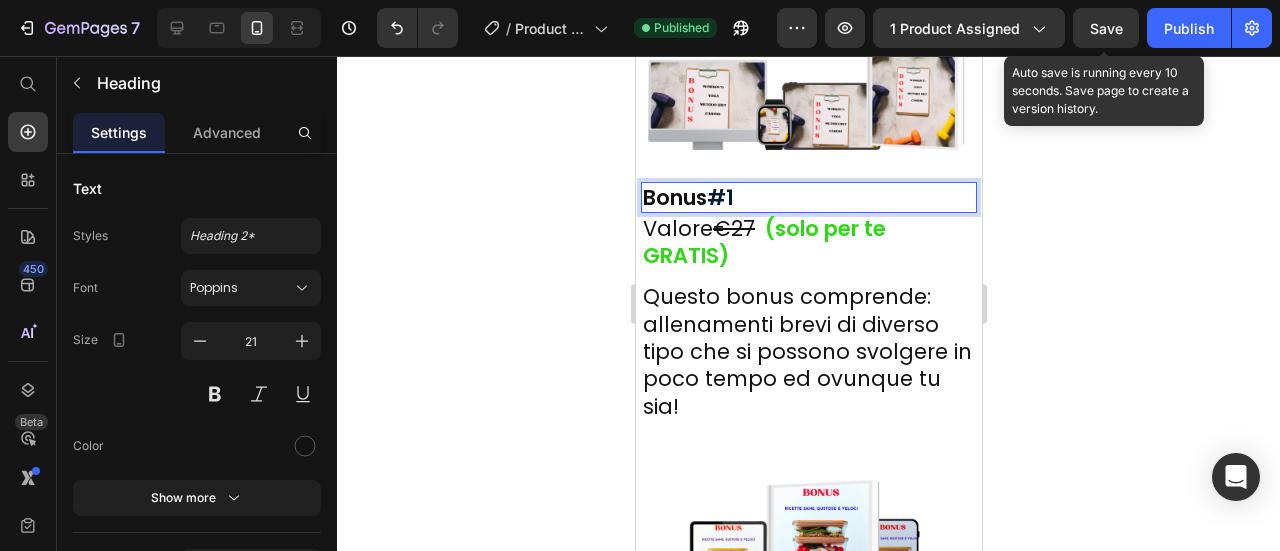 click on "Save" 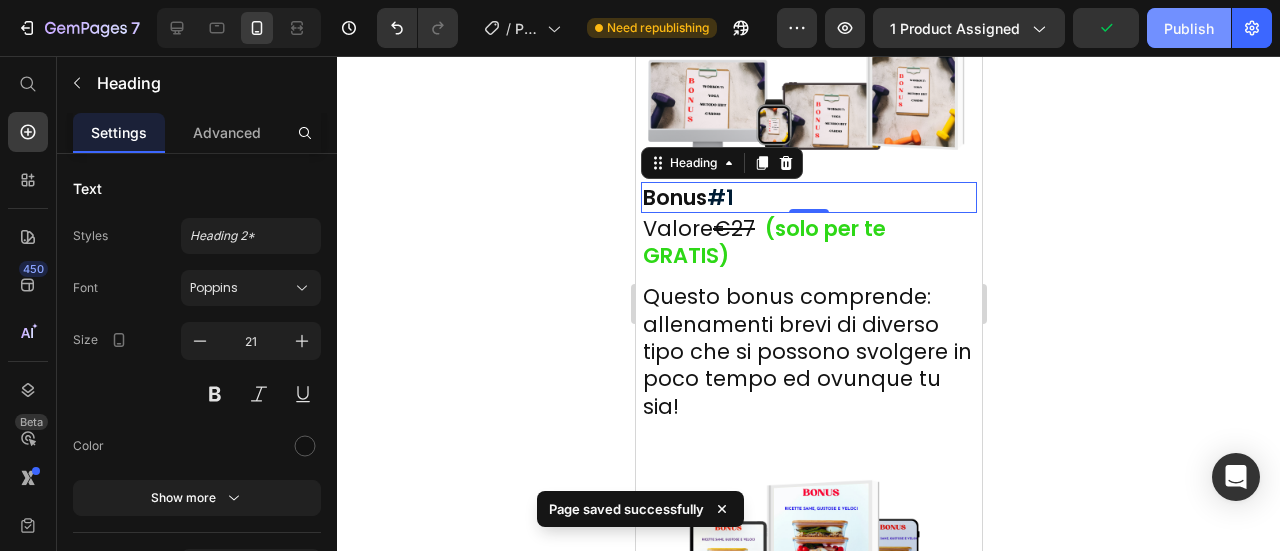 click on "Publish" at bounding box center (1189, 28) 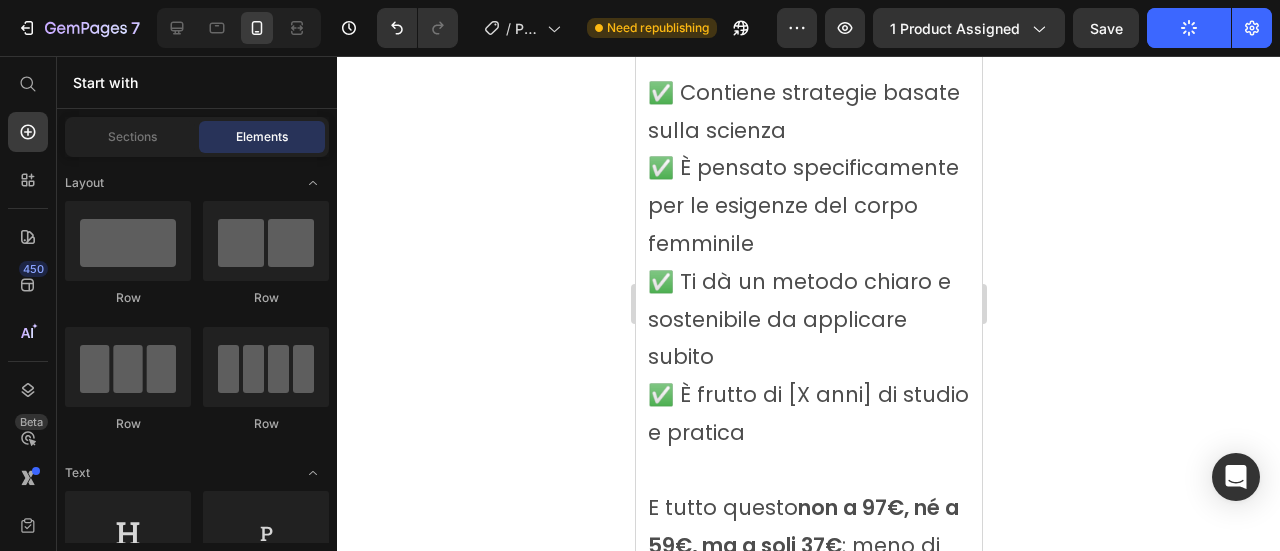 scroll, scrollTop: 10345, scrollLeft: 0, axis: vertical 